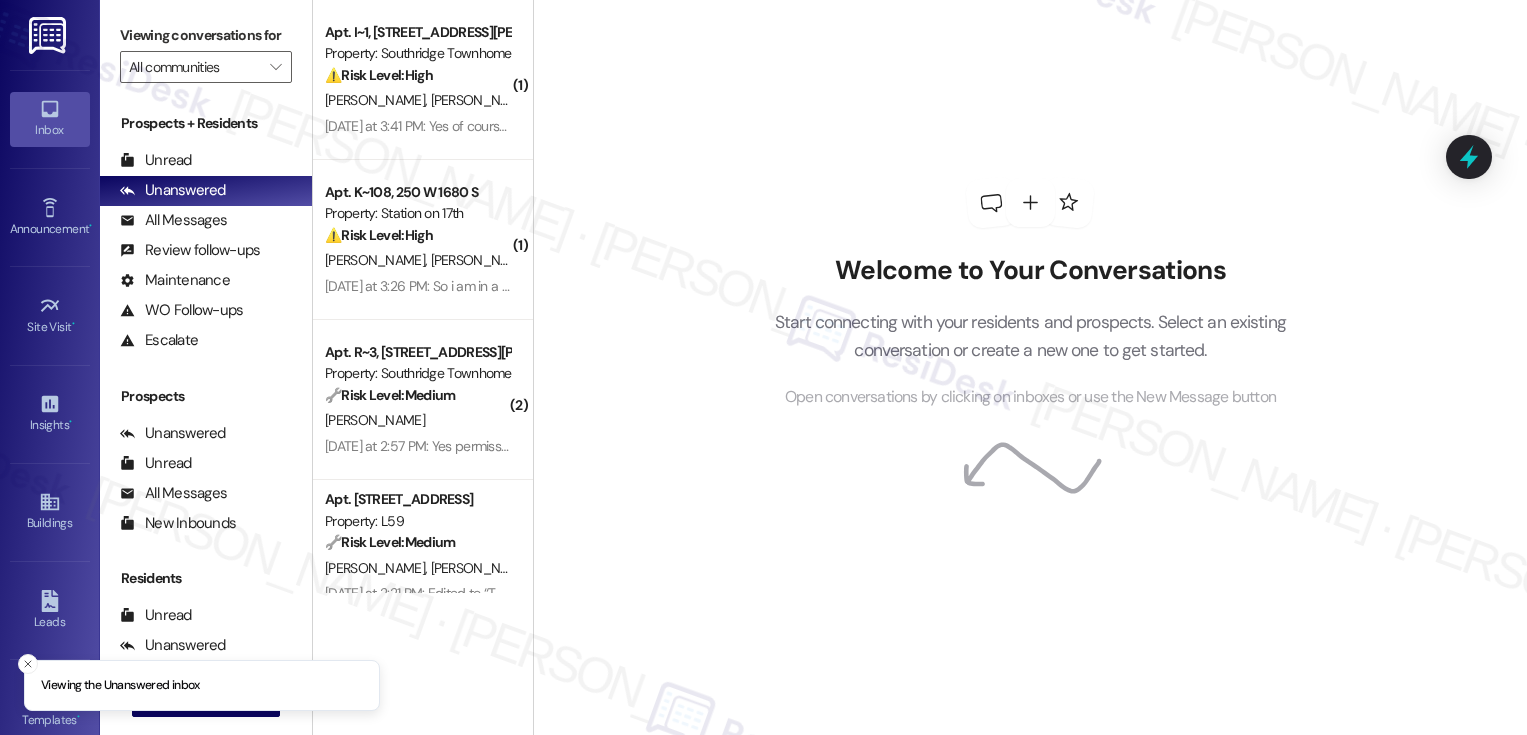 scroll, scrollTop: 0, scrollLeft: 0, axis: both 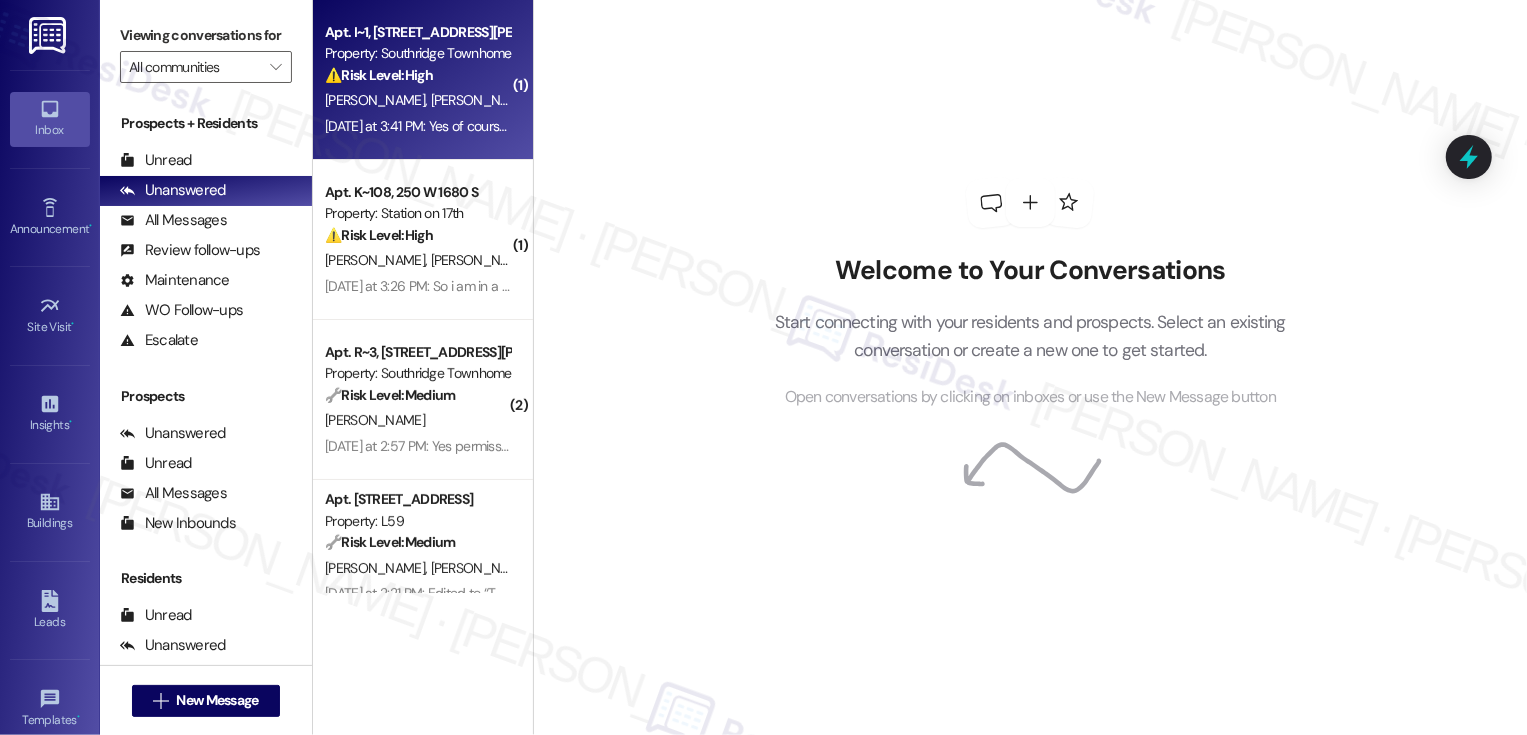 click on "[DATE] at 3:41 PM: Yes of course. The last tenants took a piece of an equipment that was supposed to stay in the unit so it had to be replaced! [DATE] at 3:41 PM: Yes of course. The last tenants took a piece of an equipment that was supposed to stay in the unit so it had to be replaced!" at bounding box center (417, 126) 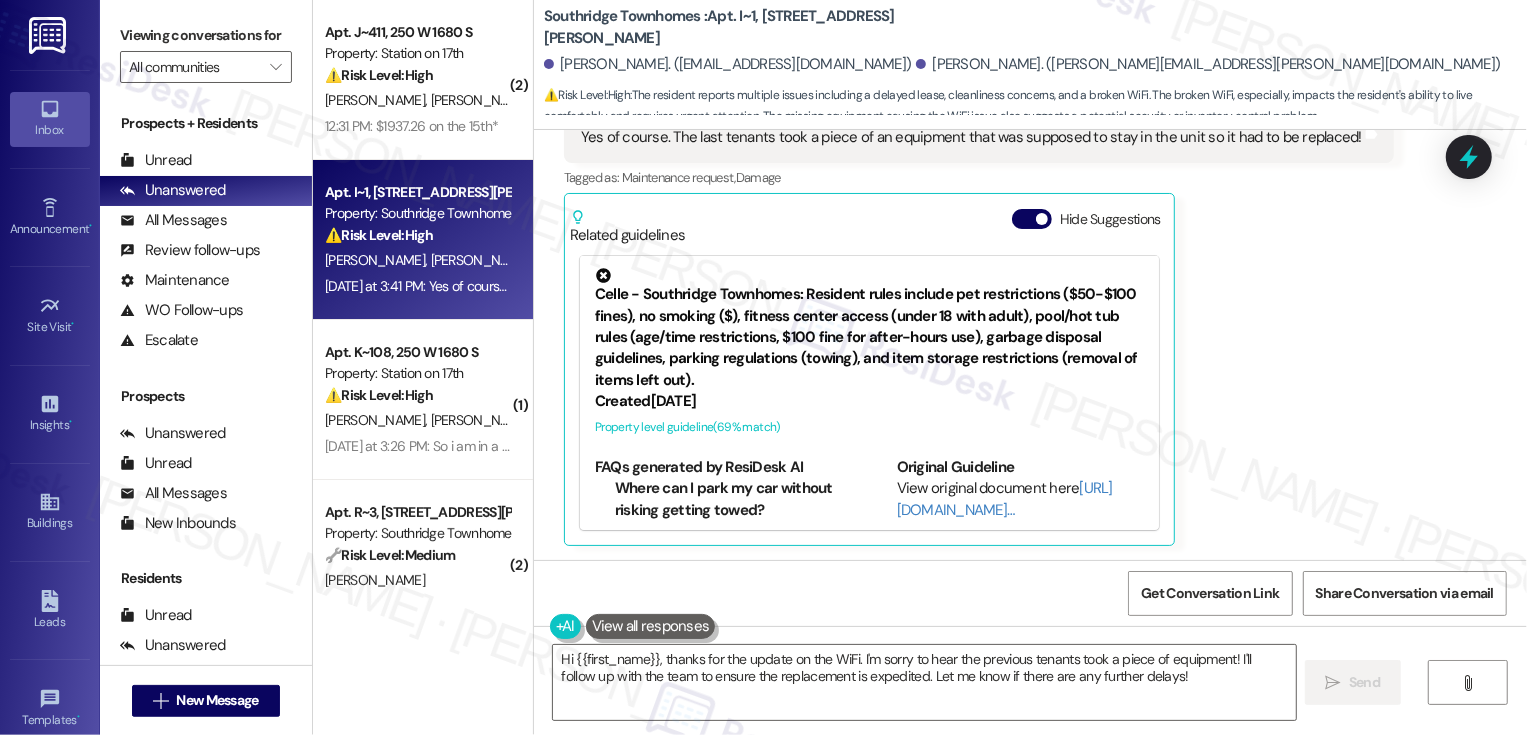 scroll, scrollTop: 2260, scrollLeft: 0, axis: vertical 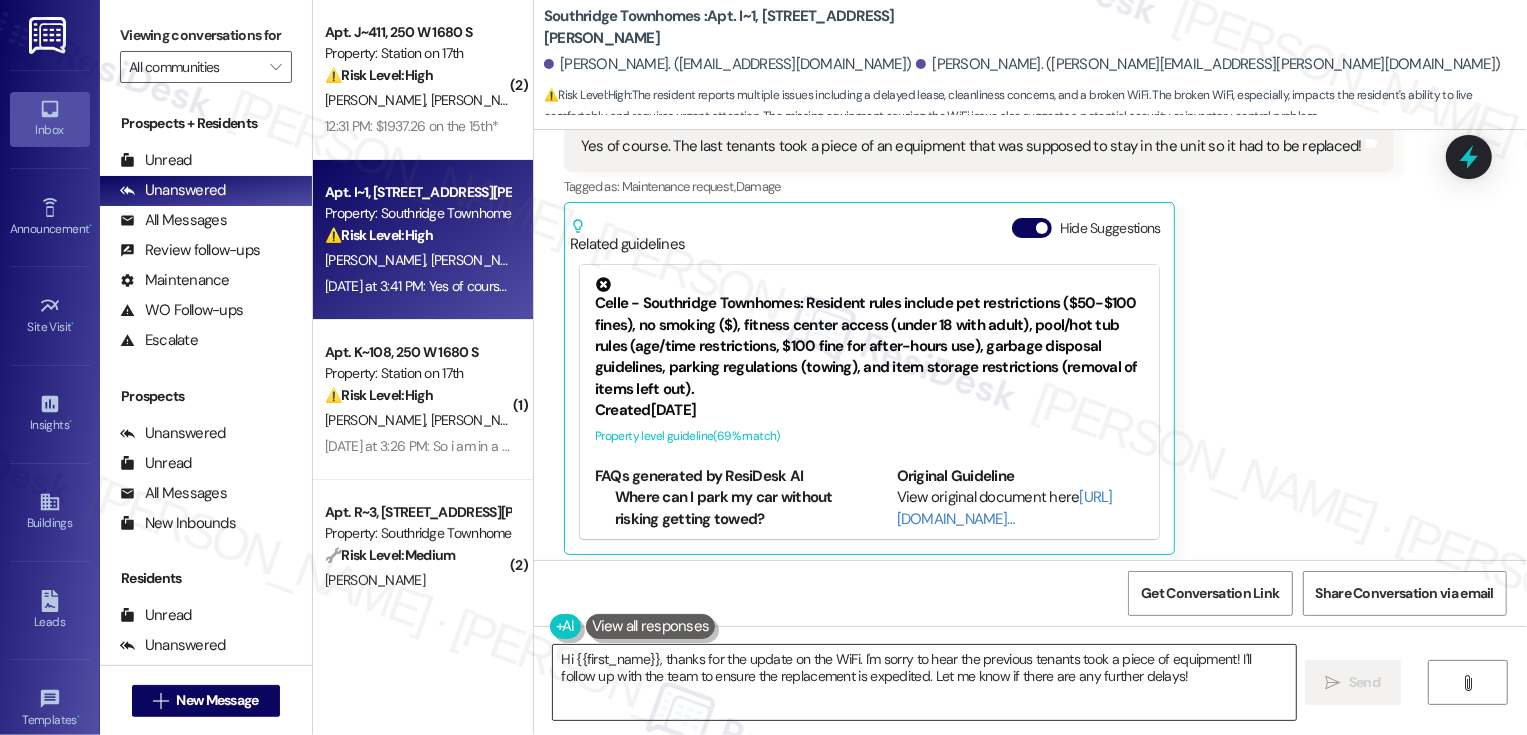 click on "Hi {{first_name}}, thanks for the update on the WiFi. I'm sorry to hear the previous tenants took a piece of equipment! I'll follow up with the team to ensure the replacement is expedited. Let me know if there are any further delays!" at bounding box center (924, 682) 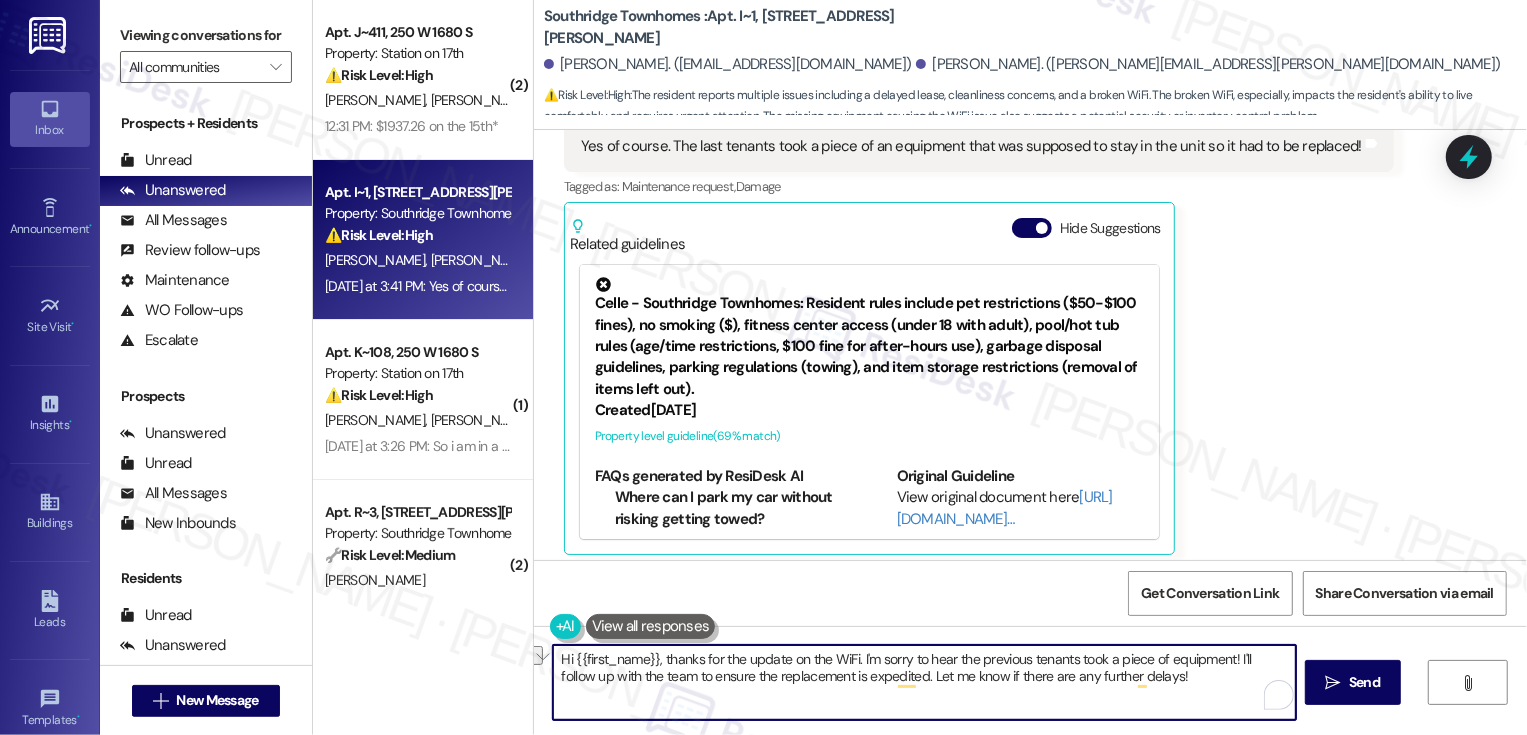 drag, startPoint x: 847, startPoint y: 657, endPoint x: 554, endPoint y: 646, distance: 293.20642 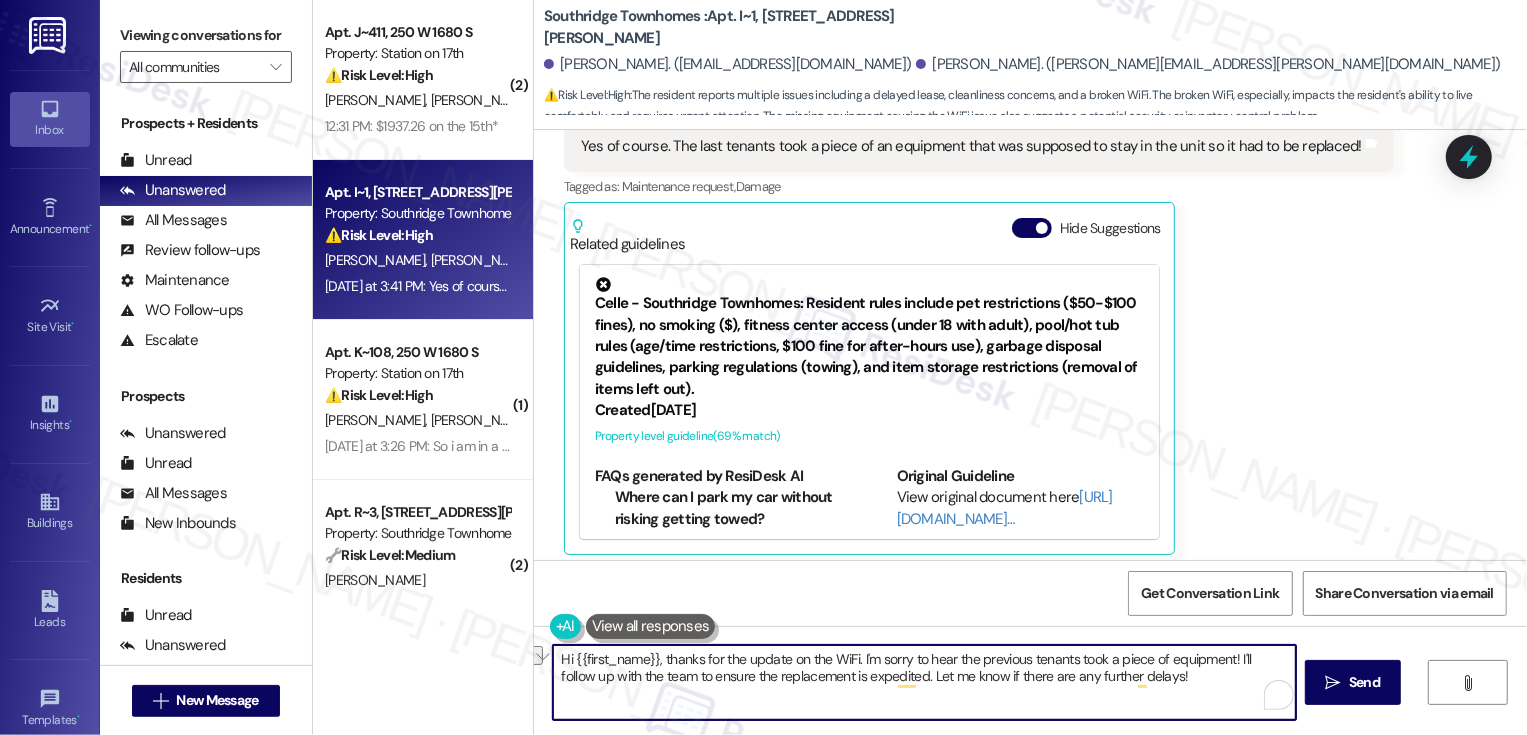 click on "Hi {{first_name}}, thanks for the update on the WiFi. I'm sorry to hear the previous tenants took a piece of equipment! I'll follow up with the team to ensure the replacement is expedited. Let me know if there are any further delays!" at bounding box center (924, 682) 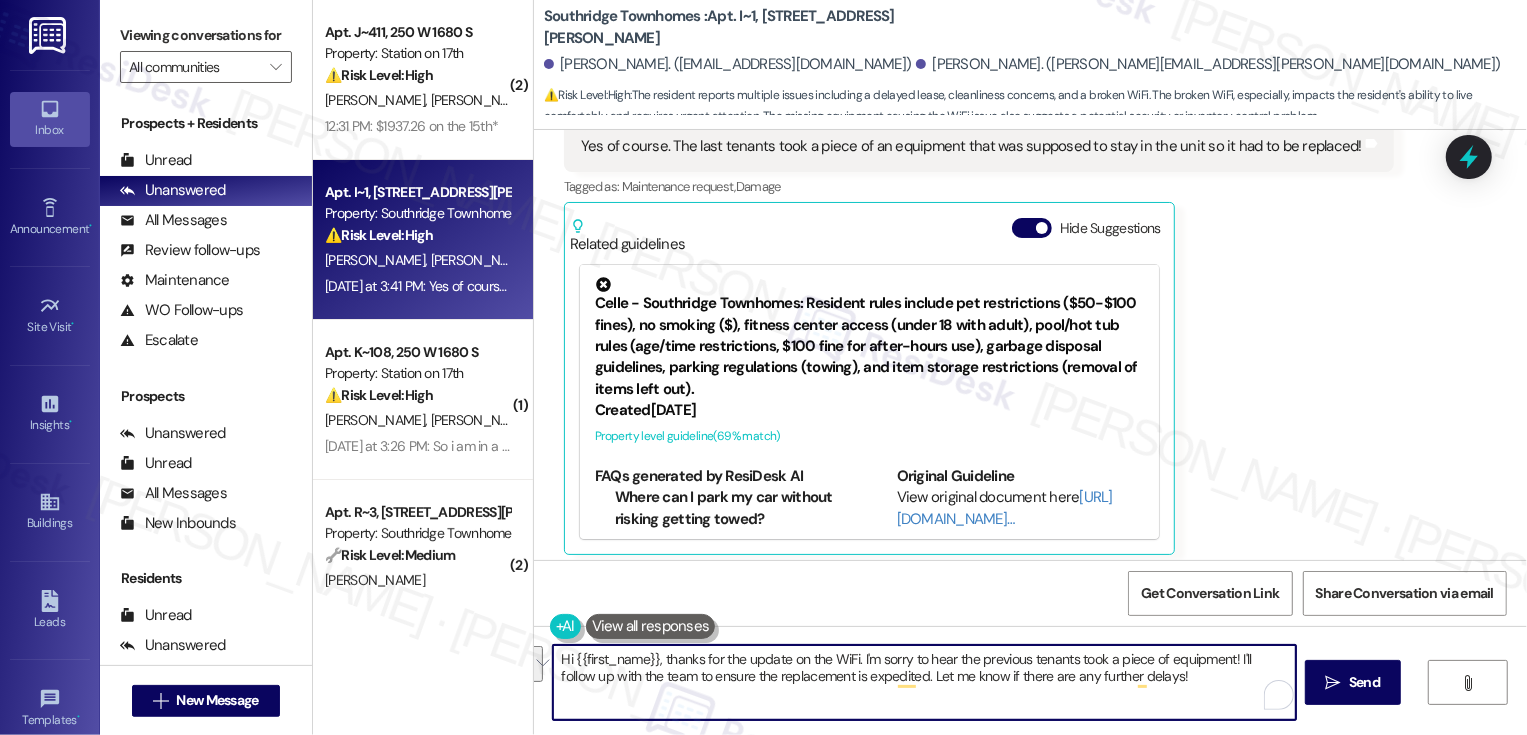 drag, startPoint x: 1189, startPoint y: 689, endPoint x: 581, endPoint y: 655, distance: 608.9499 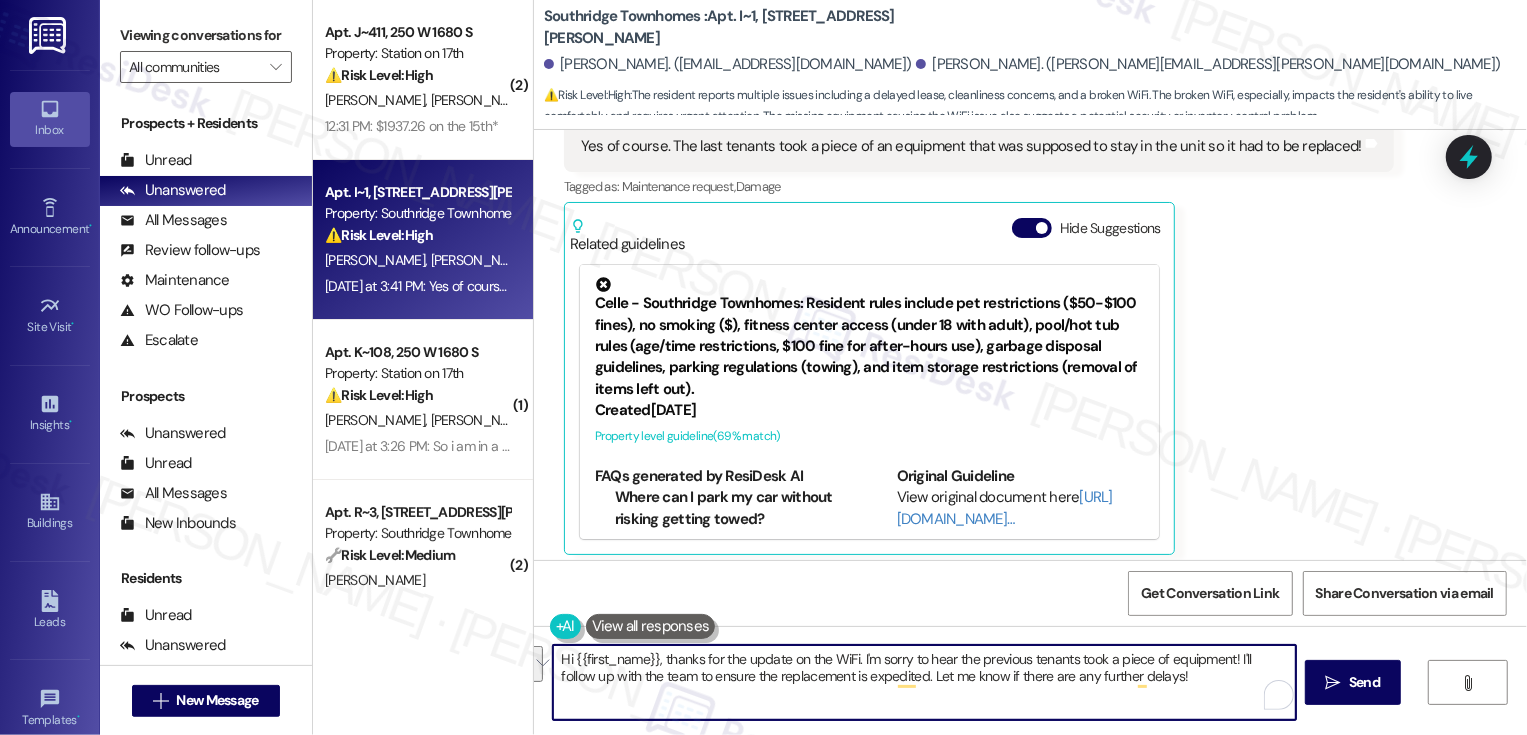 click on "Hi {{first_name}}, thanks for the update on the WiFi. I'm sorry to hear the previous tenants took a piece of equipment! I'll follow up with the team to ensure the replacement is expedited. Let me know if there are any further delays!" at bounding box center (924, 682) 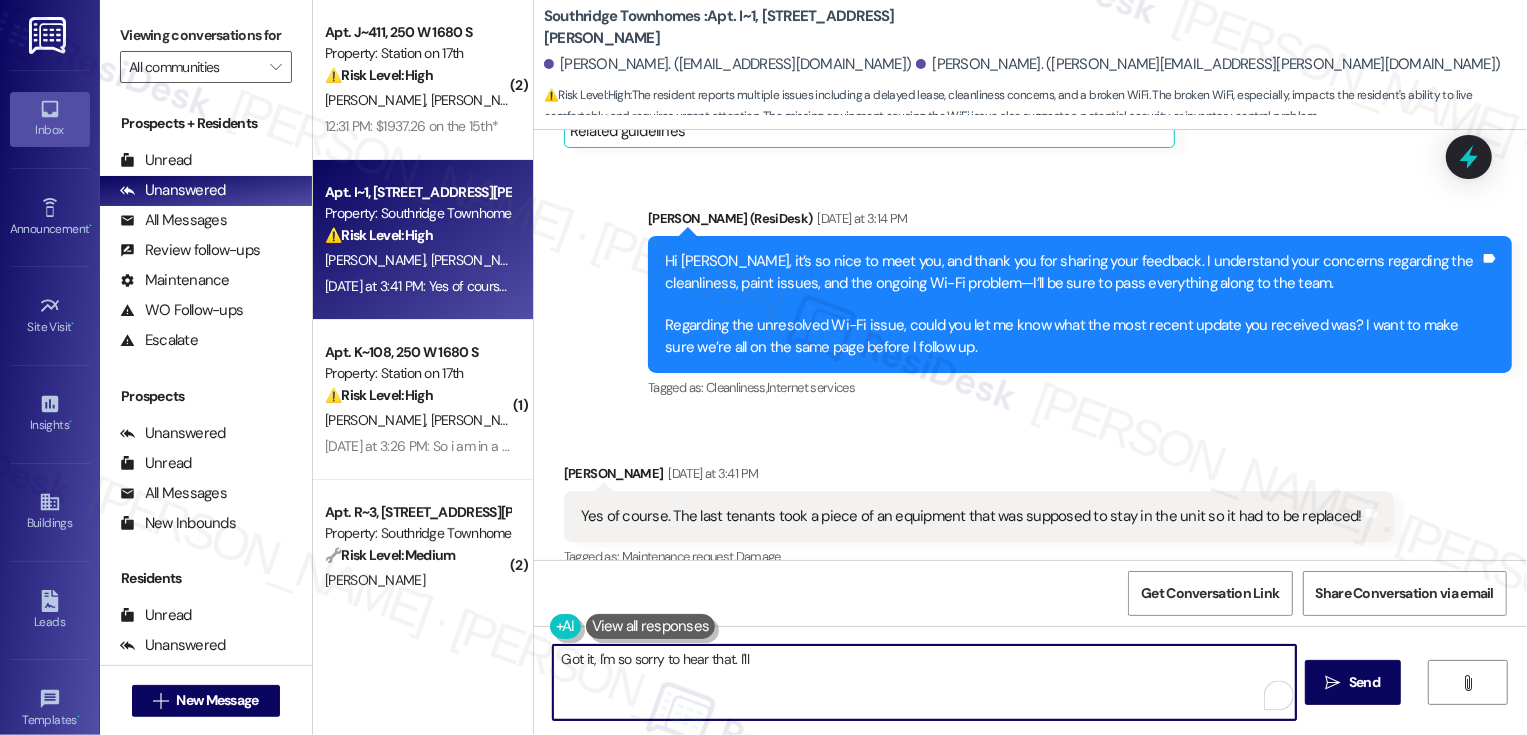 scroll, scrollTop: 1889, scrollLeft: 0, axis: vertical 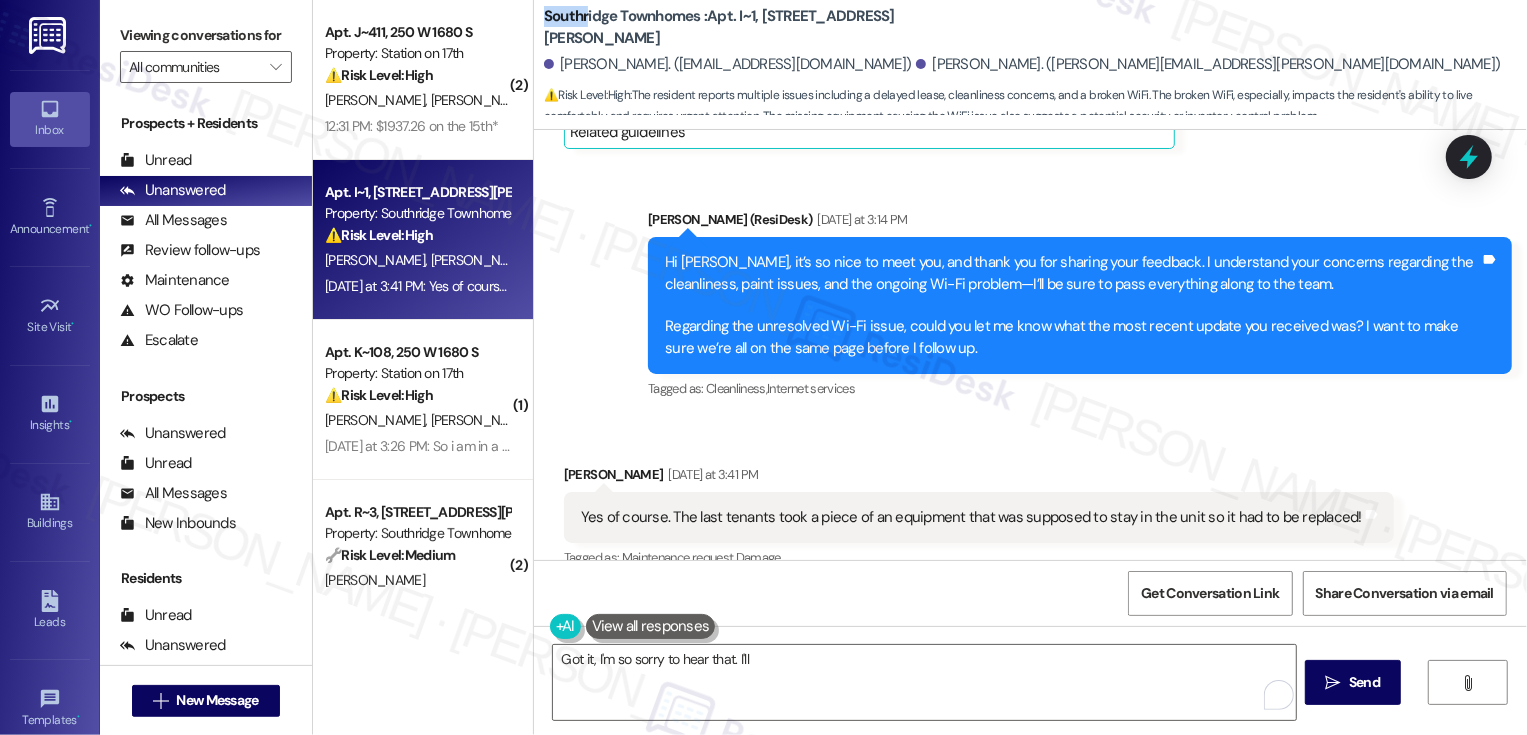 drag, startPoint x: 533, startPoint y: 17, endPoint x: 652, endPoint y: 19, distance: 119.01681 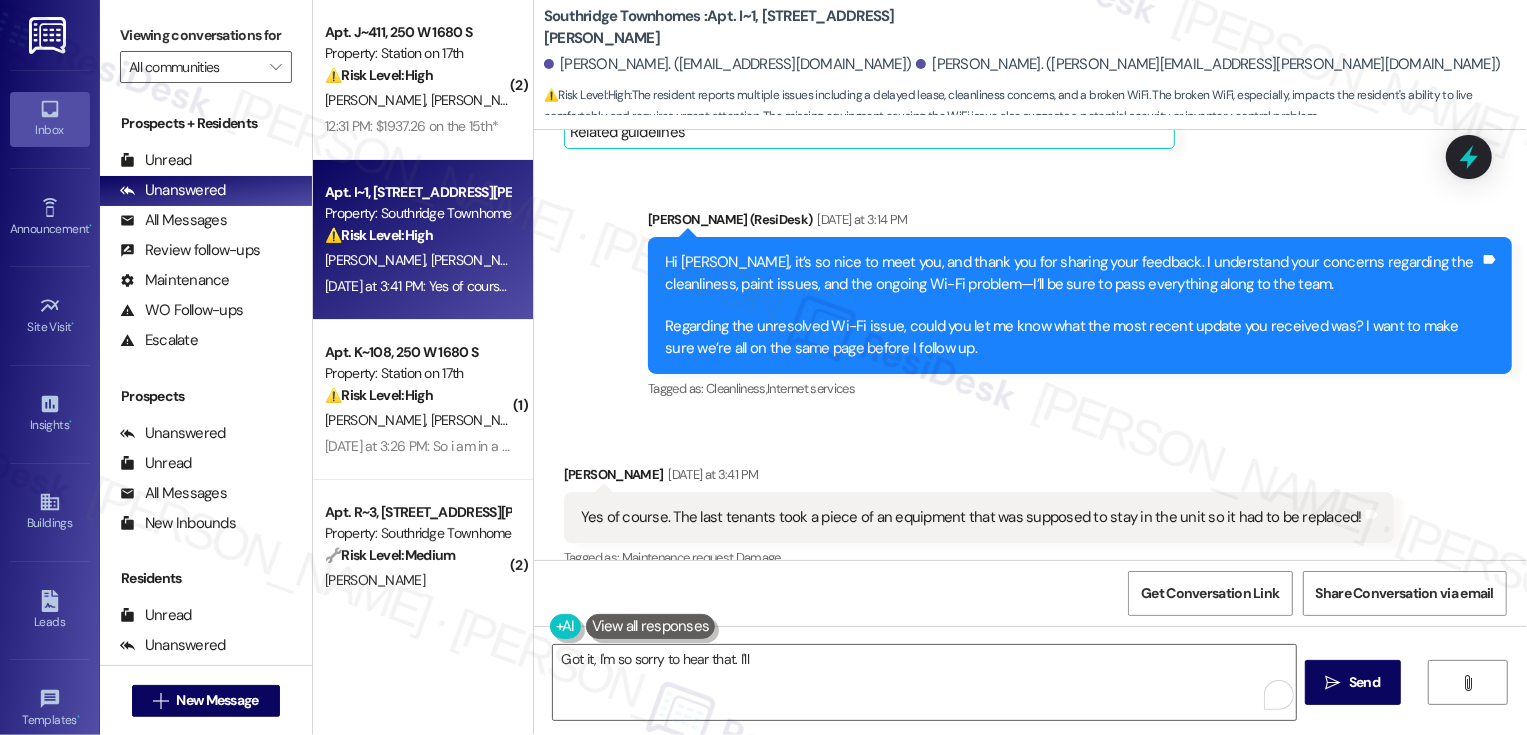 click on "Southridge Townhomes :  Apt. I~1, [STREET_ADDRESS][PERSON_NAME]" at bounding box center (744, 27) 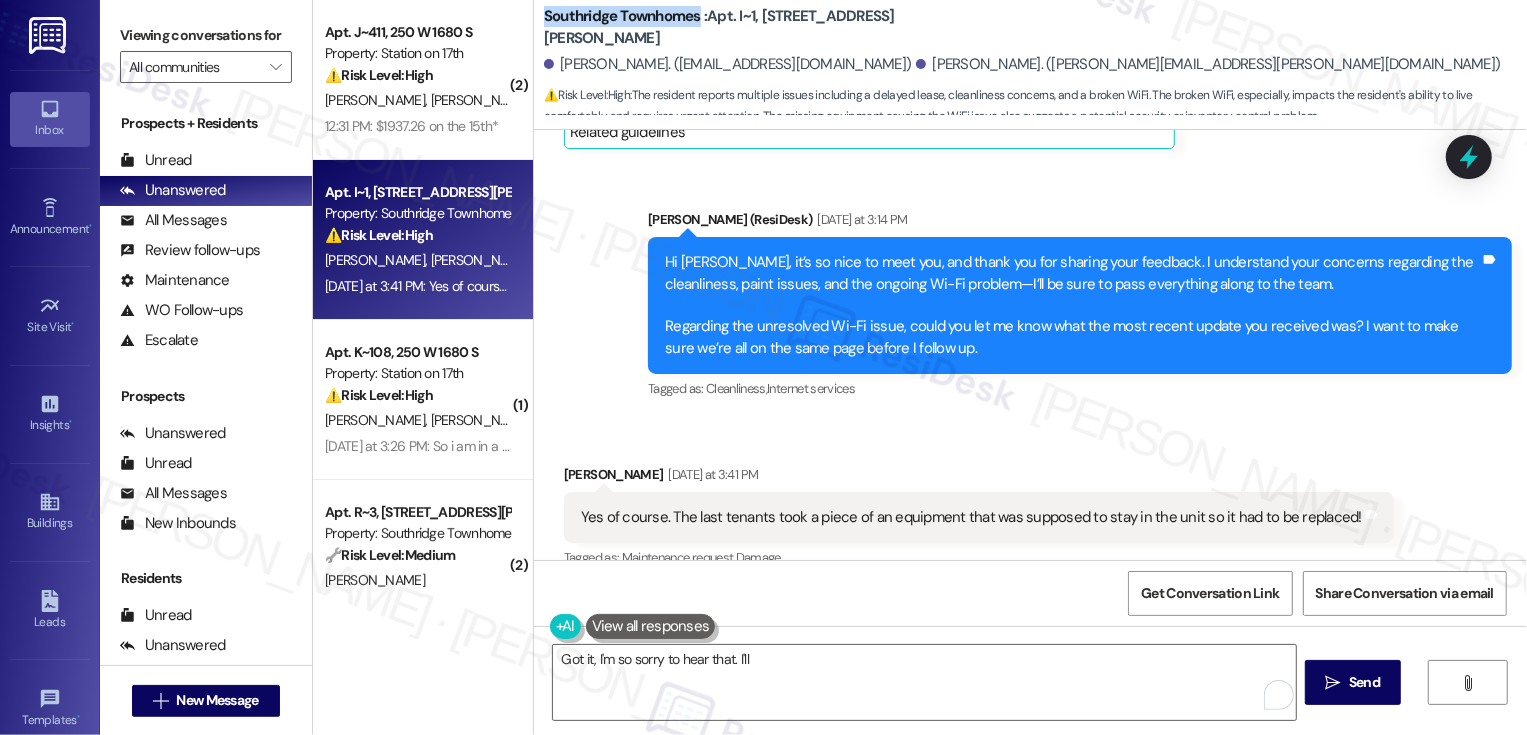 drag, startPoint x: 531, startPoint y: 15, endPoint x: 684, endPoint y: 20, distance: 153.08168 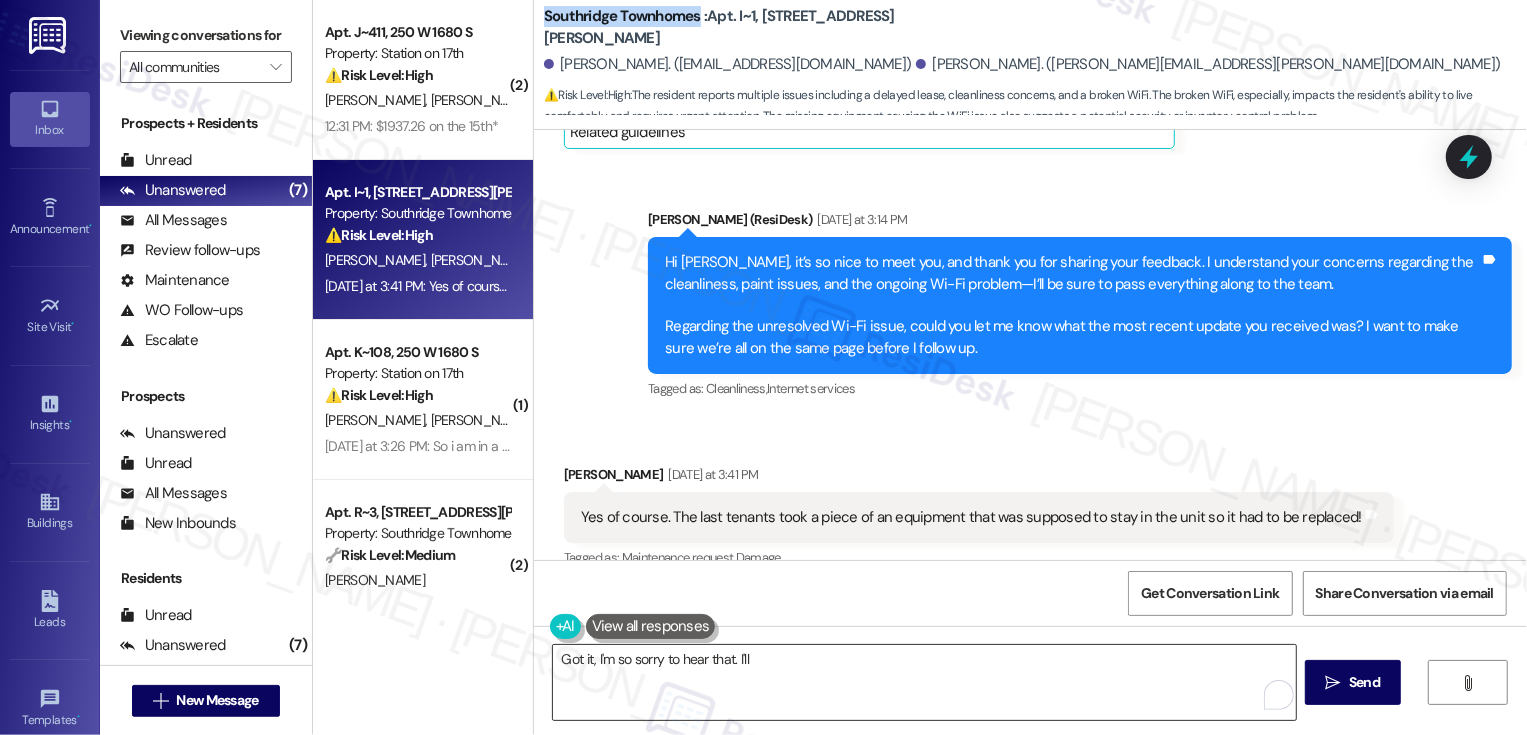 click on "Got it, I'm so sorry to hear that. I'll" at bounding box center (924, 682) 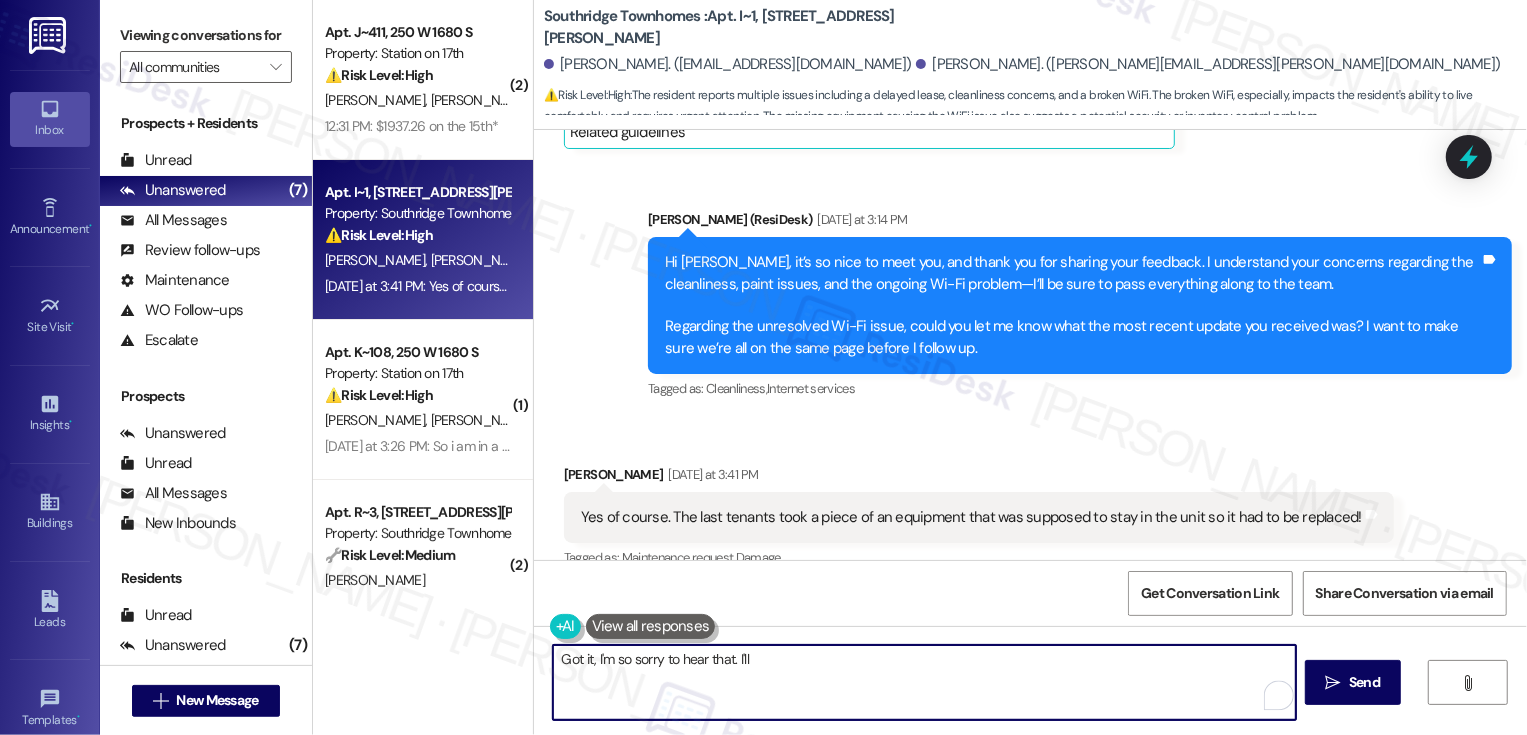 drag, startPoint x: 729, startPoint y: 660, endPoint x: 771, endPoint y: 660, distance: 42 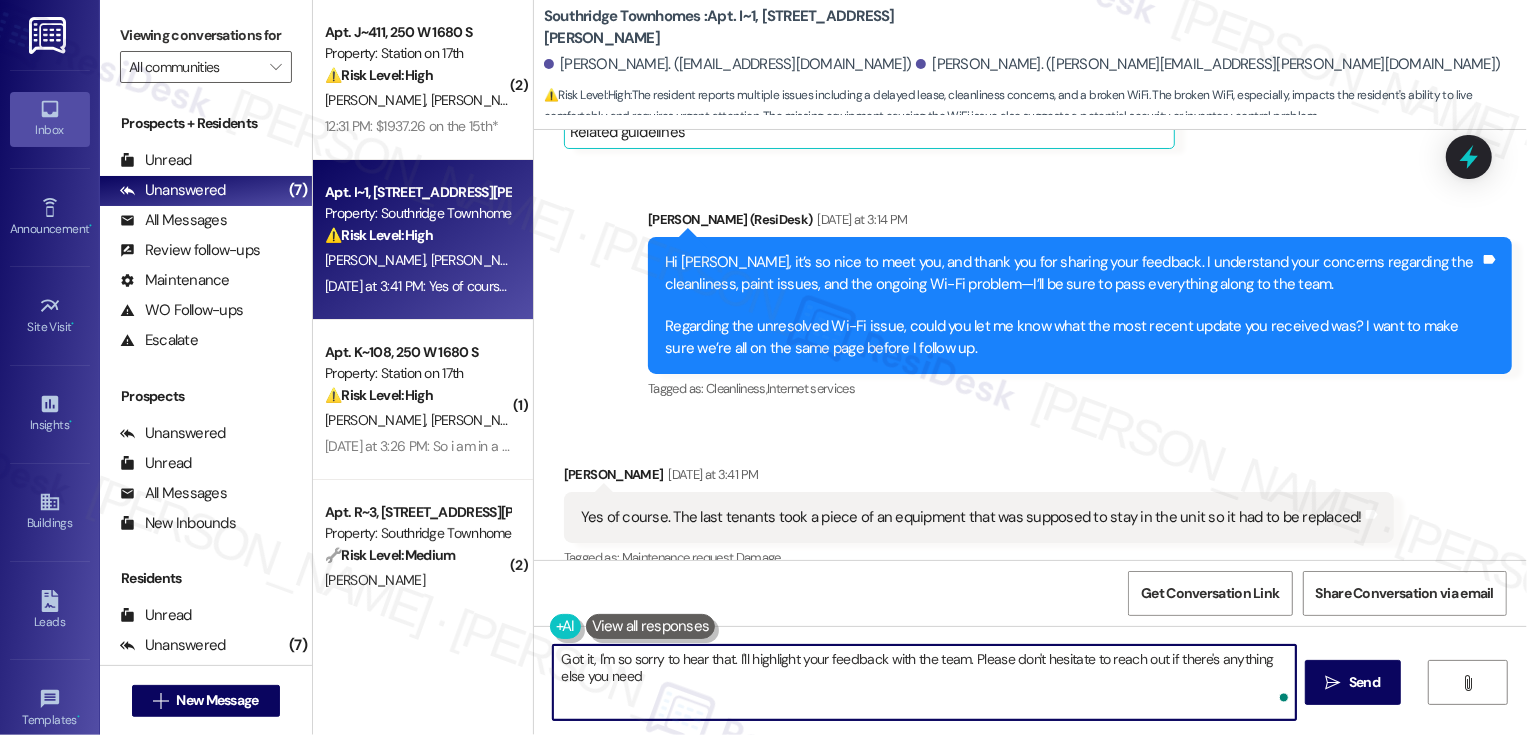 type on "Got it, I'm so sorry to hear that. I'll highlight your feedback with the team. Please don't hesitate to reach out if there's anything else you need!" 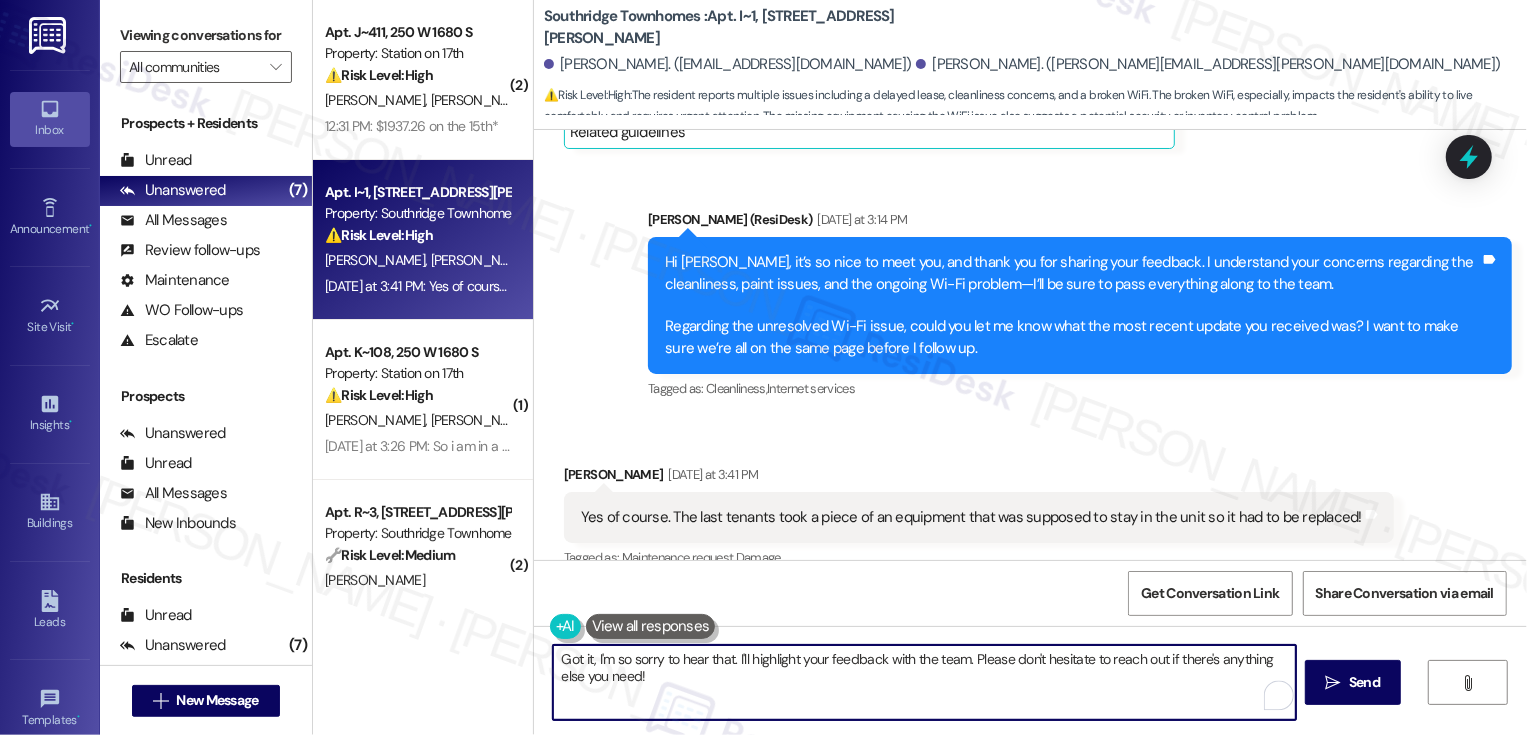 click on "Got it, I'm so sorry to hear that. I'll highlight your feedback with the team. Please don't hesitate to reach out if there's anything else you need!" at bounding box center (924, 682) 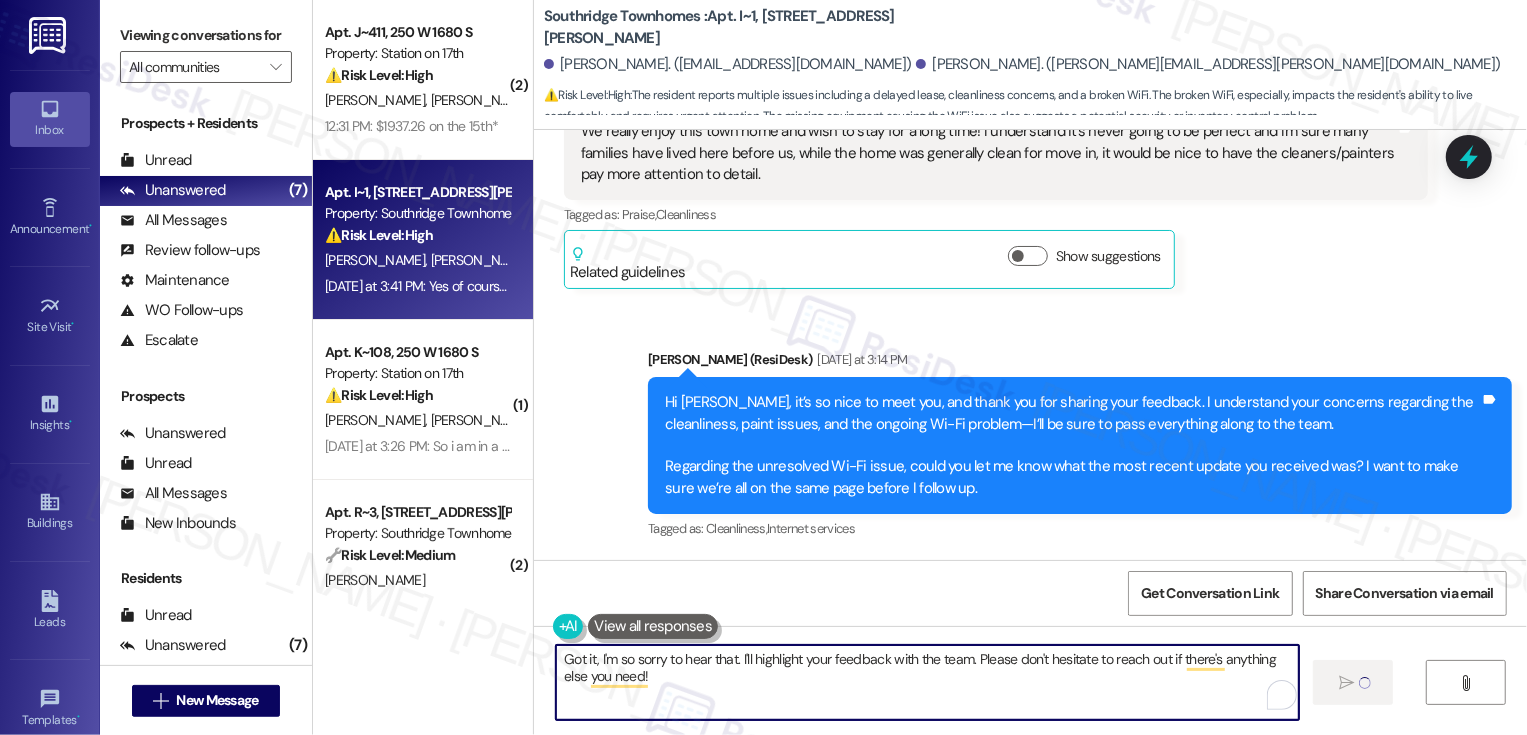 scroll, scrollTop: 2269, scrollLeft: 0, axis: vertical 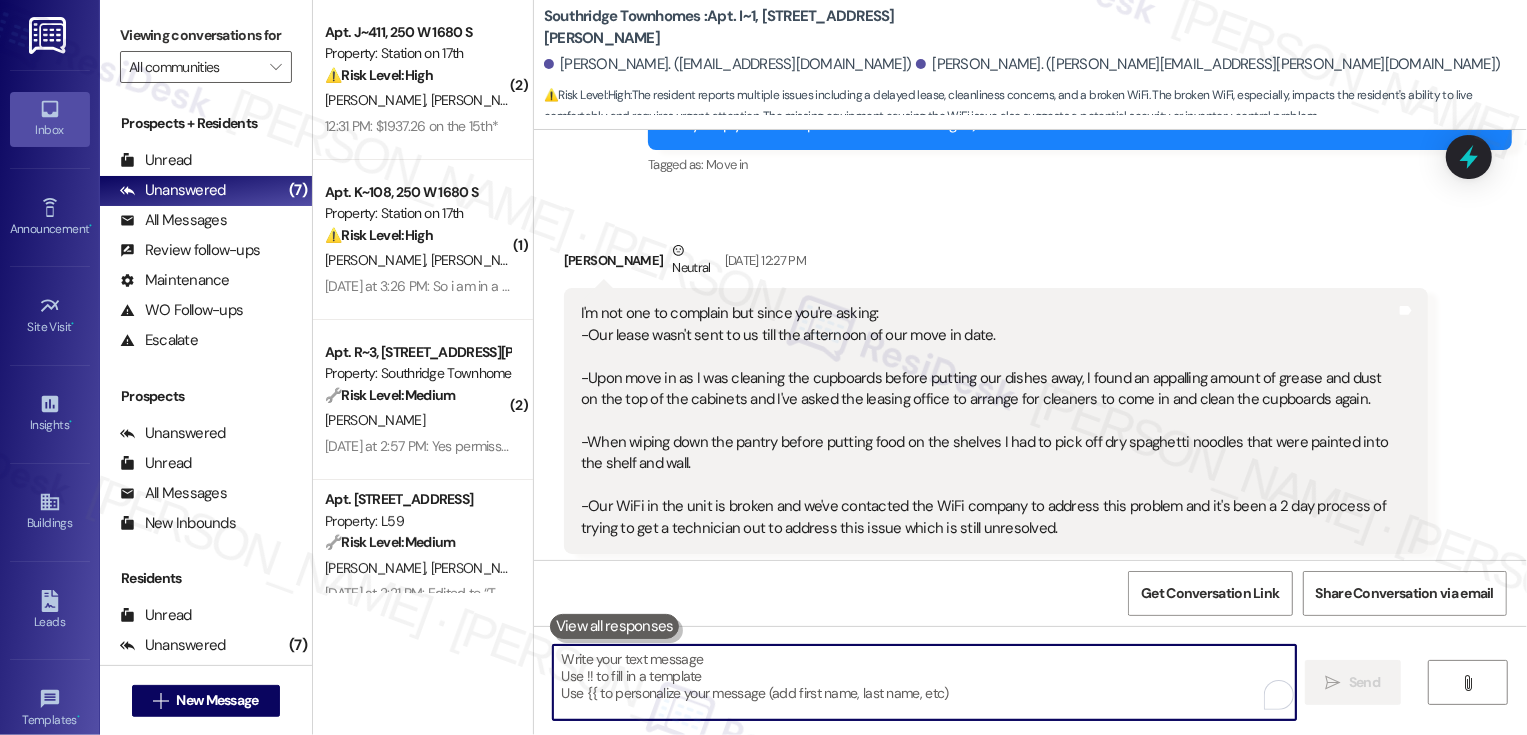 type 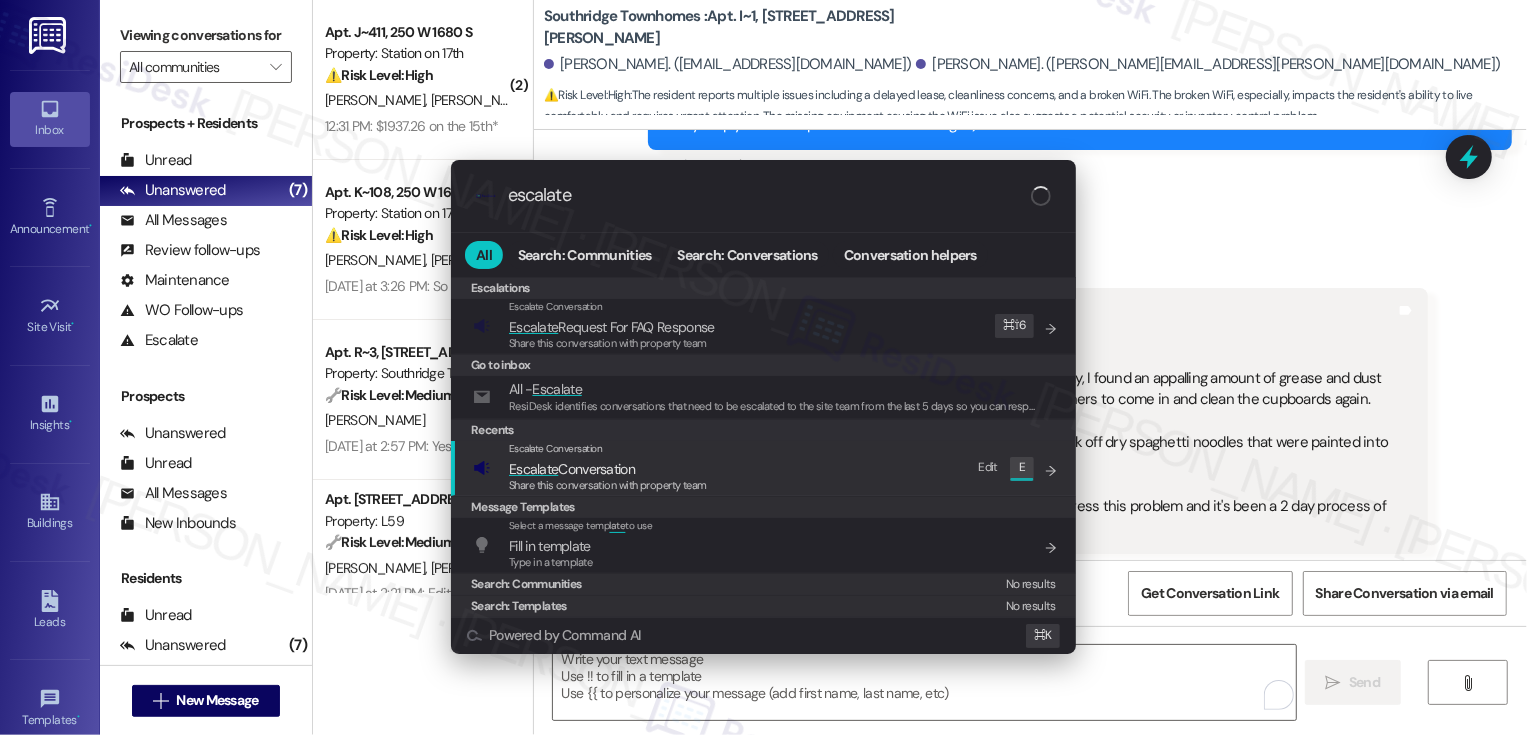 type on "escalate" 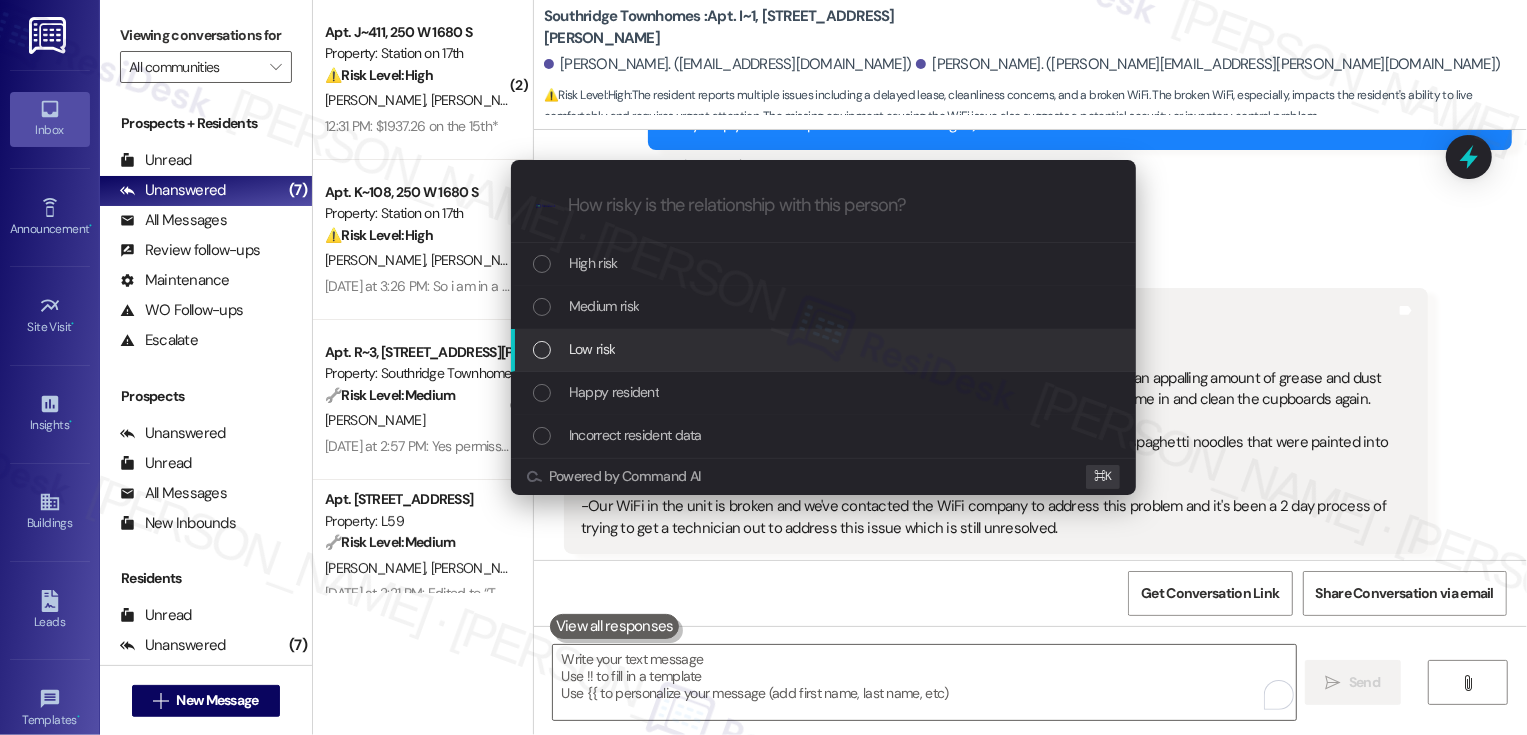click on "Low risk" at bounding box center (825, 349) 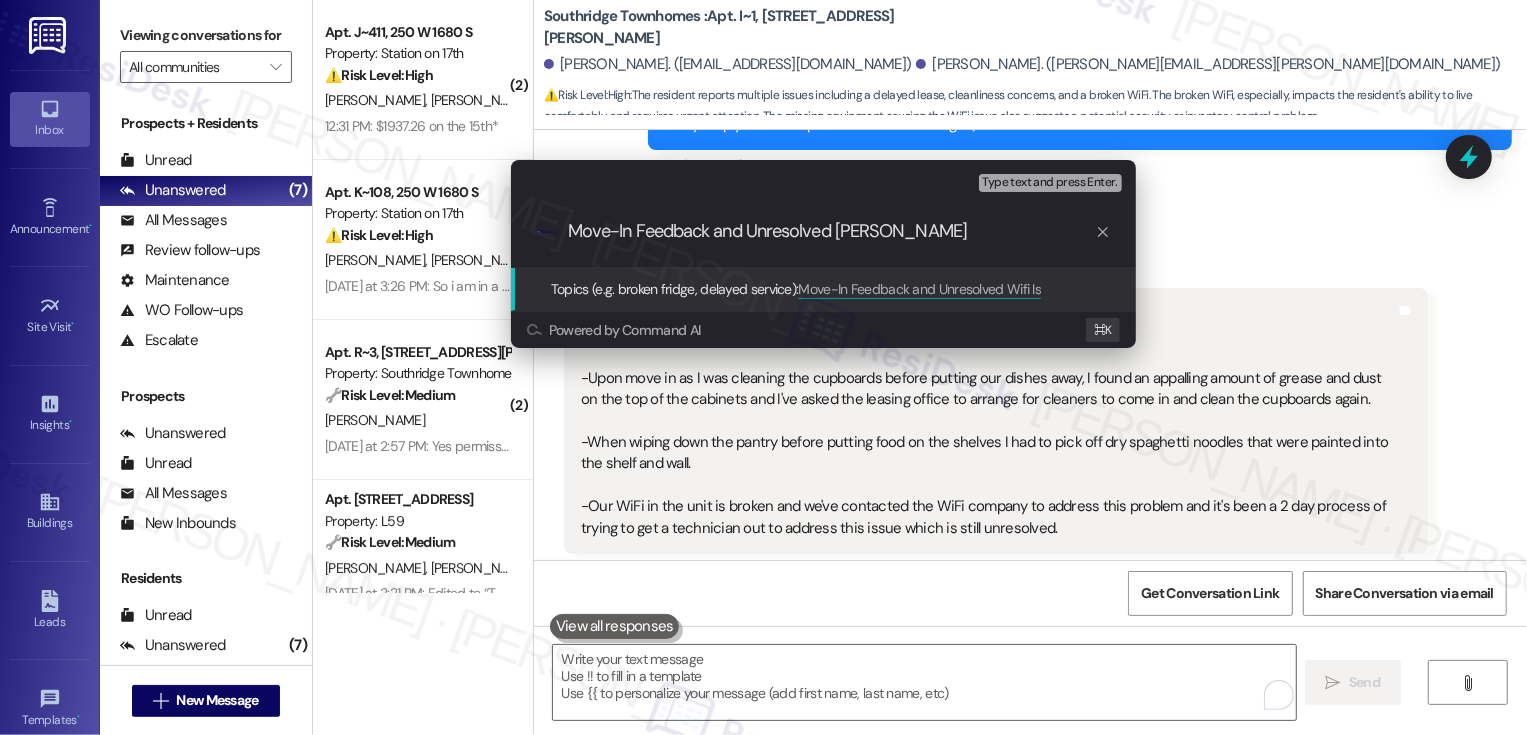 type on "Move-In Feedback and Unresolved Wifi Issue" 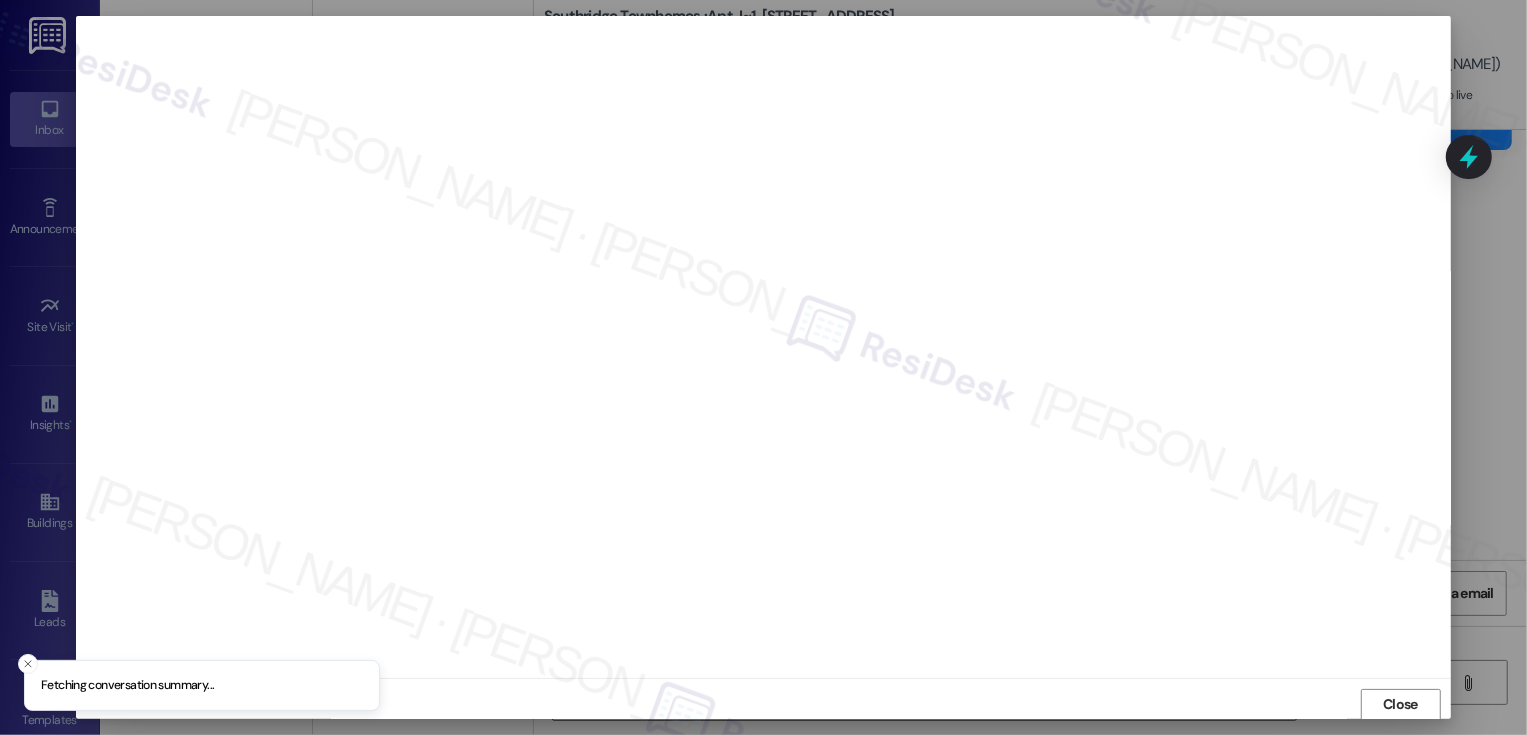 scroll, scrollTop: 1, scrollLeft: 0, axis: vertical 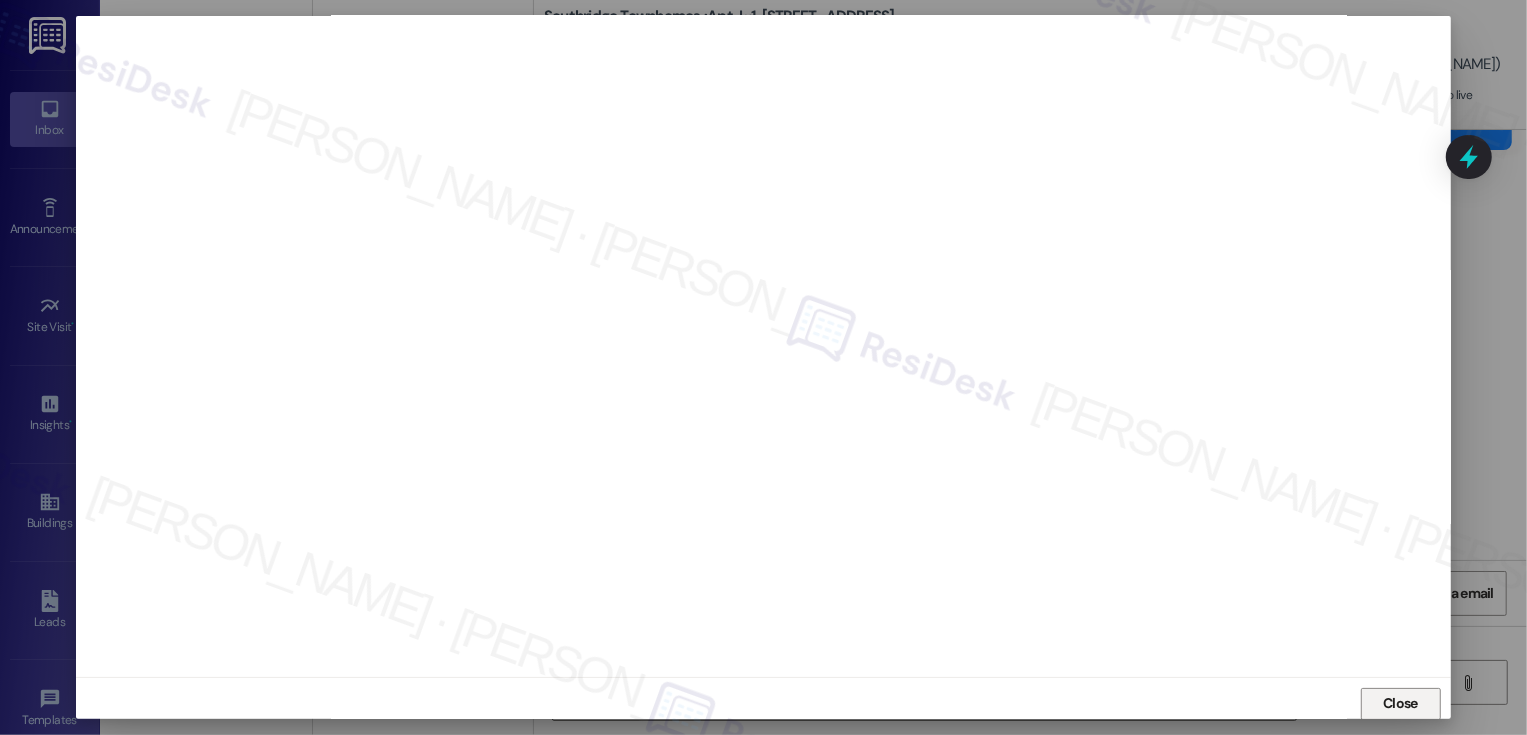 click on "Close" at bounding box center (1401, 704) 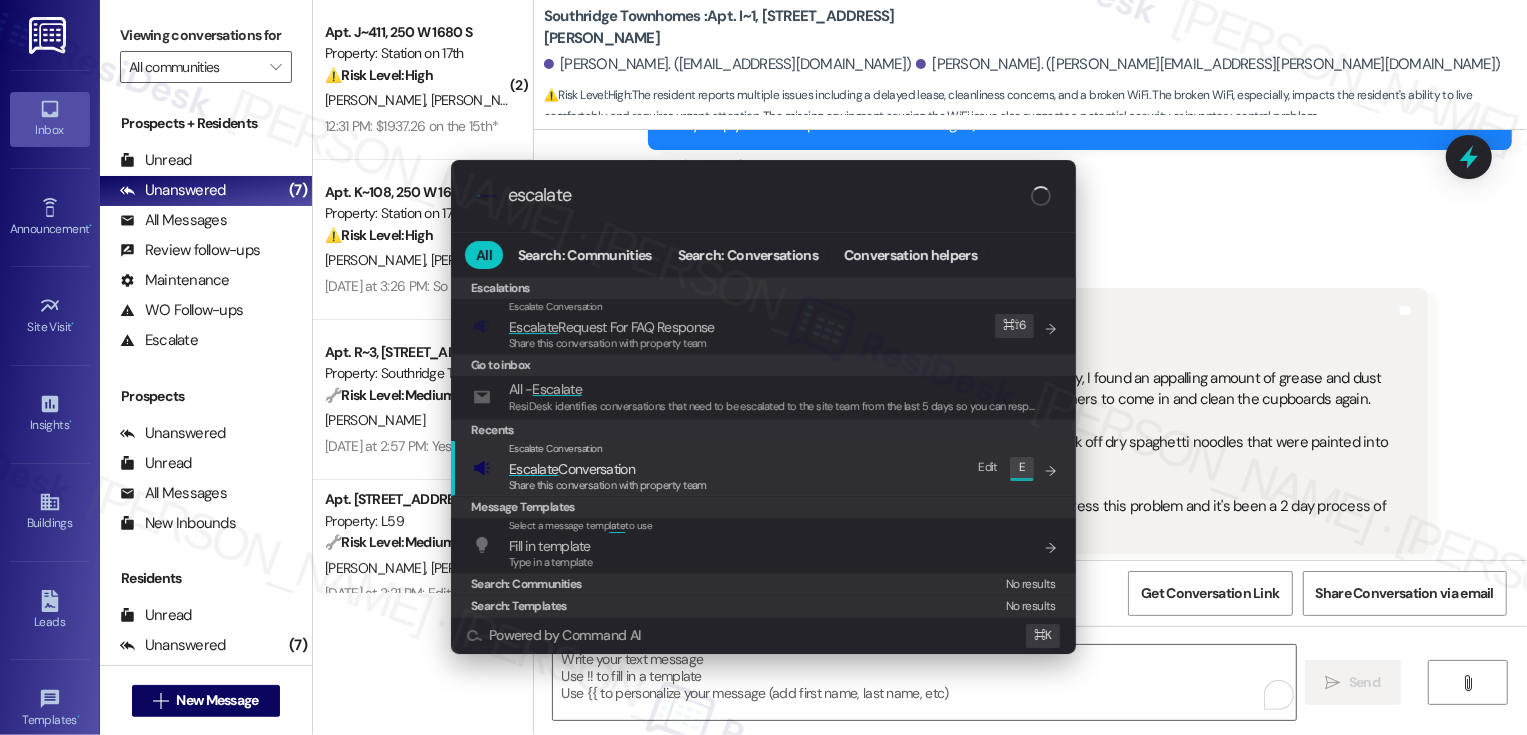 type on "escalate" 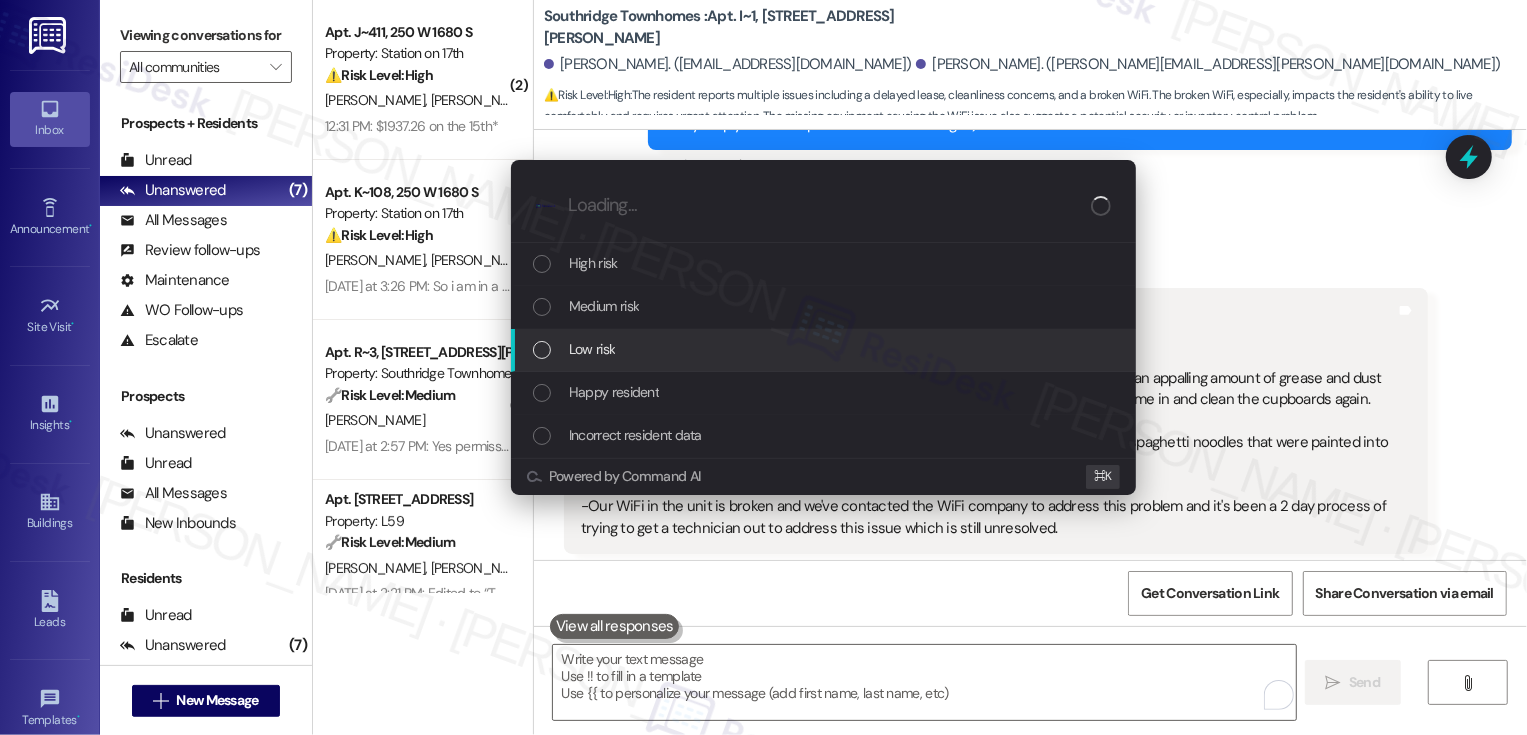 click on "Low risk" at bounding box center [592, 349] 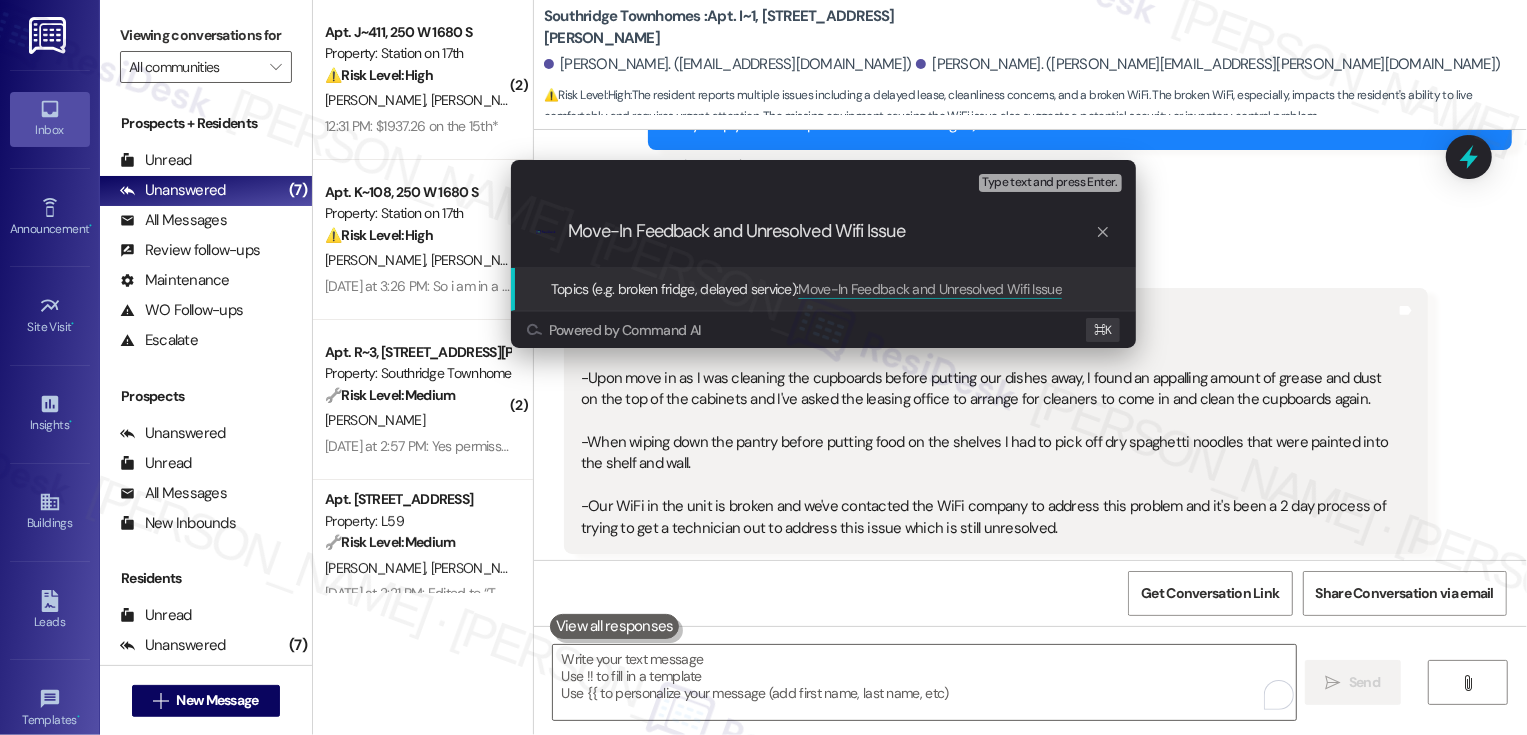type 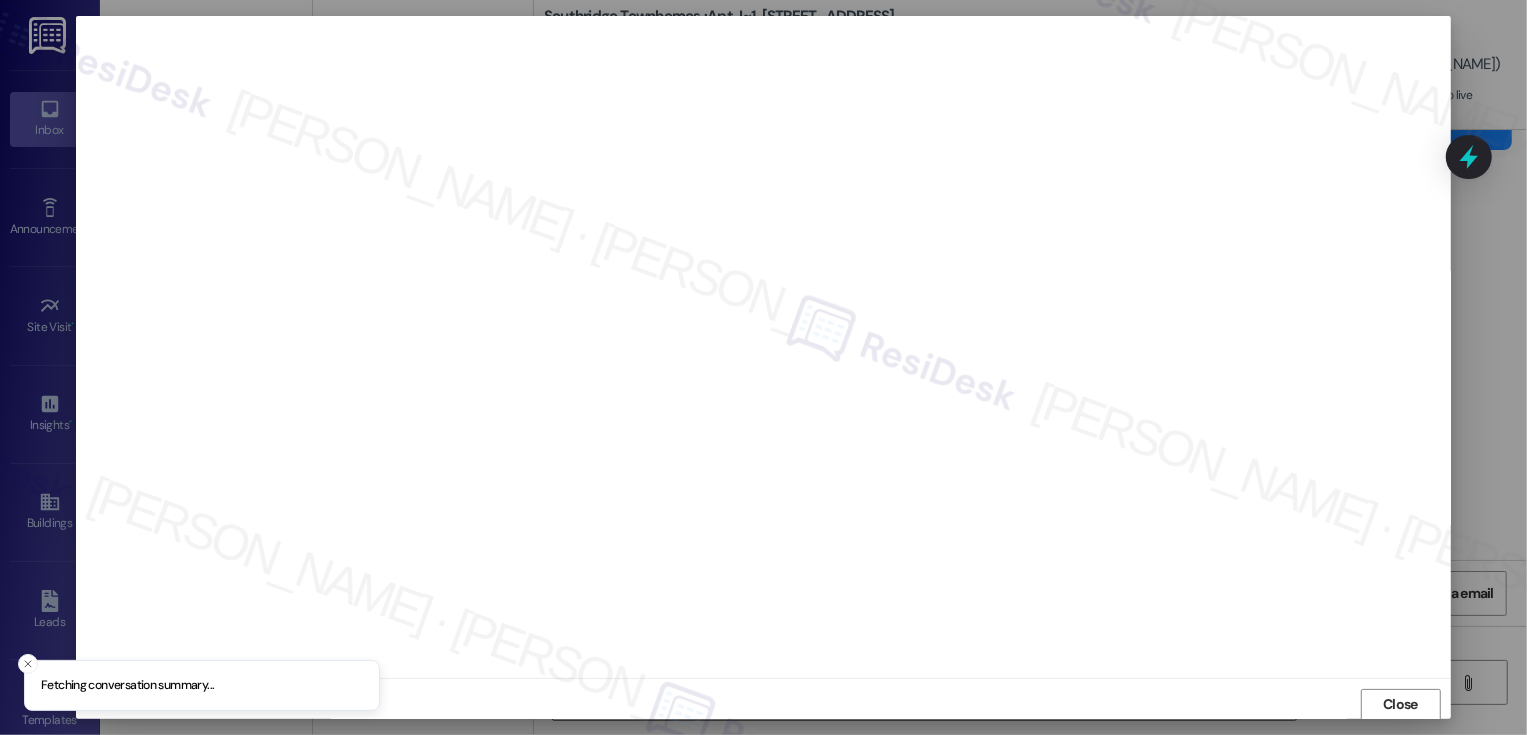 scroll, scrollTop: 1, scrollLeft: 0, axis: vertical 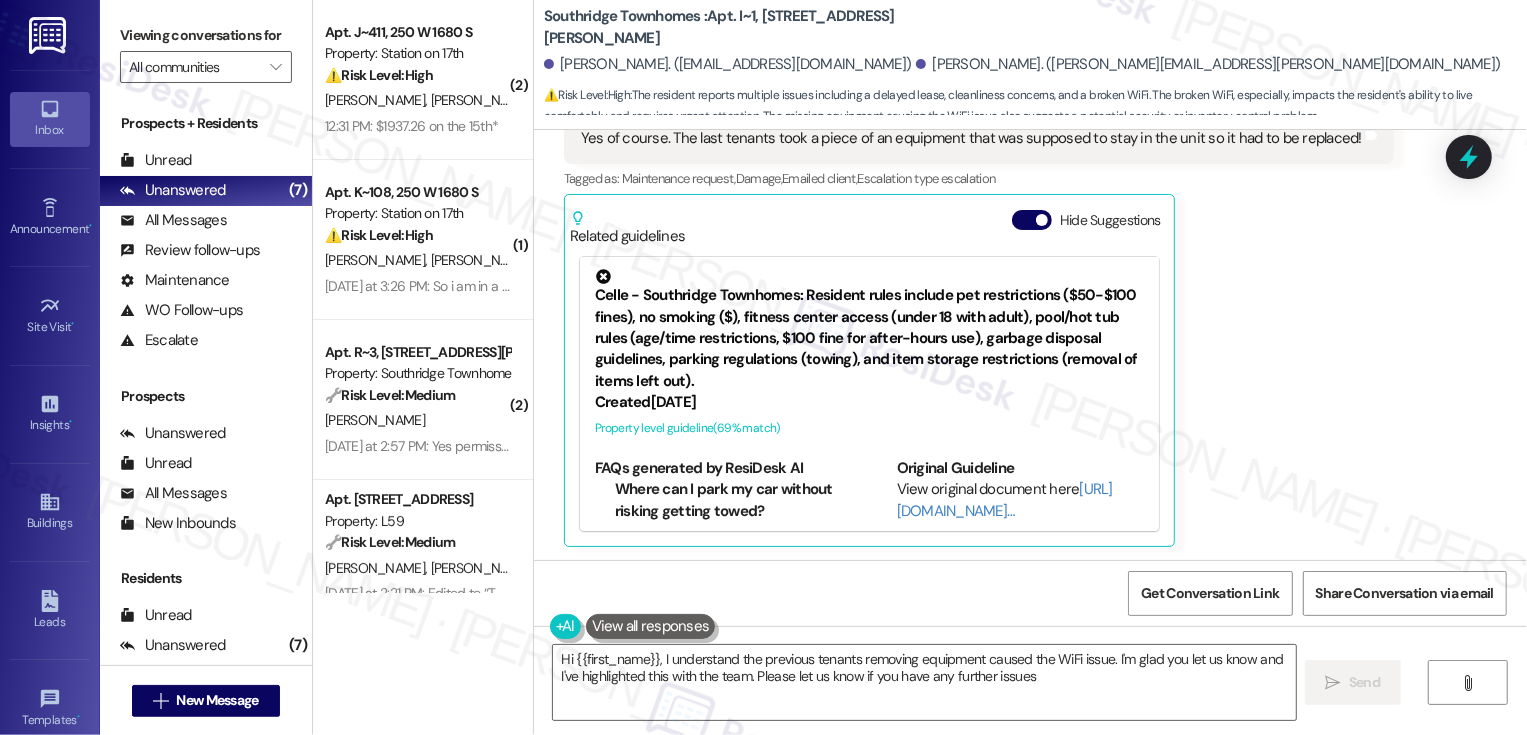 type on "Hi {{first_name}}, I understand the previous tenants removing equipment caused the WiFi issue. I'm glad you let us know and I've highlighted this with the team. Please let us know if you have any further issues!" 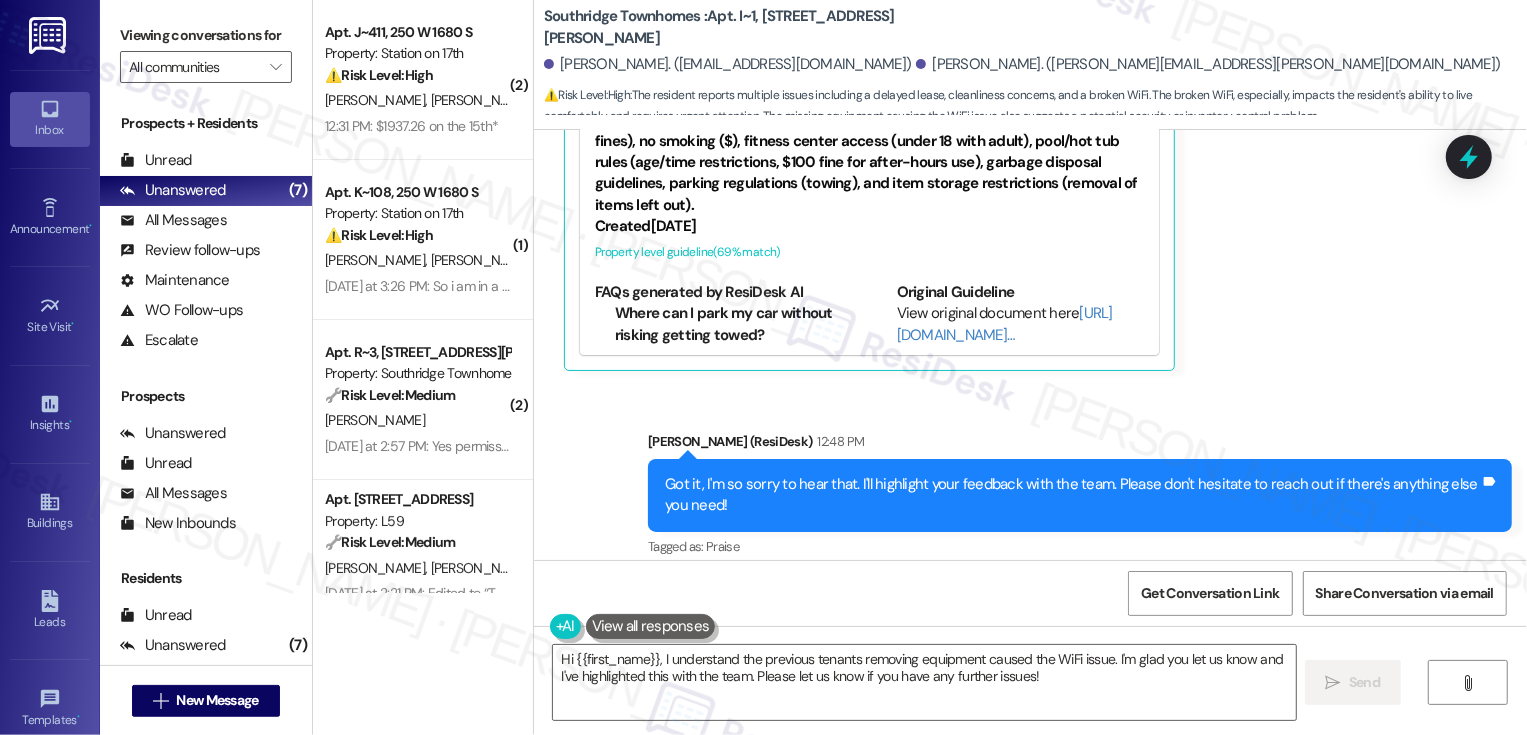scroll, scrollTop: 2459, scrollLeft: 0, axis: vertical 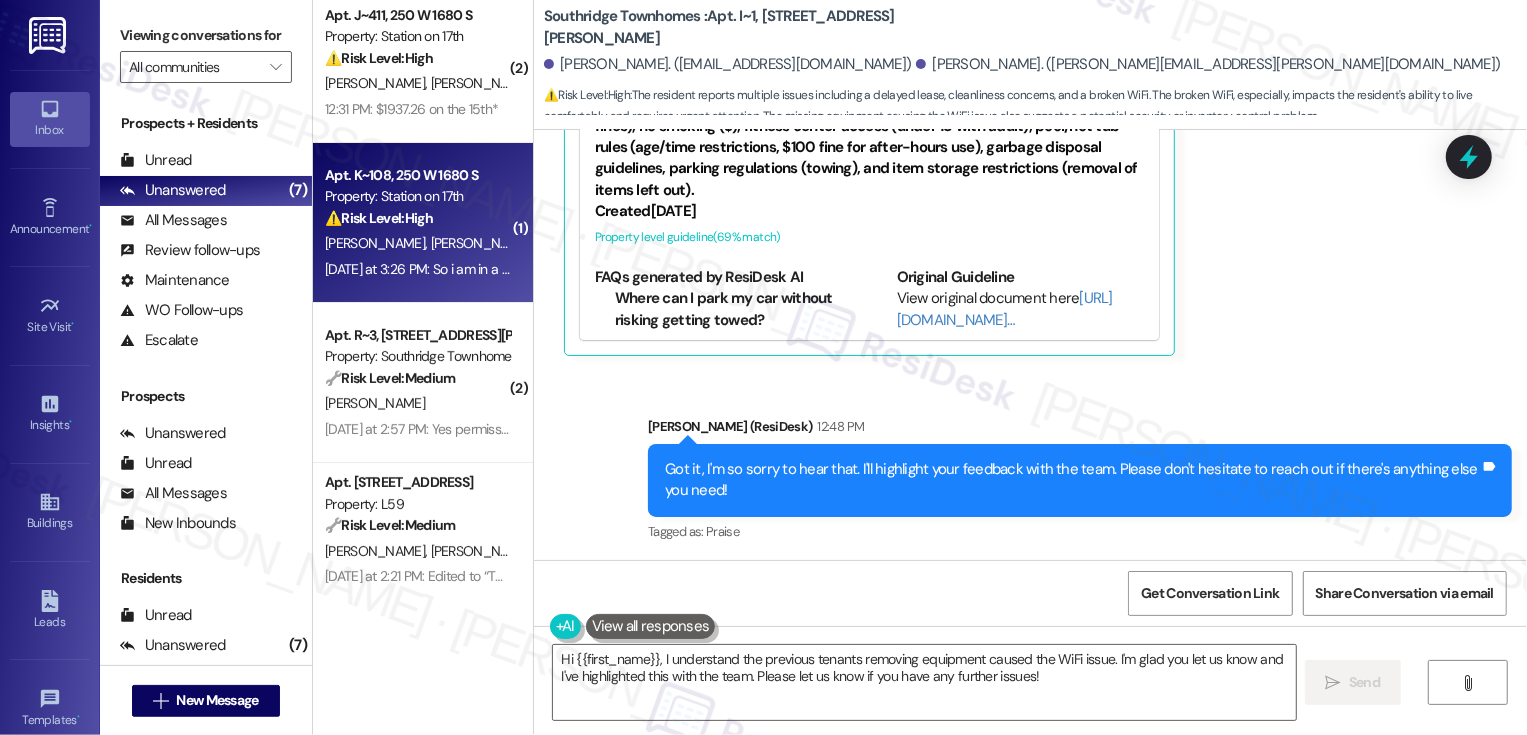 click on "⚠️  Risk Level:  High" at bounding box center (379, 218) 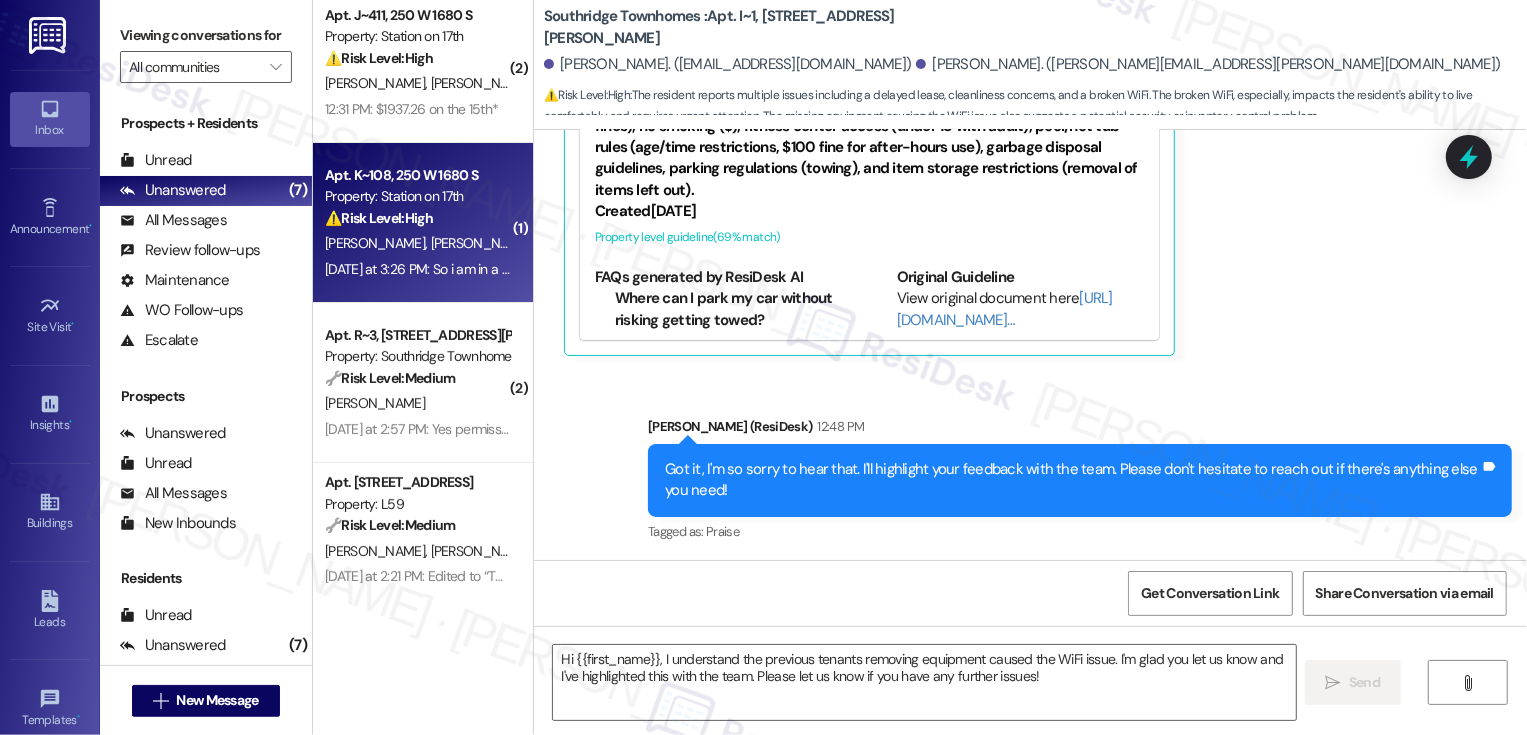 click on "⚠️  Risk Level:  High" at bounding box center (379, 218) 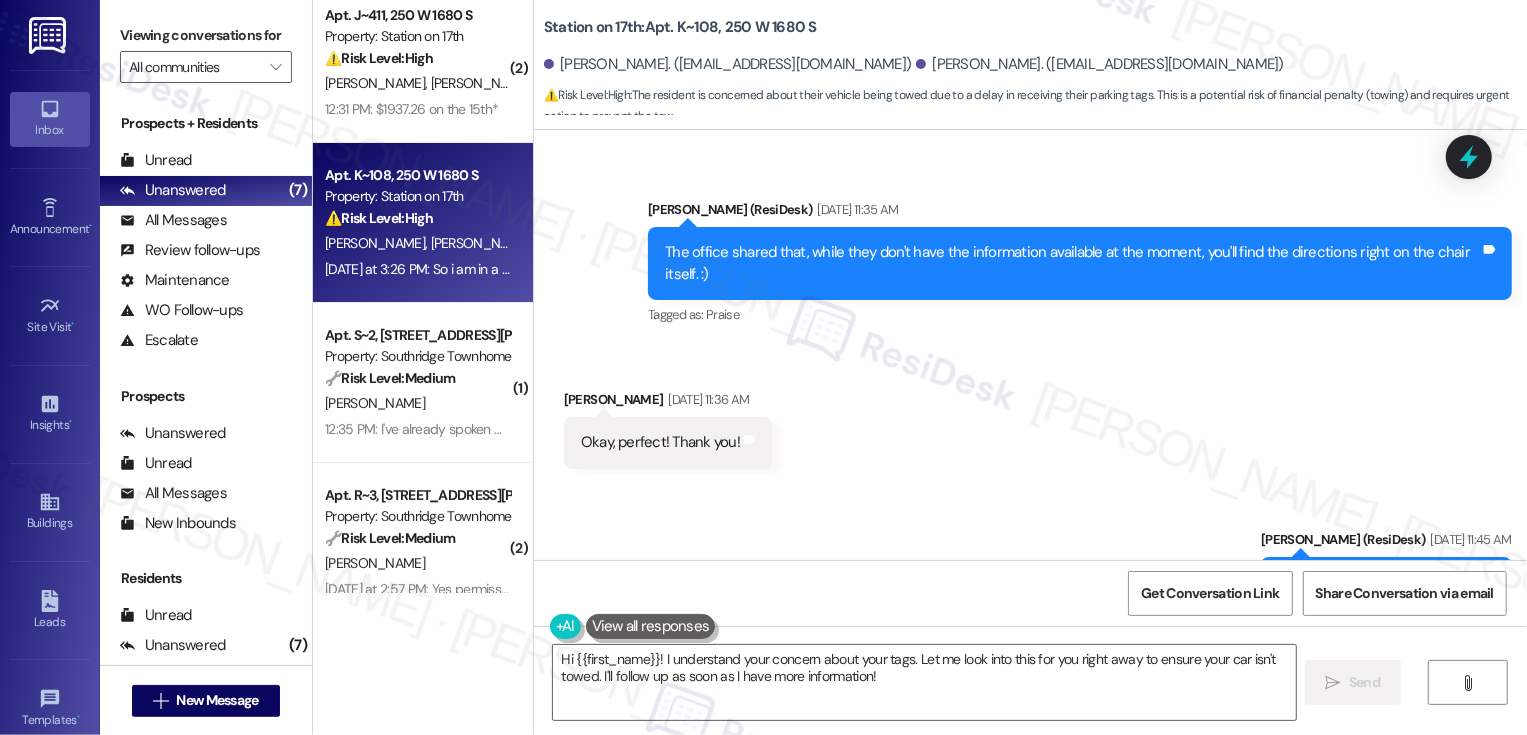 scroll, scrollTop: 6150, scrollLeft: 0, axis: vertical 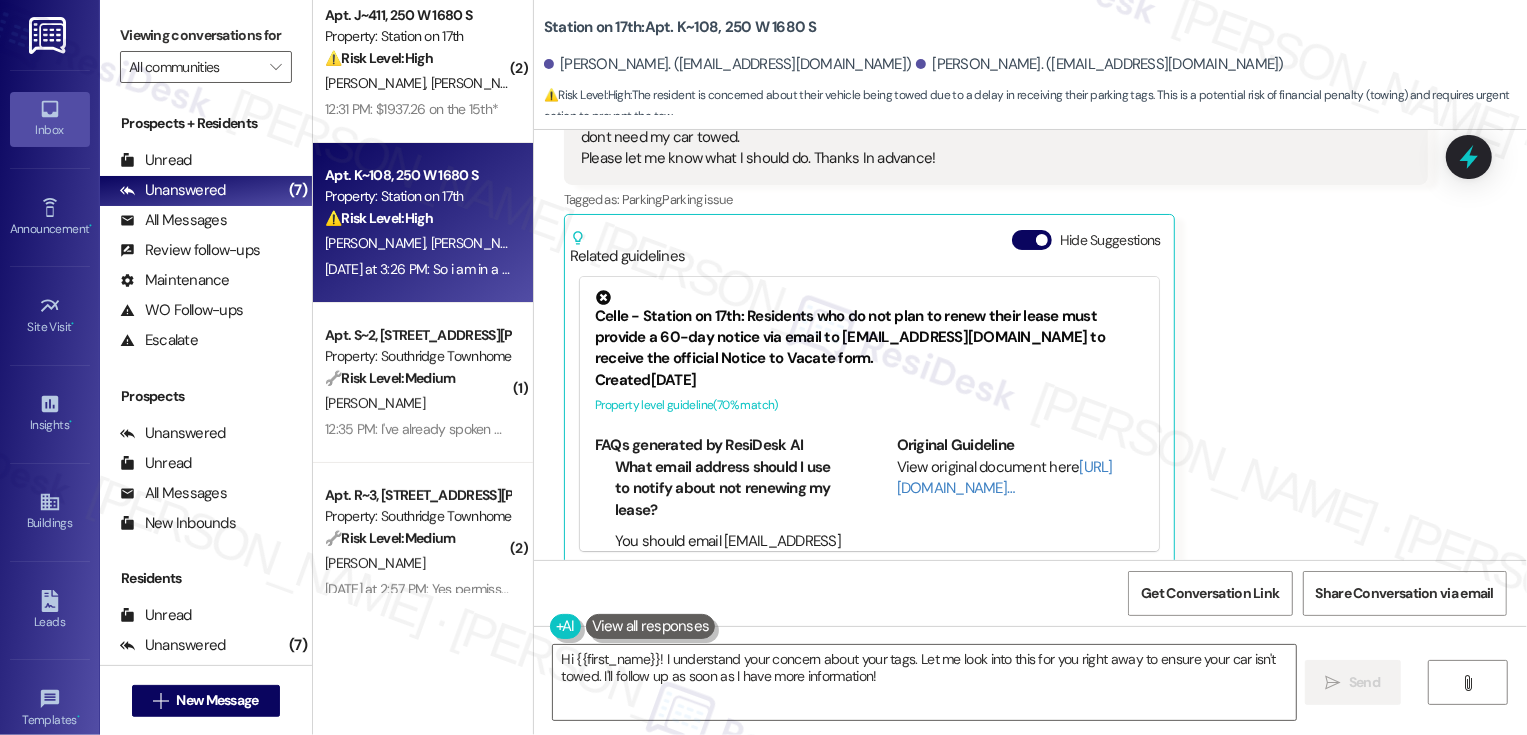 click at bounding box center [651, 626] 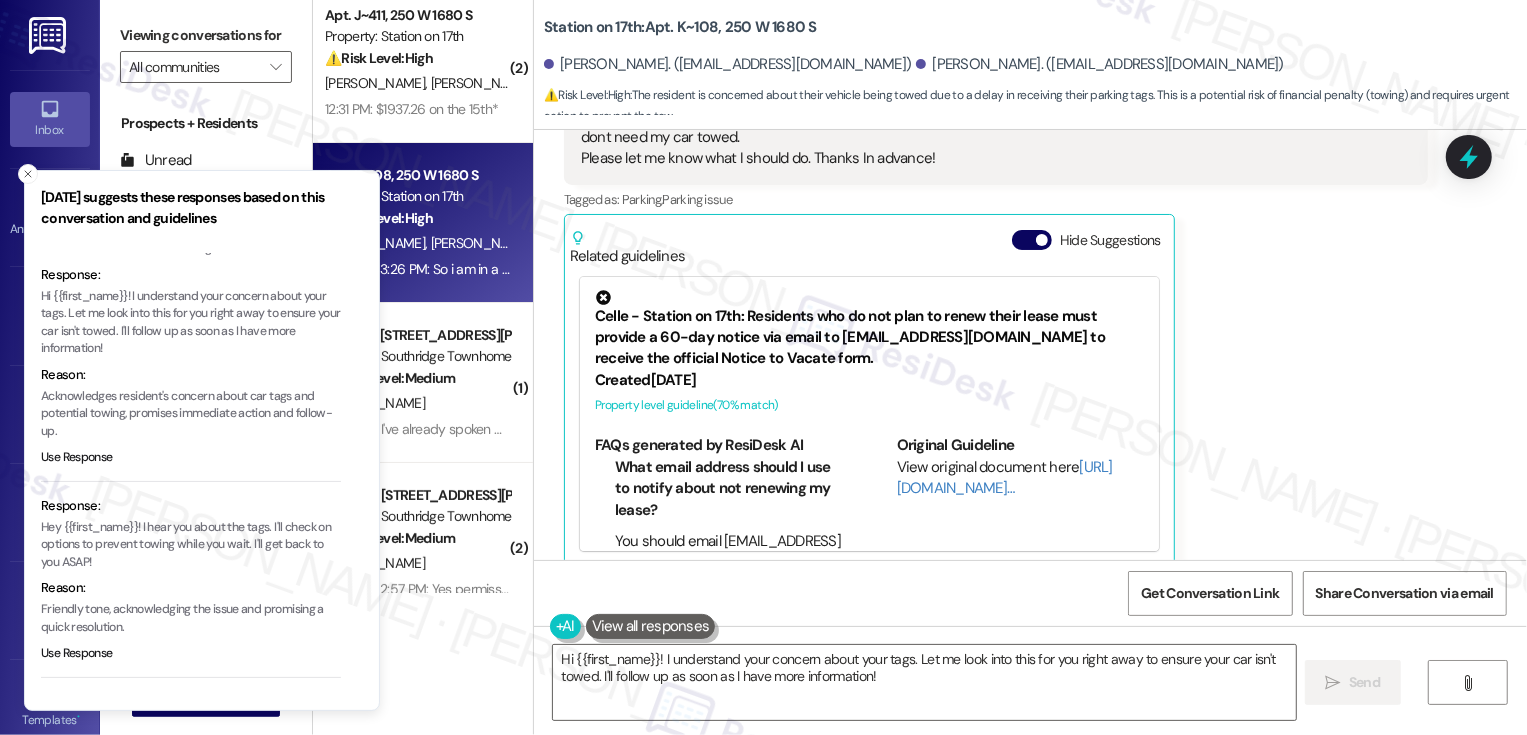 scroll, scrollTop: 0, scrollLeft: 0, axis: both 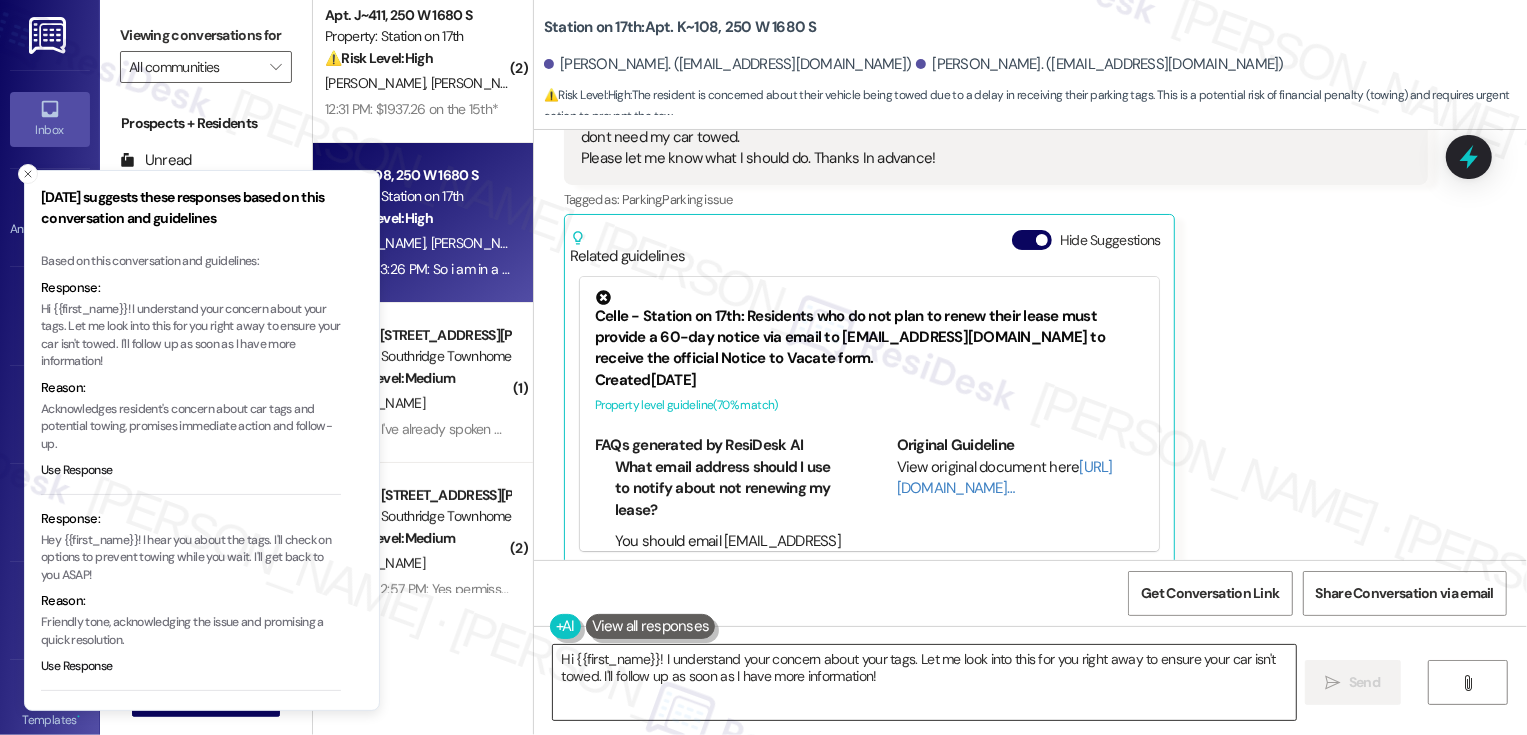 click on "Hi {{first_name}}! I understand your concern about your tags. Let me look into this for you right away to ensure your car isn't towed. I'll follow up as soon as I have more information!" at bounding box center [924, 682] 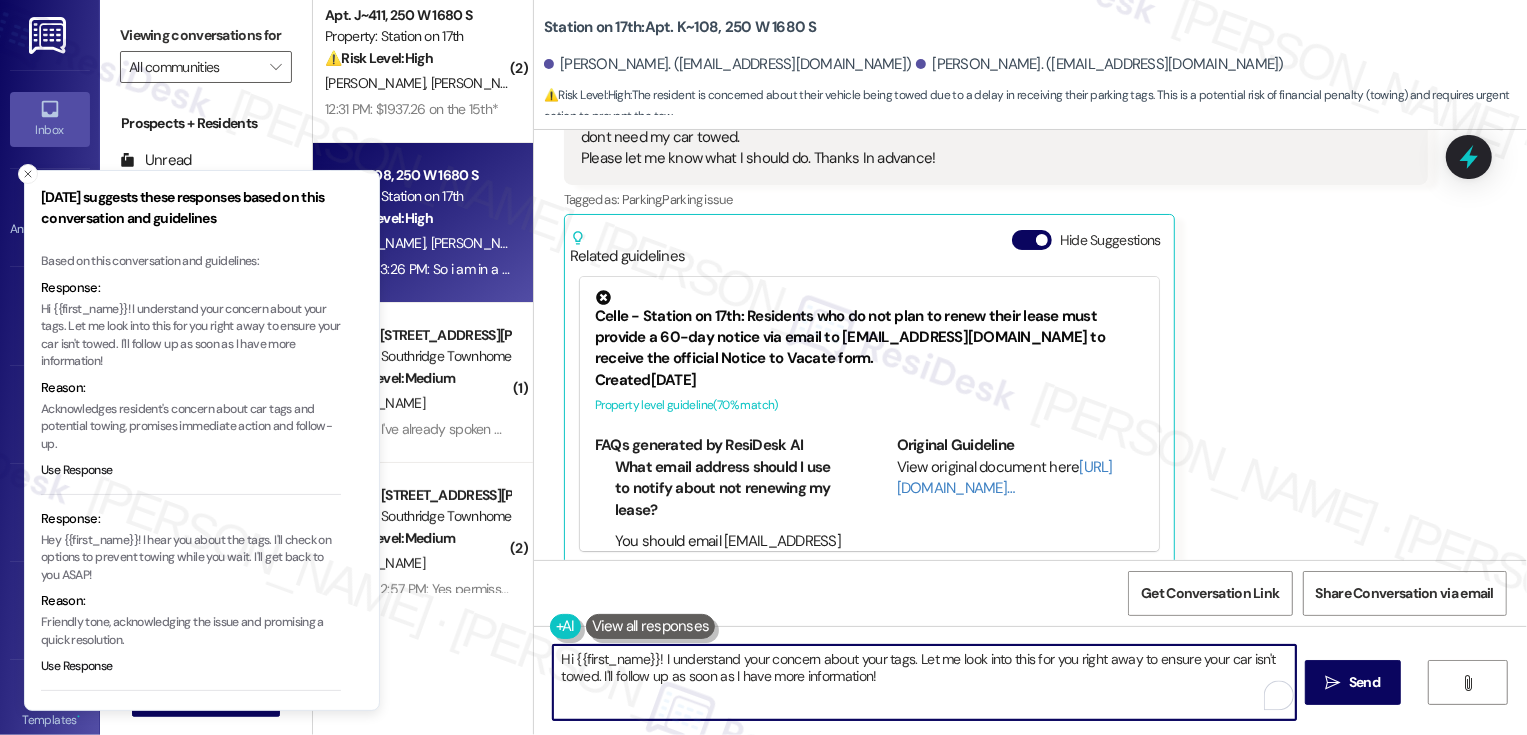 scroll, scrollTop: 340, scrollLeft: 0, axis: vertical 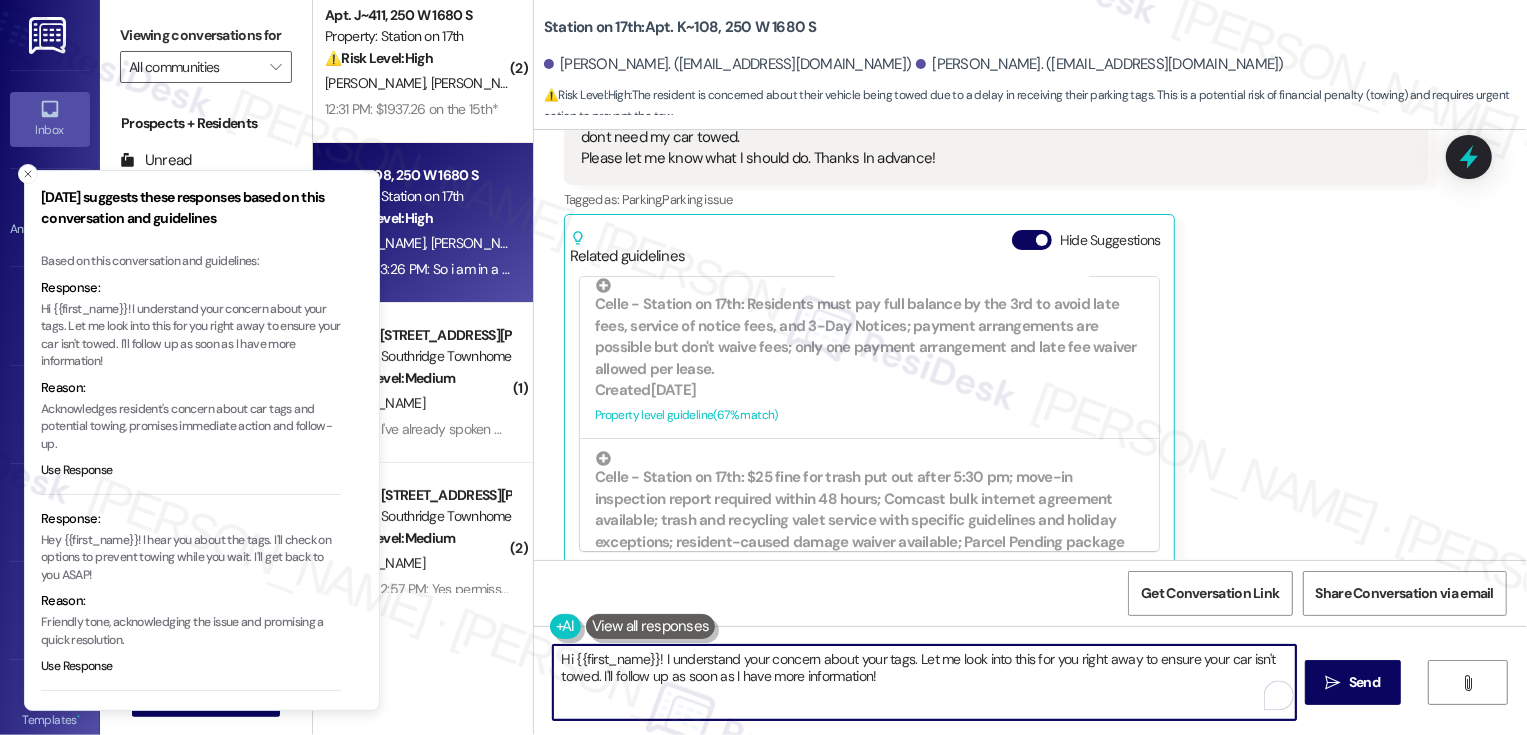 click on "[PERSON_NAME] Question [DATE] at 3:26 PM So i am in a pickle, I'm getting my tags sent through the mail and it will take a week from now. What should I do @ help me please! I dont need my car towed.
Please let me know what I should do. Thanks In advance!  Tags and notes Tagged as:   Parking ,  Click to highlight conversations about Parking Parking issue Click to highlight conversations about Parking issue  Related guidelines Hide Suggestions Celle - Station on 17th: Residents who do not plan to renew their lease must provide a 60-day notice via email to [EMAIL_ADDRESS][DOMAIN_NAME] to receive the official Notice to Vacate form.
Created  [DATE] Property level guideline  ( 70 % match) FAQs generated by ResiDesk AI What email address should I use to notify about not renewing my lease? You should email [EMAIL_ADDRESS][DOMAIN_NAME] if you do not plan to renew your lease. How many days notice do I need to give if I'm not renewing my lease? What form do I need to fill out to give notice that I'm vacating?  (" at bounding box center [996, 312] 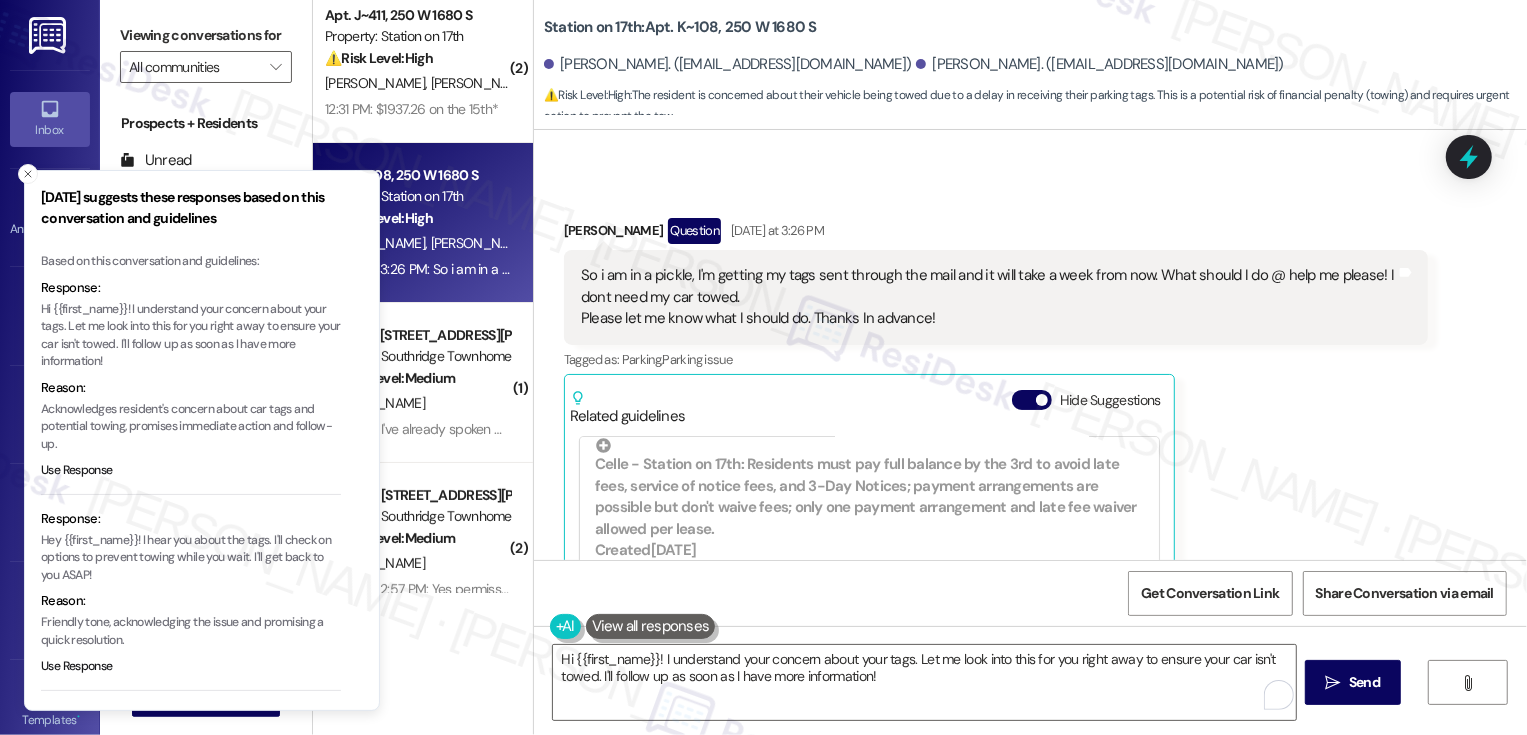 scroll, scrollTop: 5960, scrollLeft: 0, axis: vertical 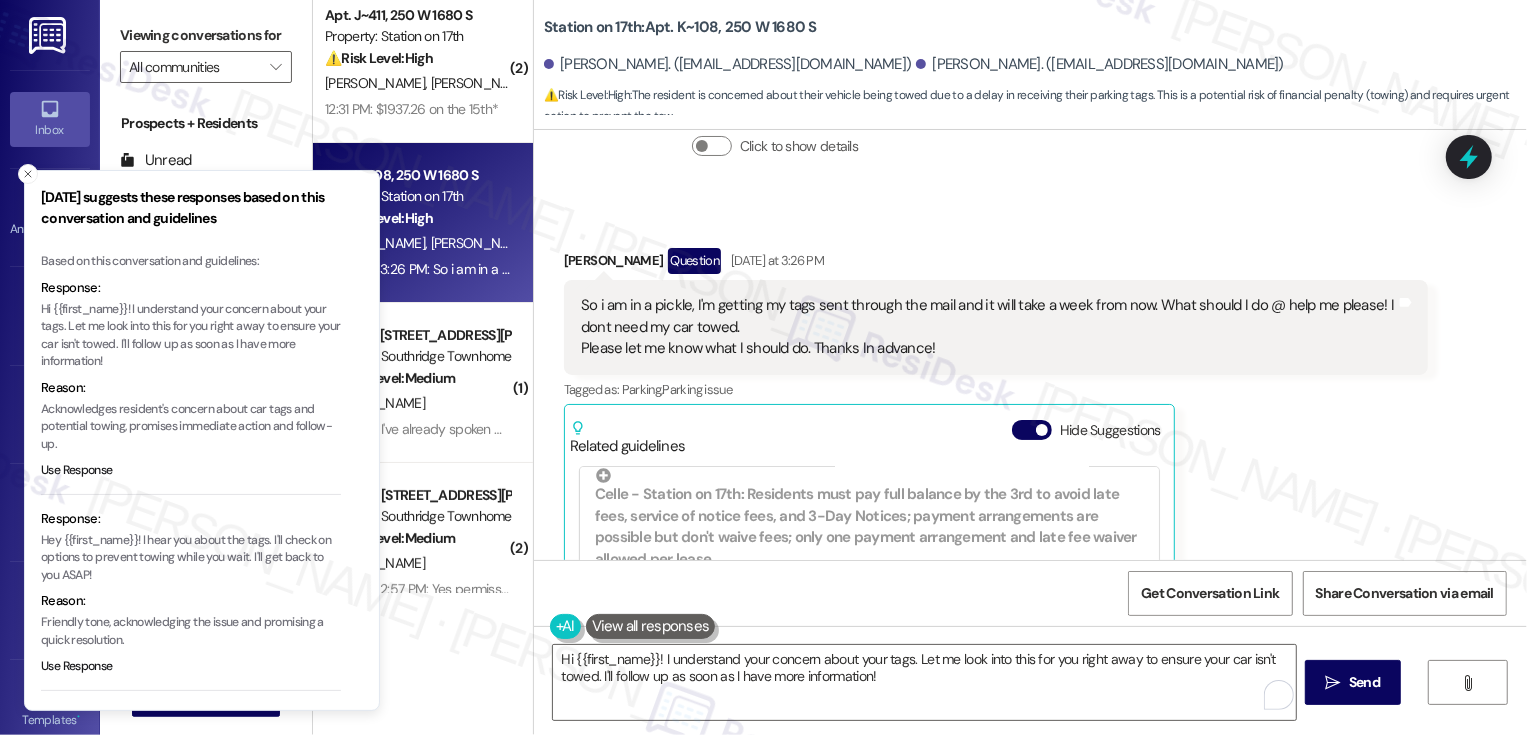 click on "[PERSON_NAME] Question [DATE] at 3:26 PM" at bounding box center [996, 264] 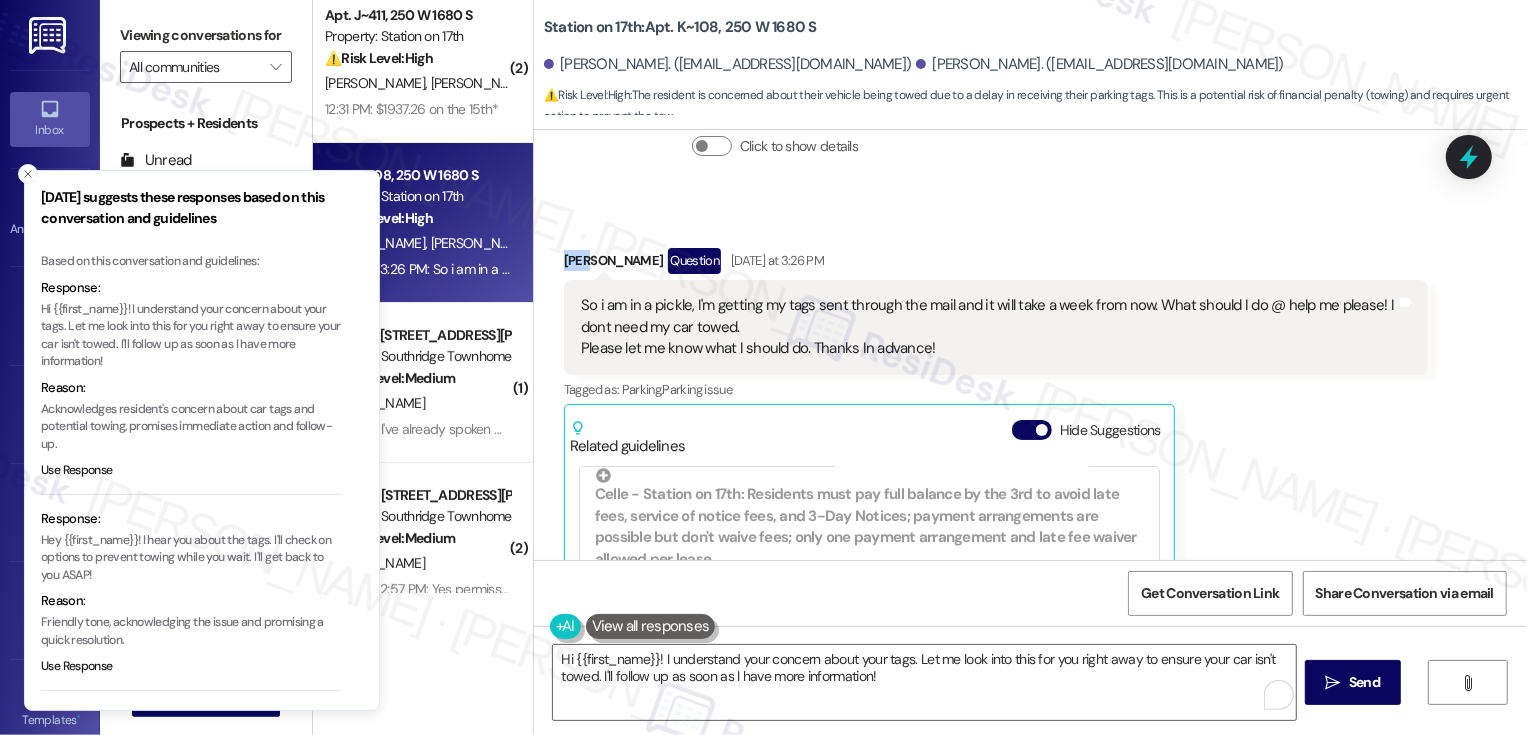 copy on "[PERSON_NAME]" 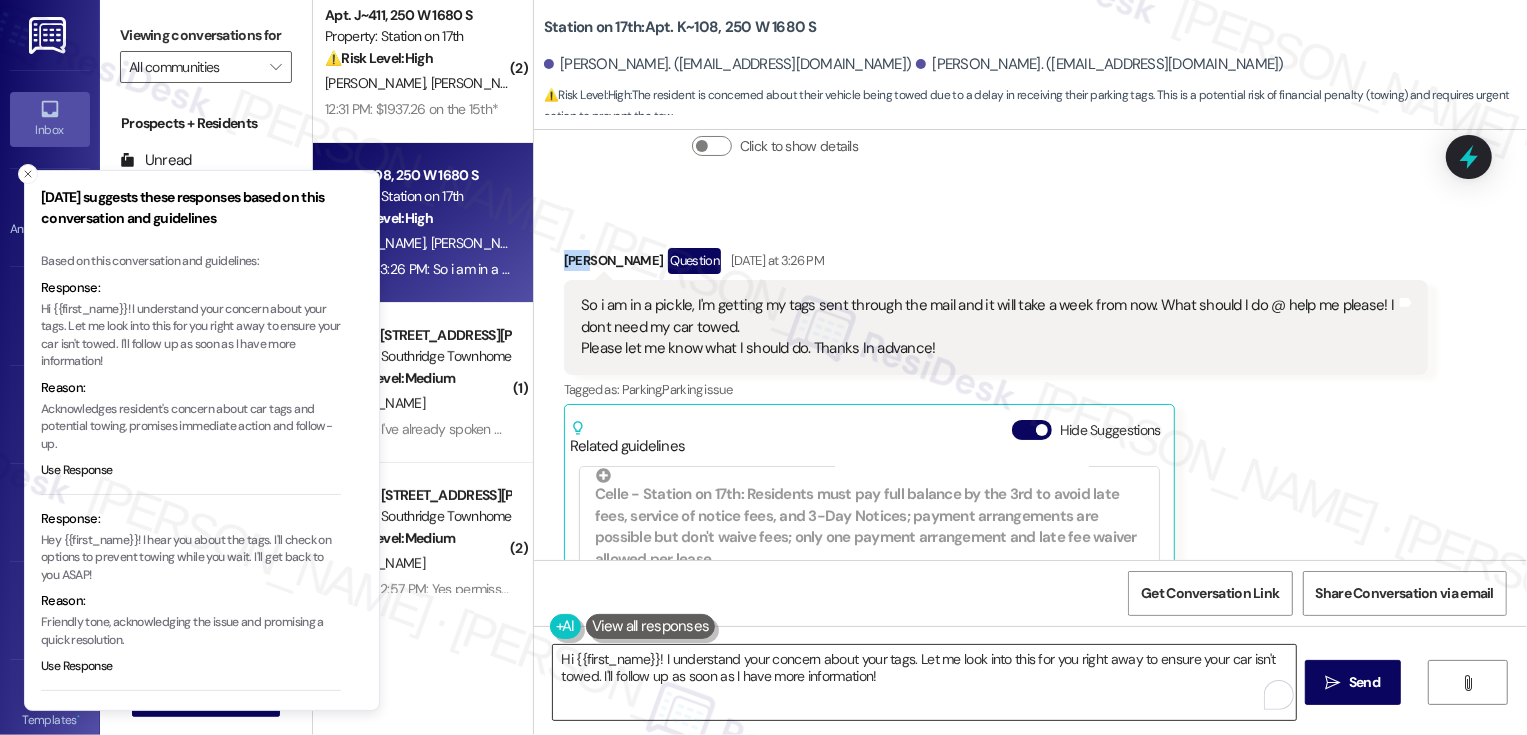 click on "Hi {{first_name}}! I understand your concern about your tags. Let me look into this for you right away to ensure your car isn't towed. I'll follow up as soon as I have more information!" at bounding box center [924, 682] 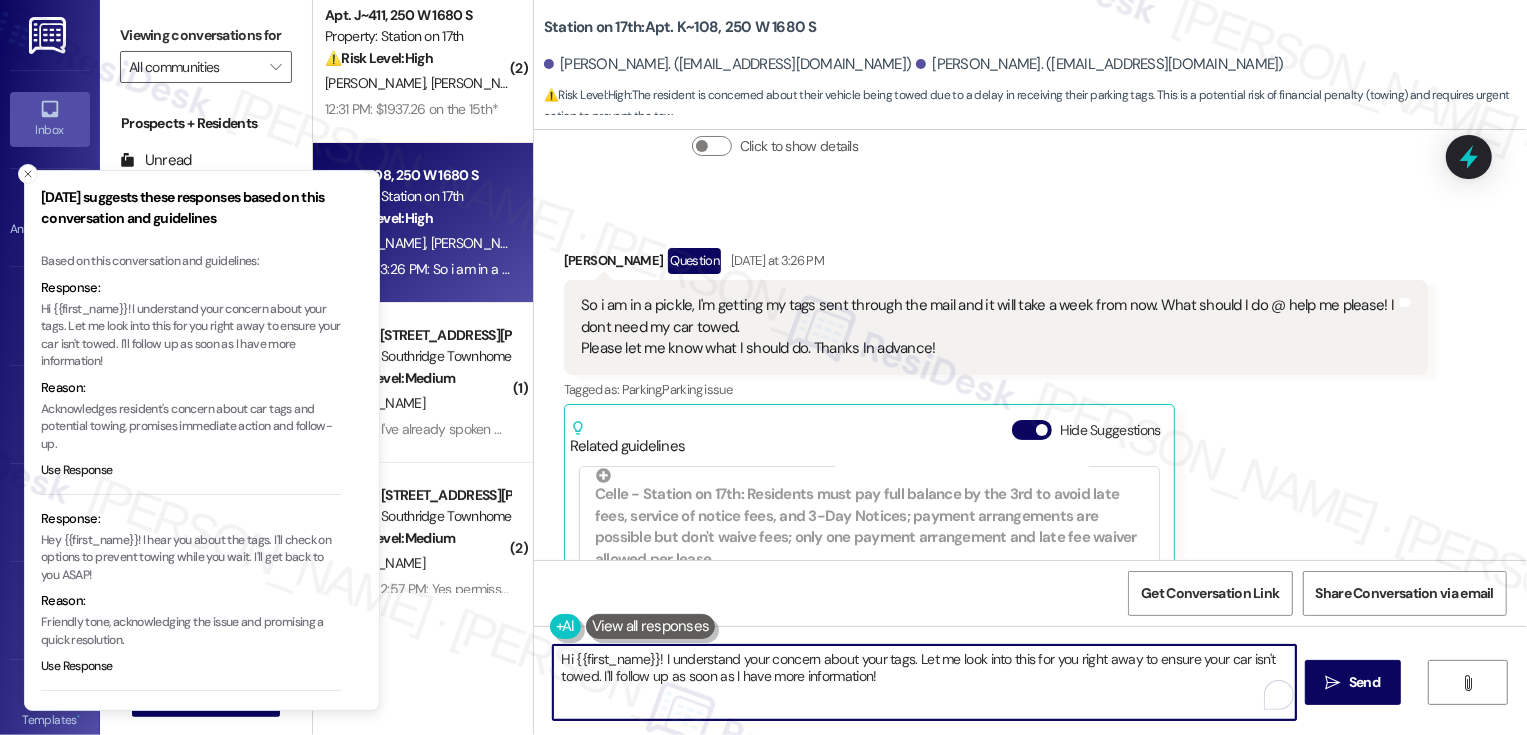 click on "Hi {{first_name}}! I understand your concern about your tags. Let me look into this for you right away to ensure your car isn't towed. I'll follow up as soon as I have more information!" at bounding box center (924, 682) 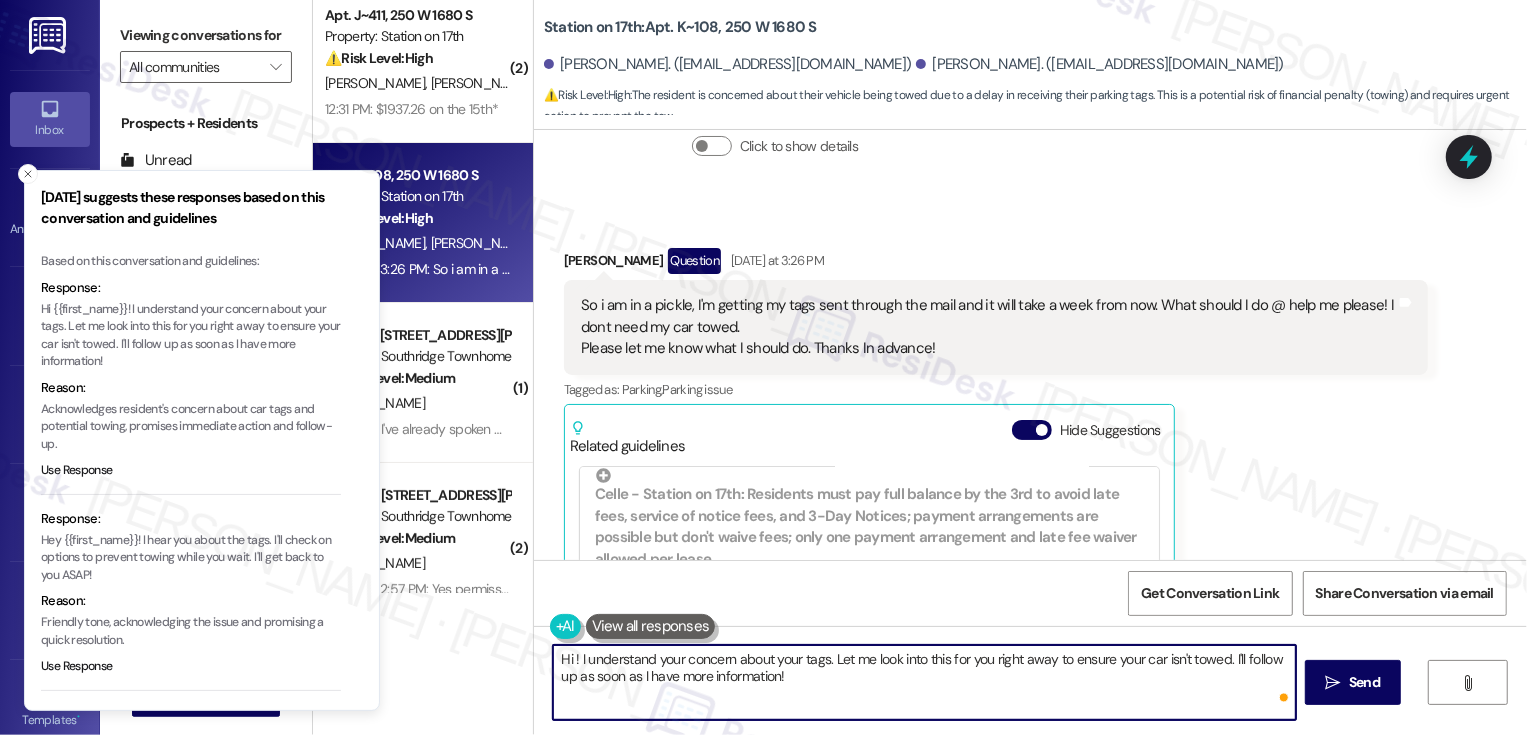 paste on "[PERSON_NAME]" 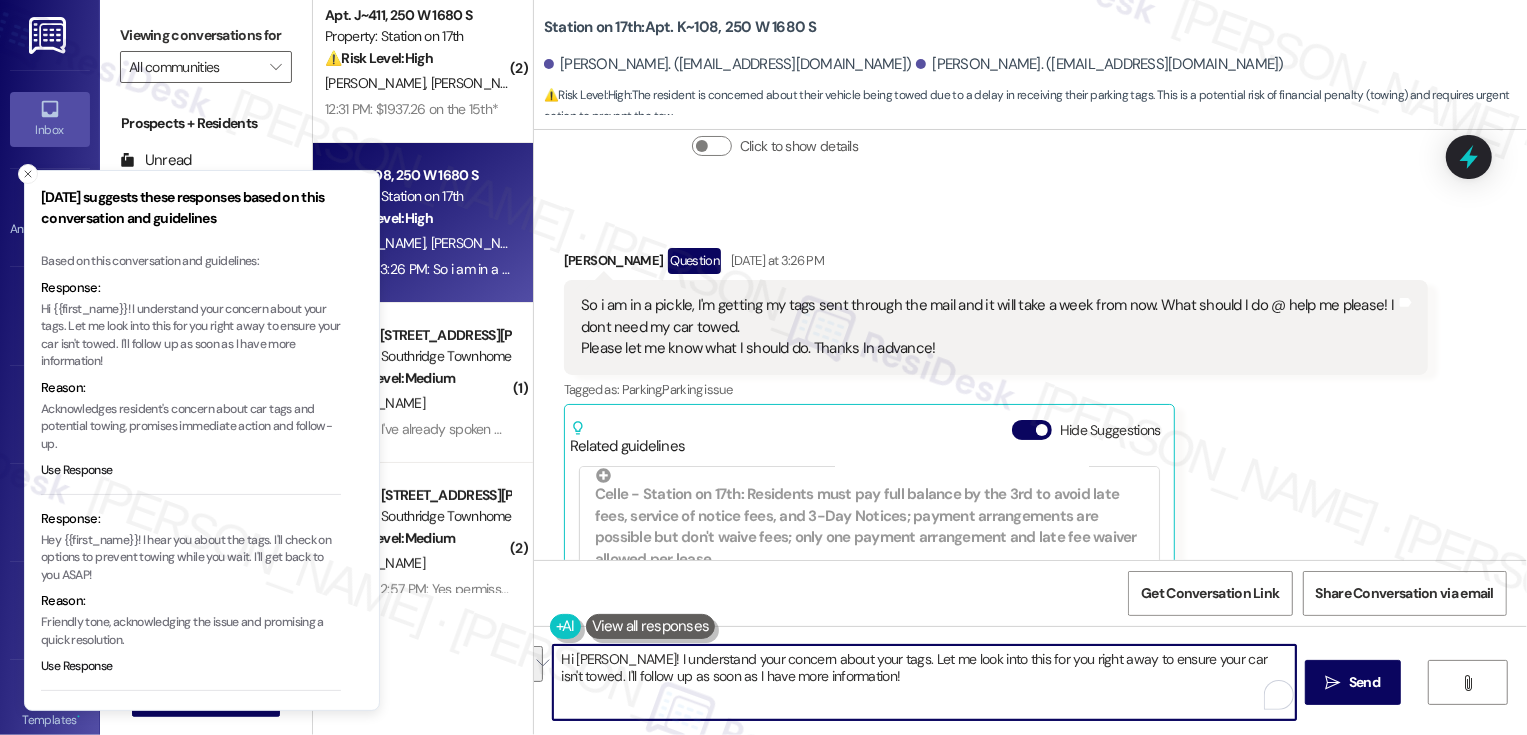 drag, startPoint x: 1012, startPoint y: 660, endPoint x: 1032, endPoint y: 676, distance: 25.612497 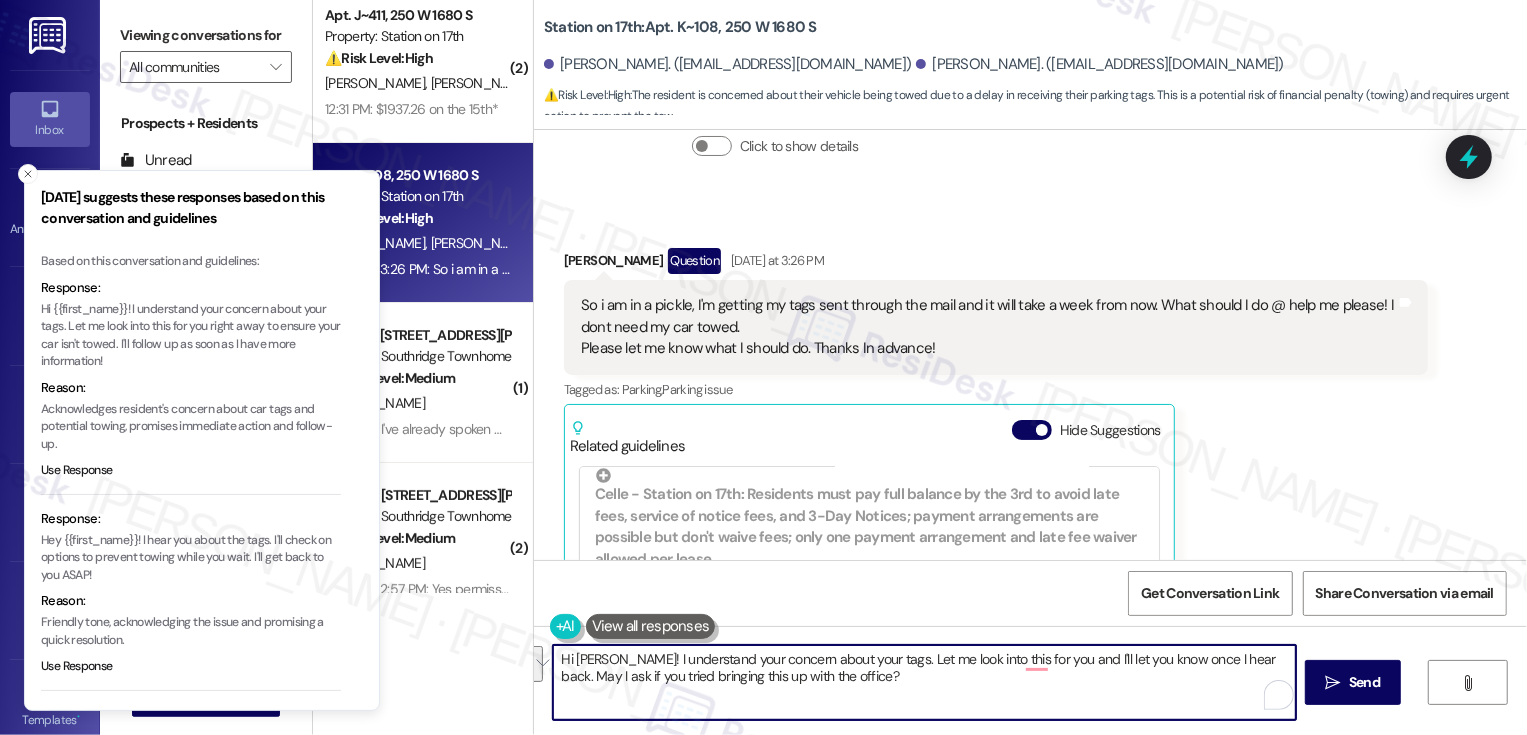 paste on "—let me look into this for you, and I’ll follow up as soon as I hear back. In the meantime, have you had a chance to bring this up with the office yet?" 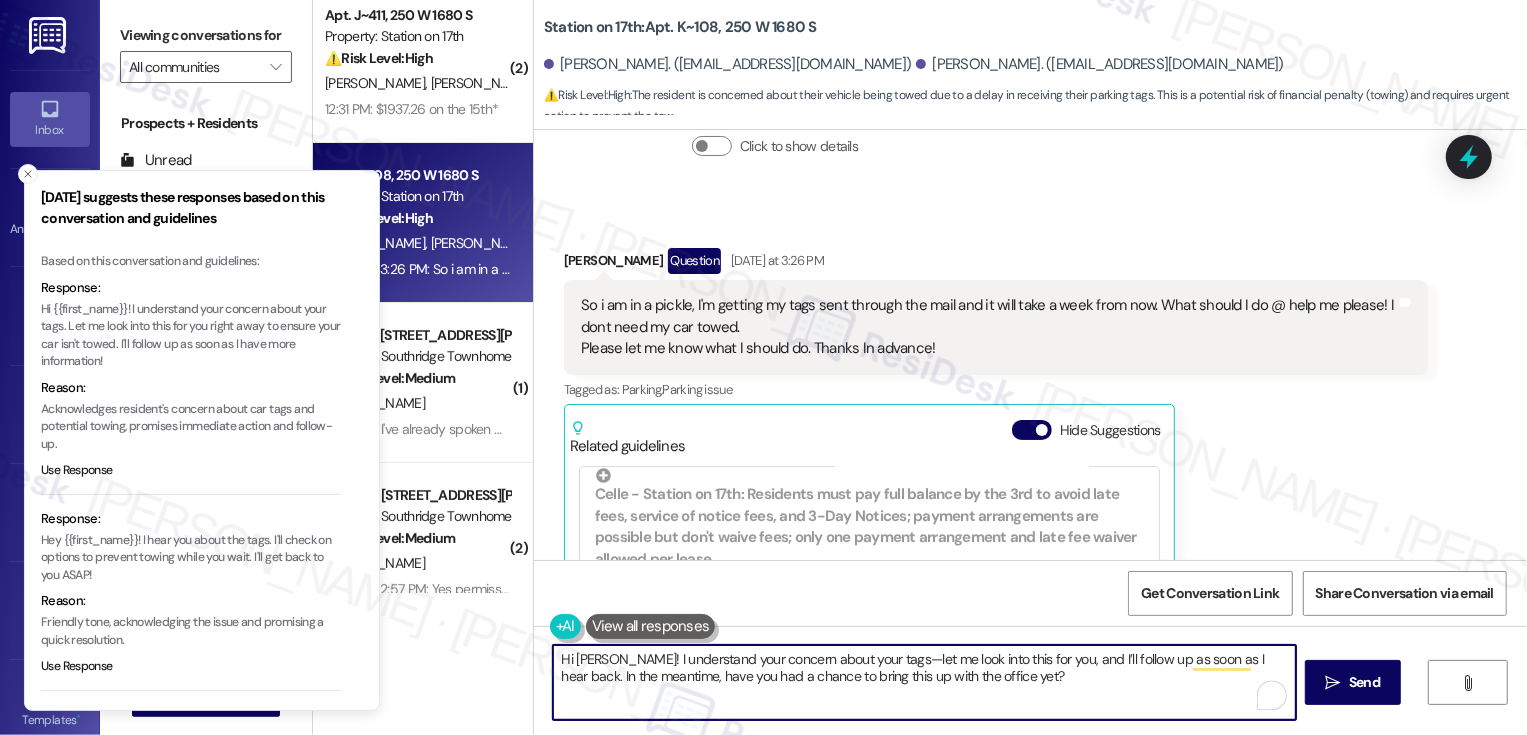 drag, startPoint x: 1243, startPoint y: 659, endPoint x: 1245, endPoint y: 700, distance: 41.04875 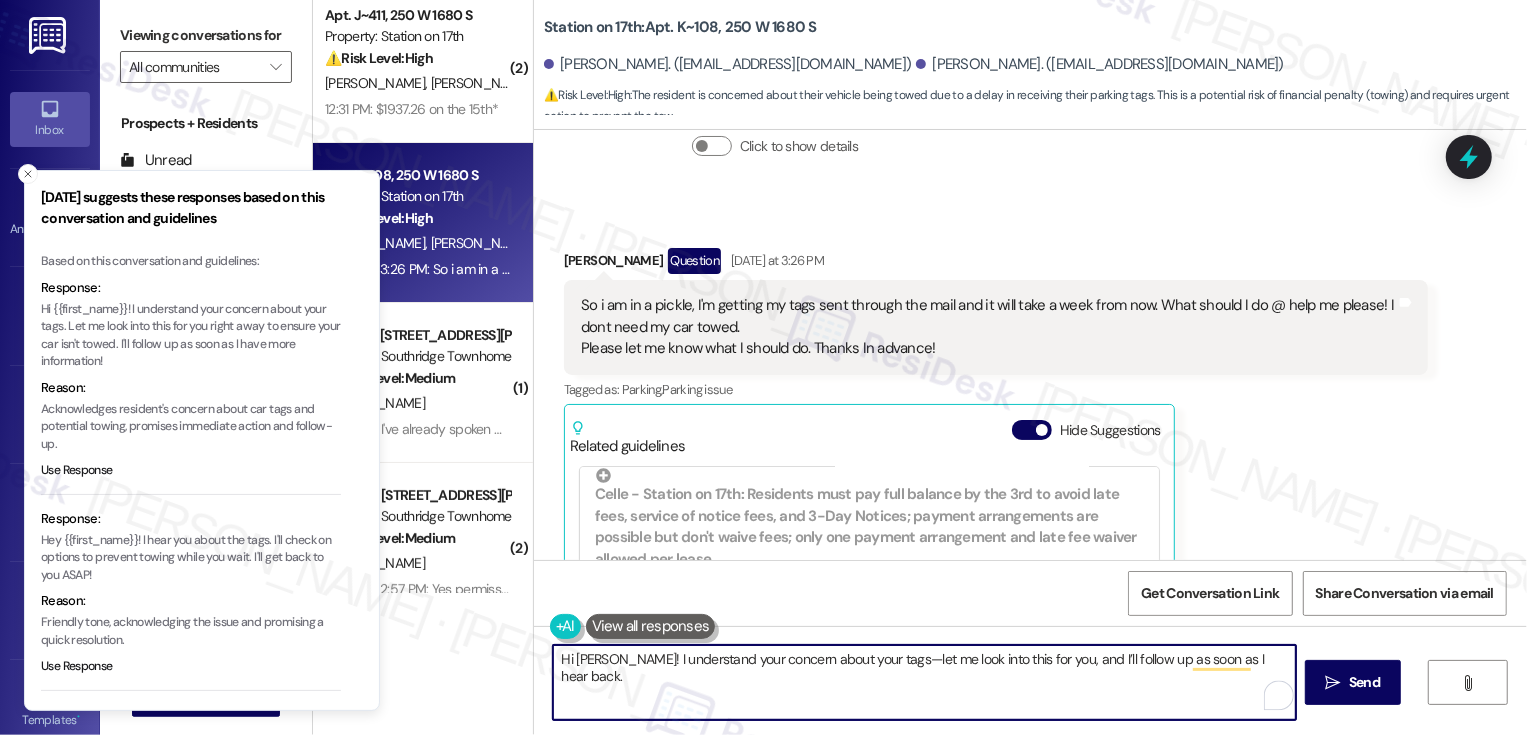 click on "Hi [PERSON_NAME]! I understand your concern about your tags—let me look into this for you, and I’ll follow up as soon as I hear back." at bounding box center [924, 682] 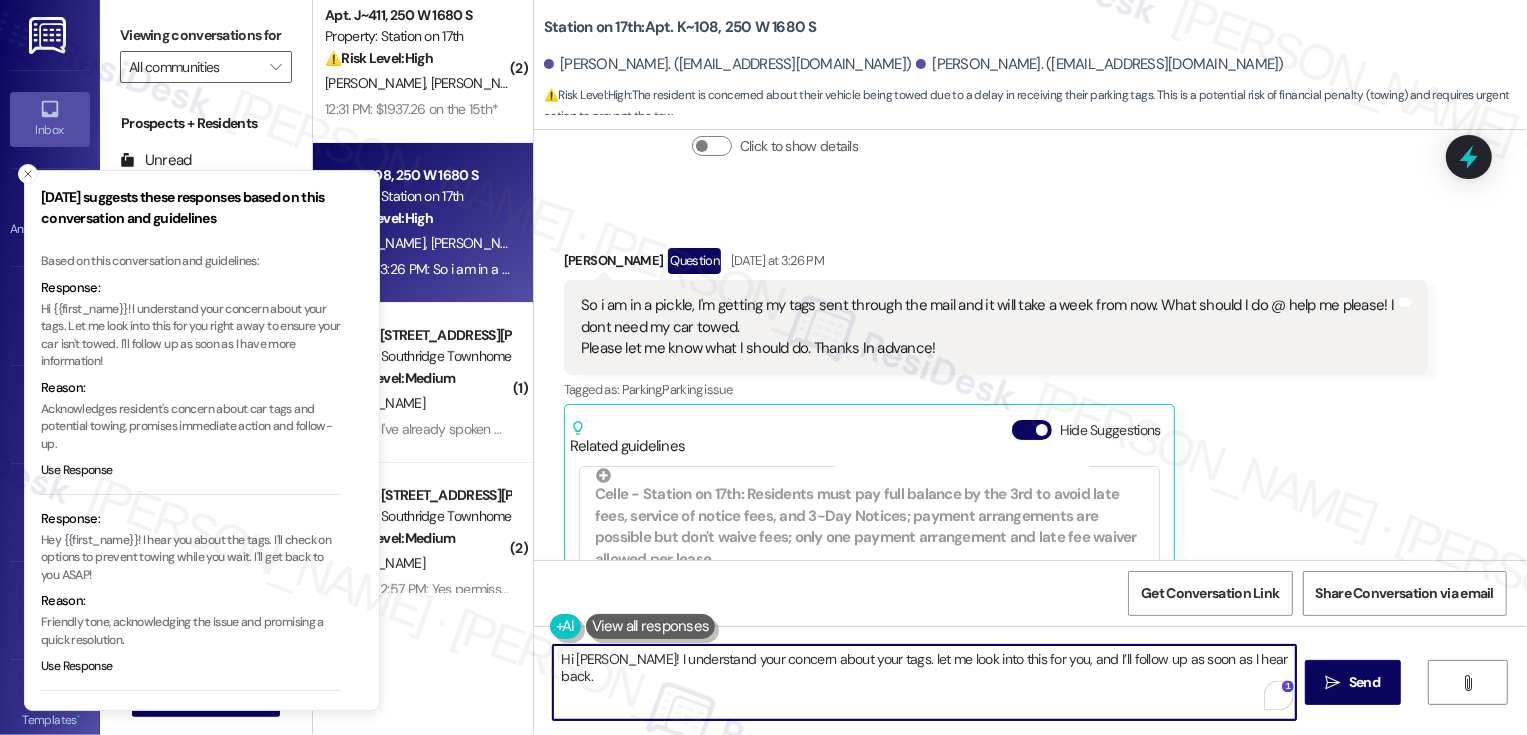 click on "Hi [PERSON_NAME]! I understand your concern about your tags. let me look into this for you, and I’ll follow up as soon as I hear back." at bounding box center (924, 682) 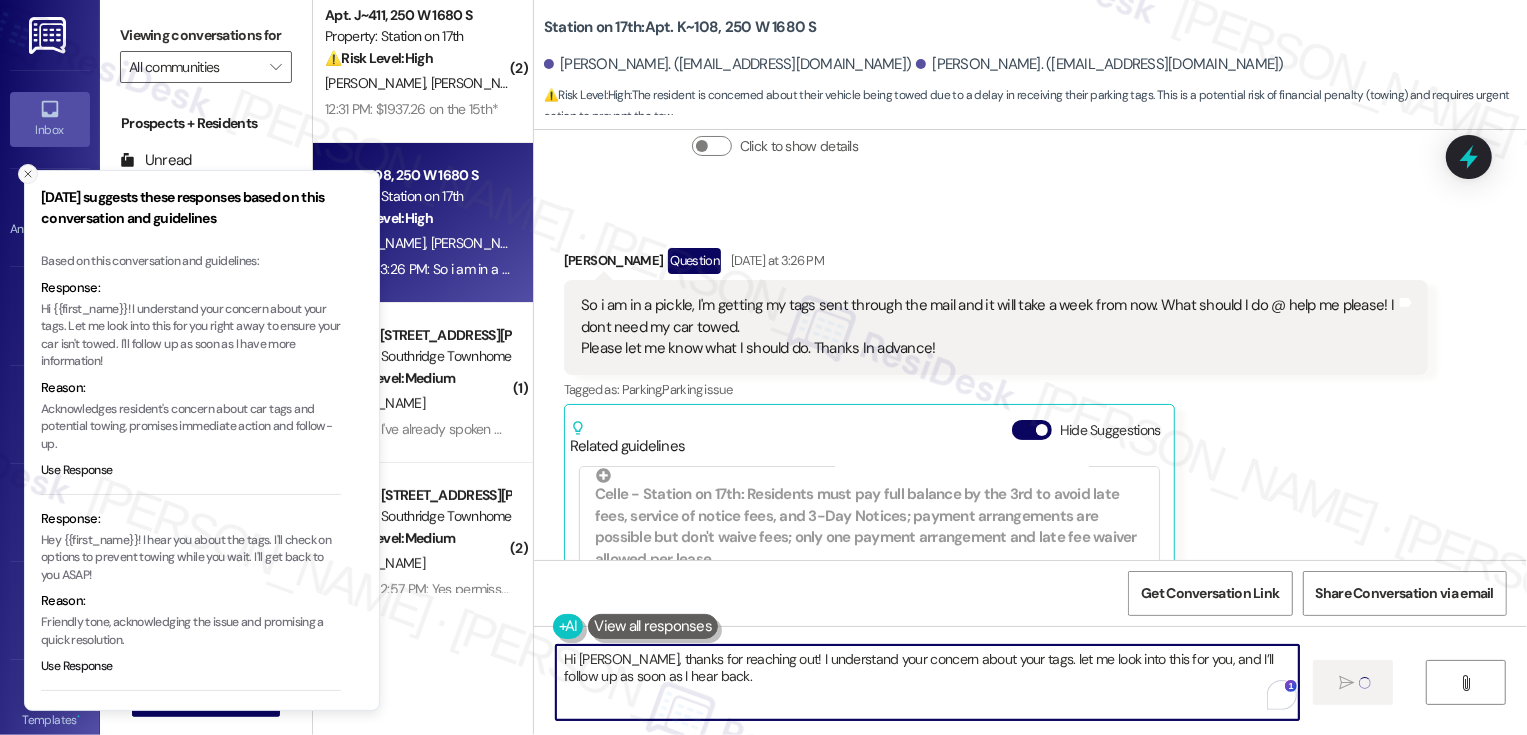 type on "Hi [PERSON_NAME], thanks for reaching out! I understand your concern about your tags. let me look into this for you, and I’ll follow up as soon as I hear back." 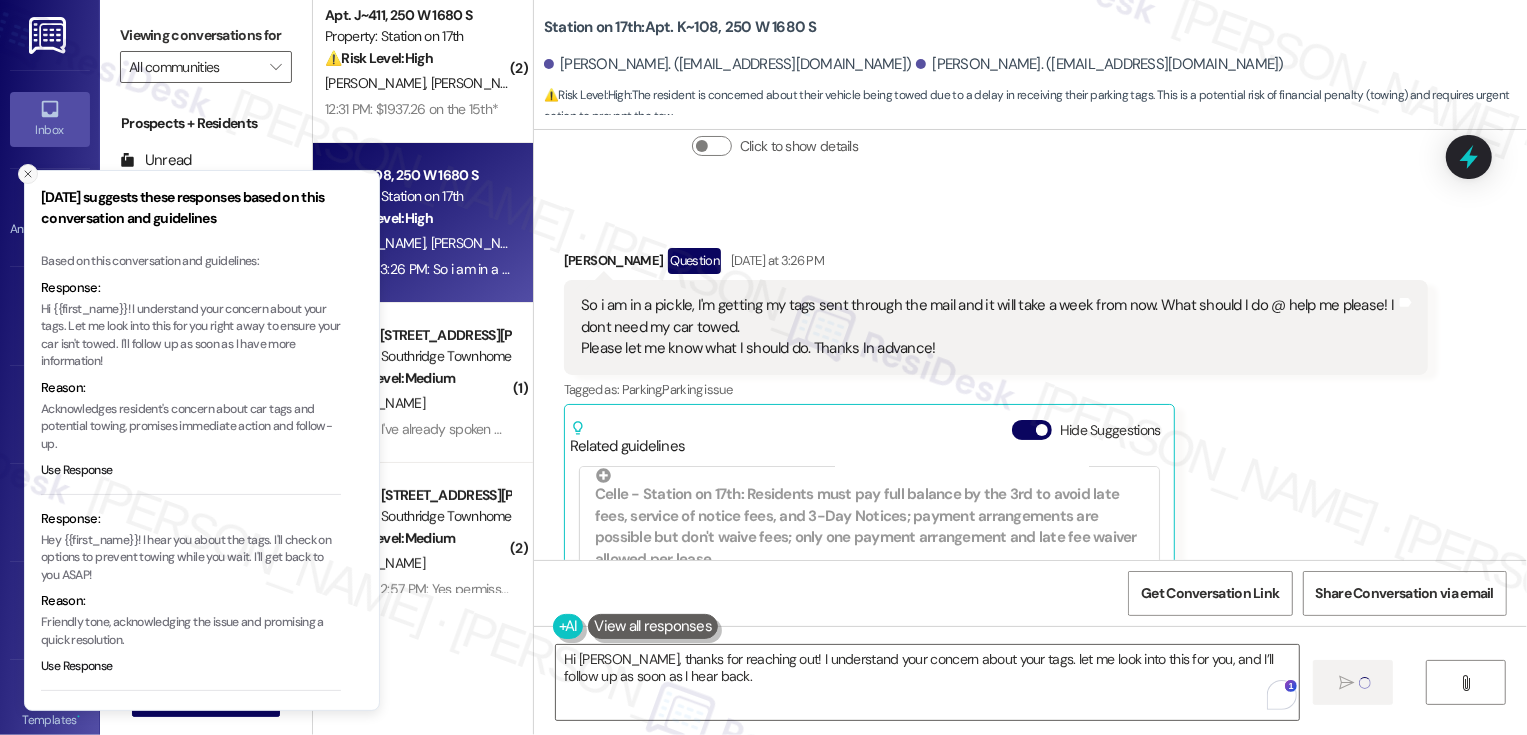 click 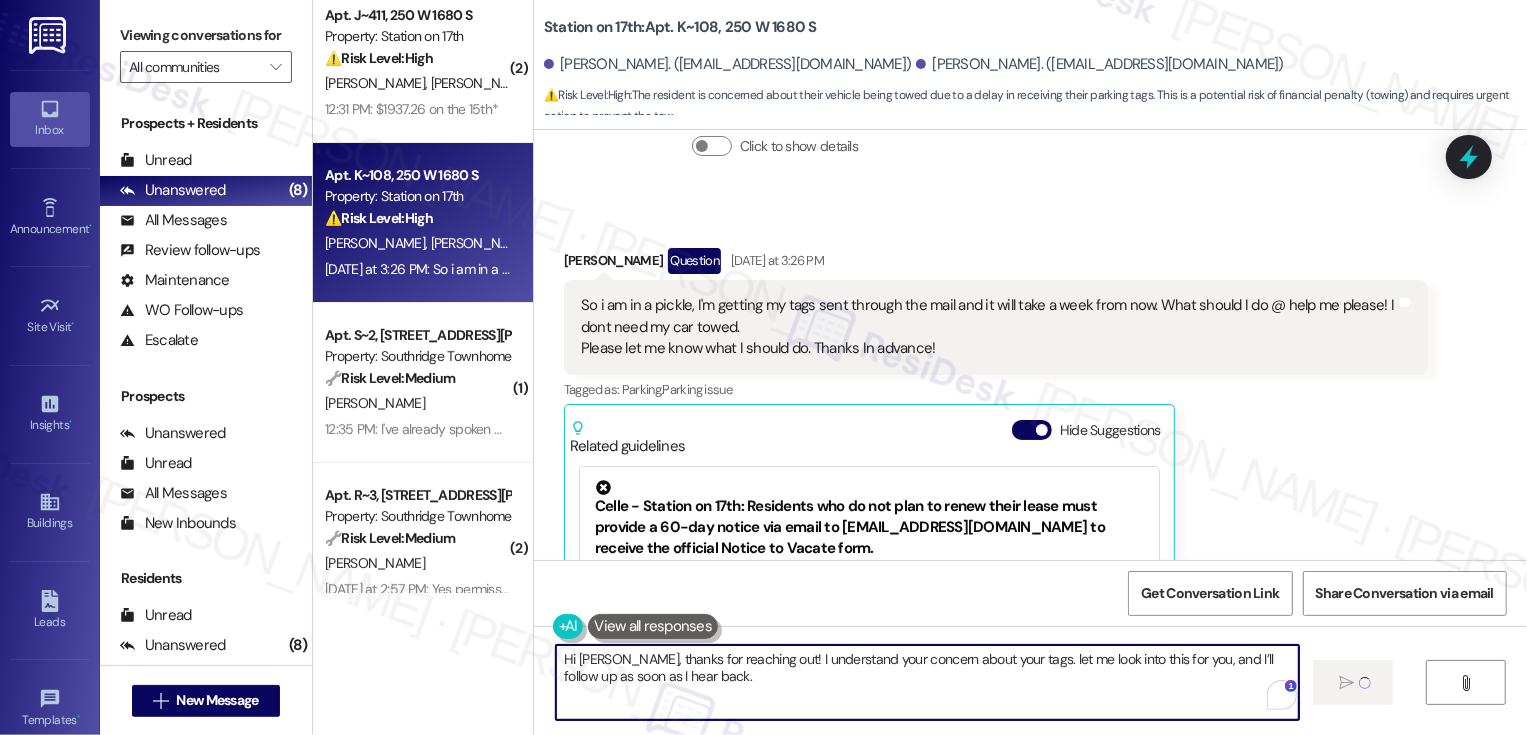 type 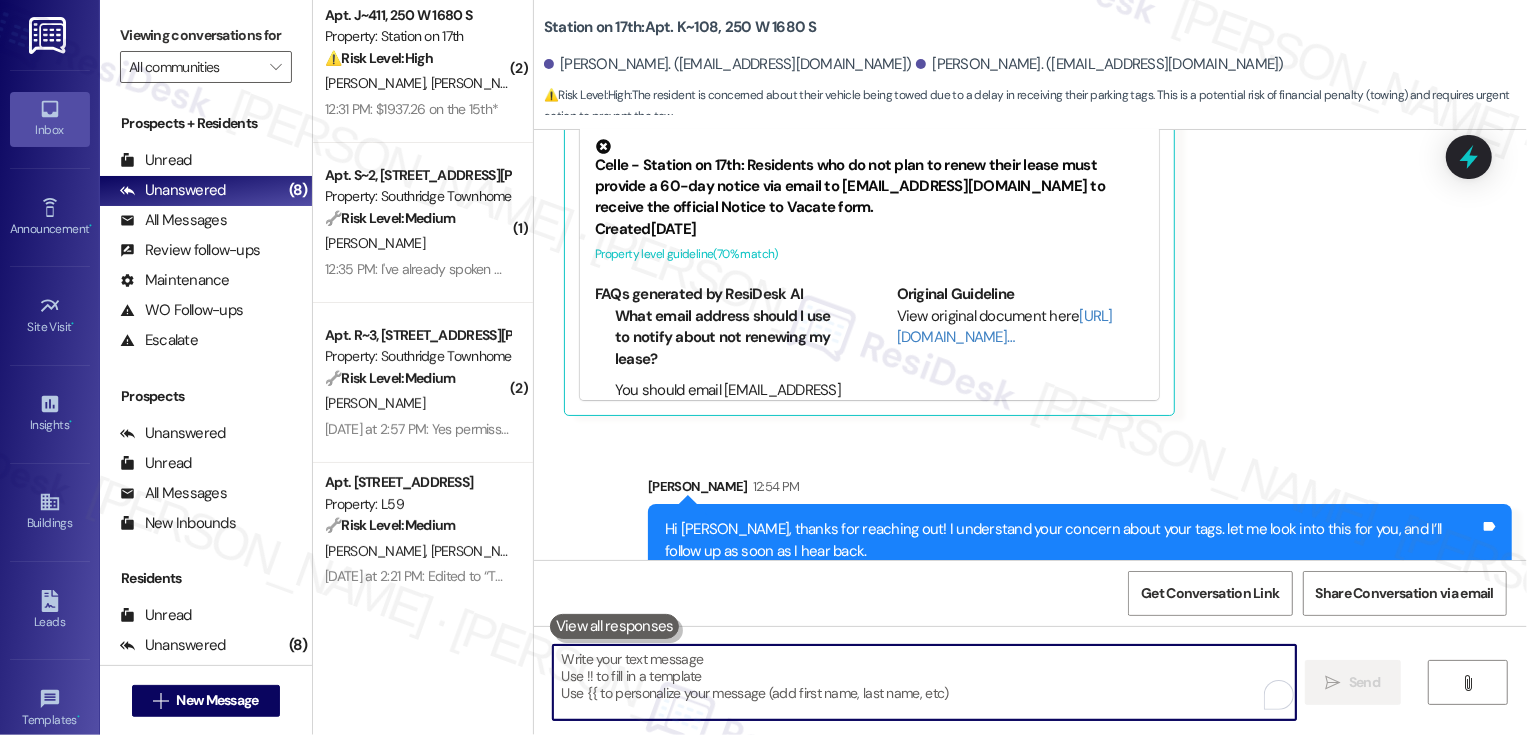 scroll, scrollTop: 6311, scrollLeft: 0, axis: vertical 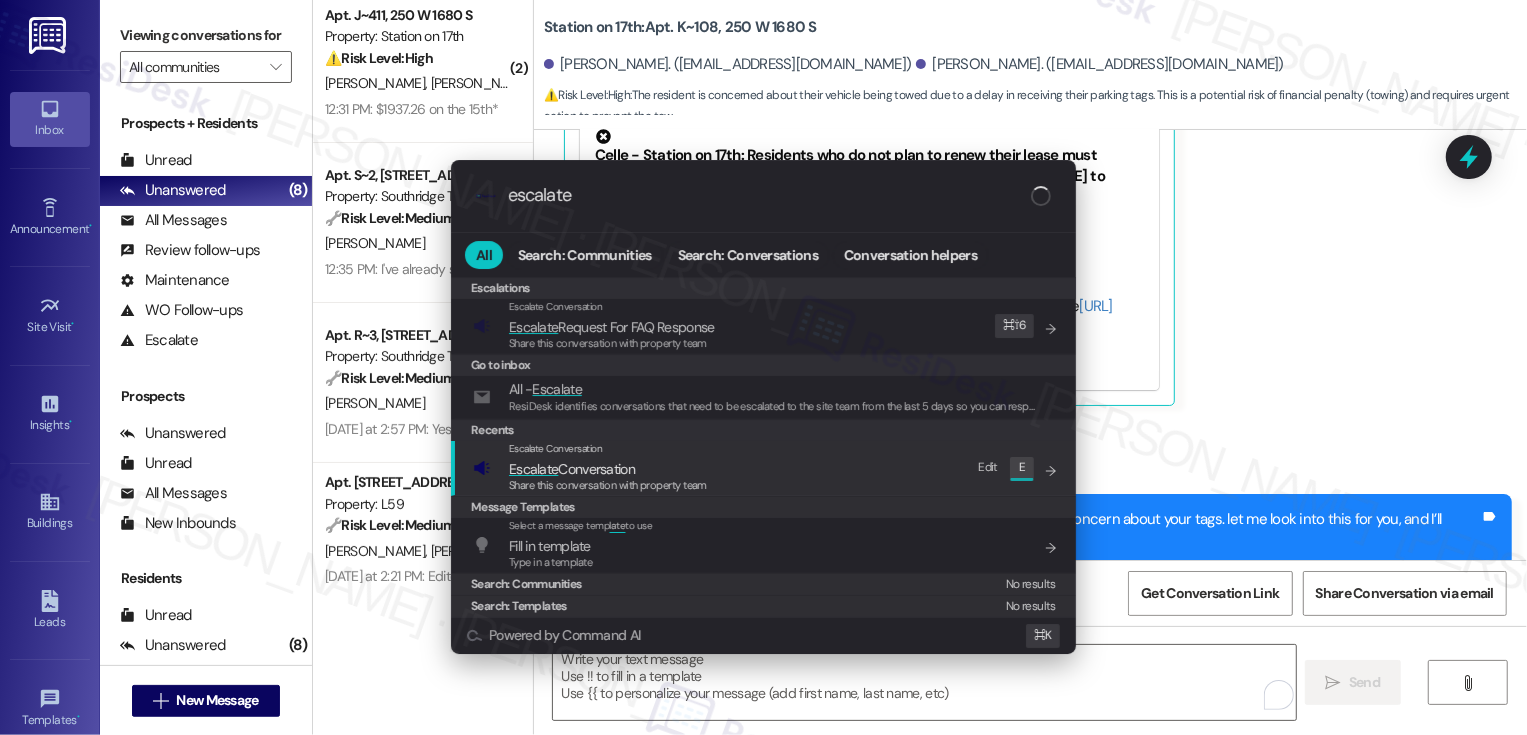 type on "escalate" 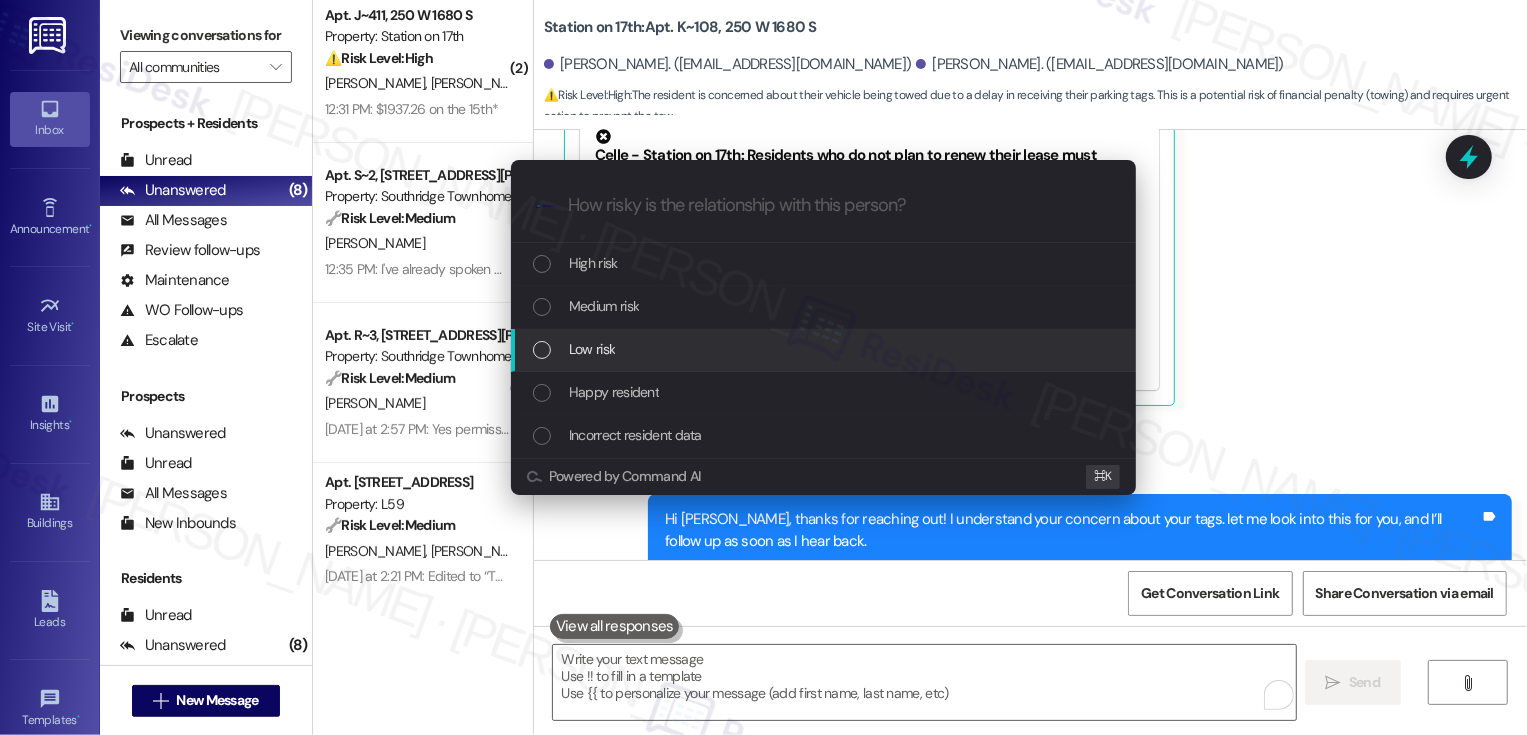 click on "Low risk" at bounding box center [823, 350] 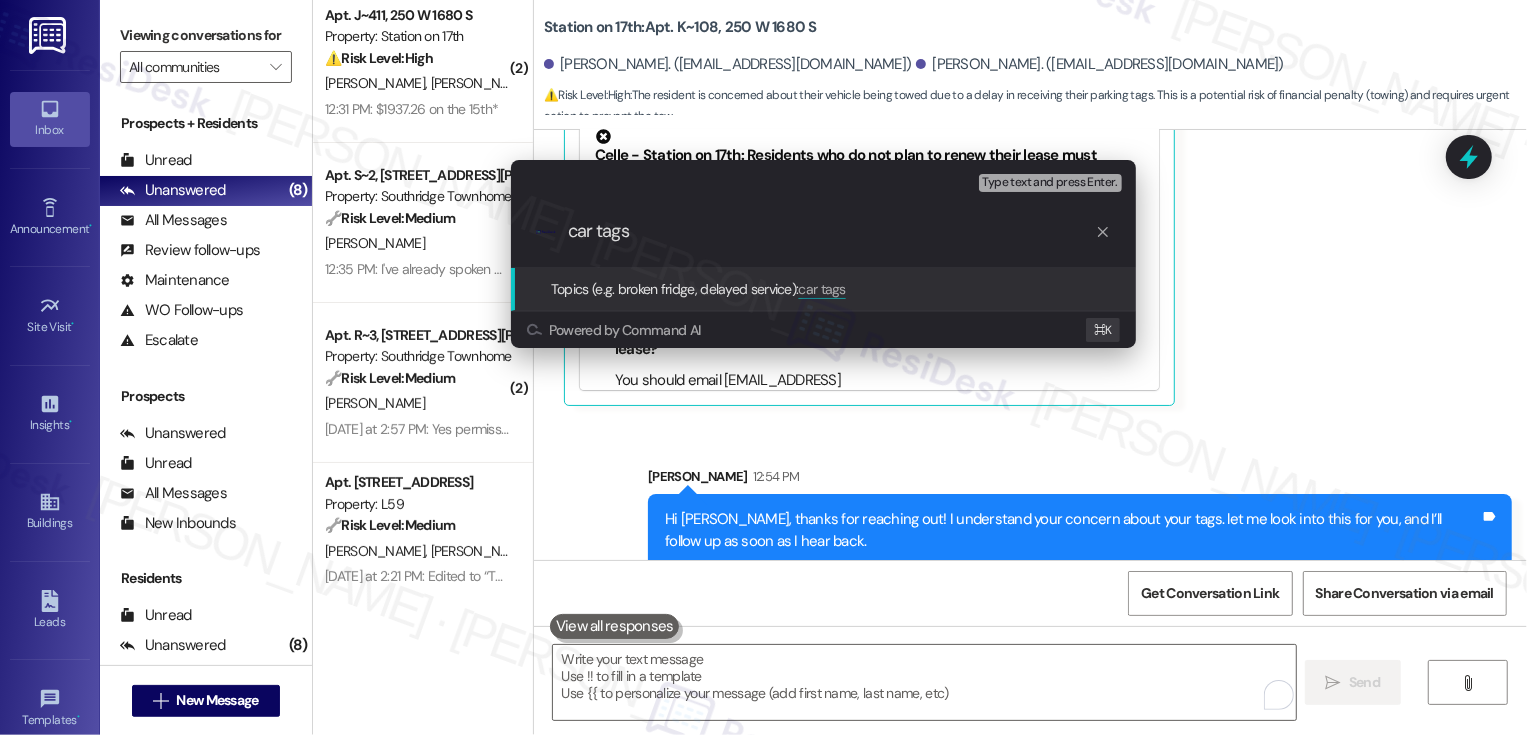 click on "car tags" at bounding box center [831, 231] 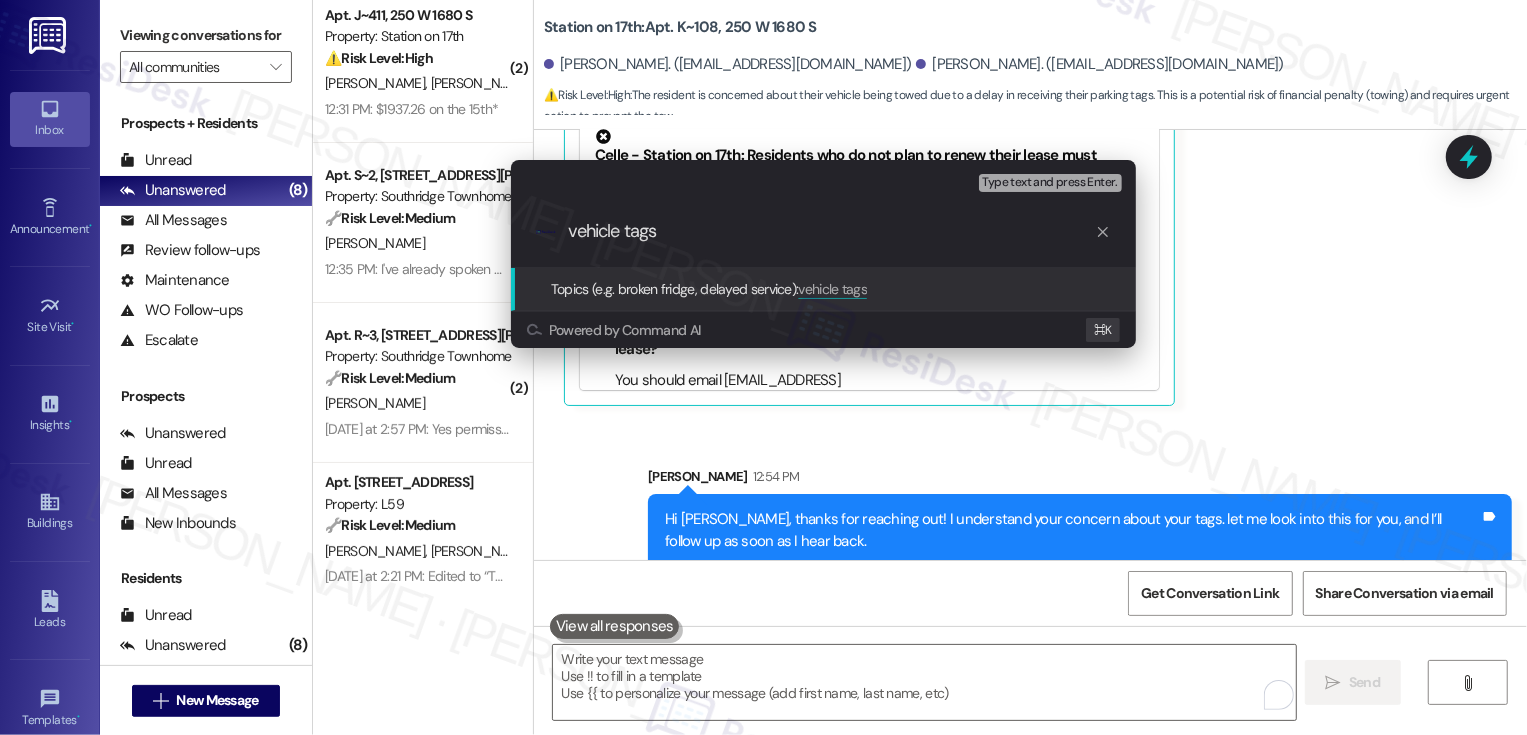 click on "Escalate Conversation Low risk Topics (e.g. broken fridge, delayed service) Any messages to highlight in the email? Type text and press Enter. .cls-1{fill:#0a055f;}.cls-2{fill:#0cc4c4;} resideskLogoBlueOrange vehicle tags Topics (e.g. broken fridge, delayed service):  vehicle tags Powered by Command AI ⌘ K" at bounding box center (763, 367) 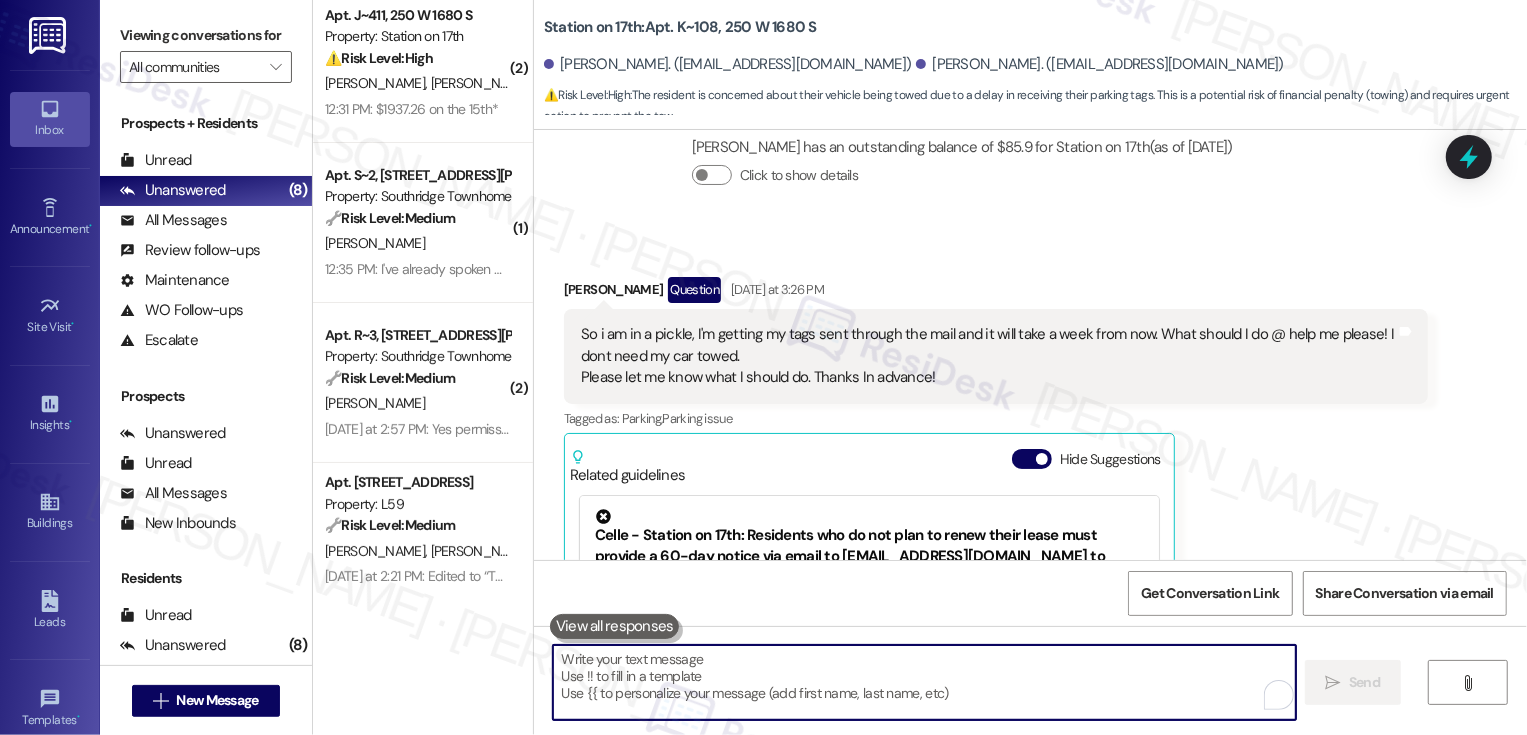 scroll, scrollTop: 6311, scrollLeft: 0, axis: vertical 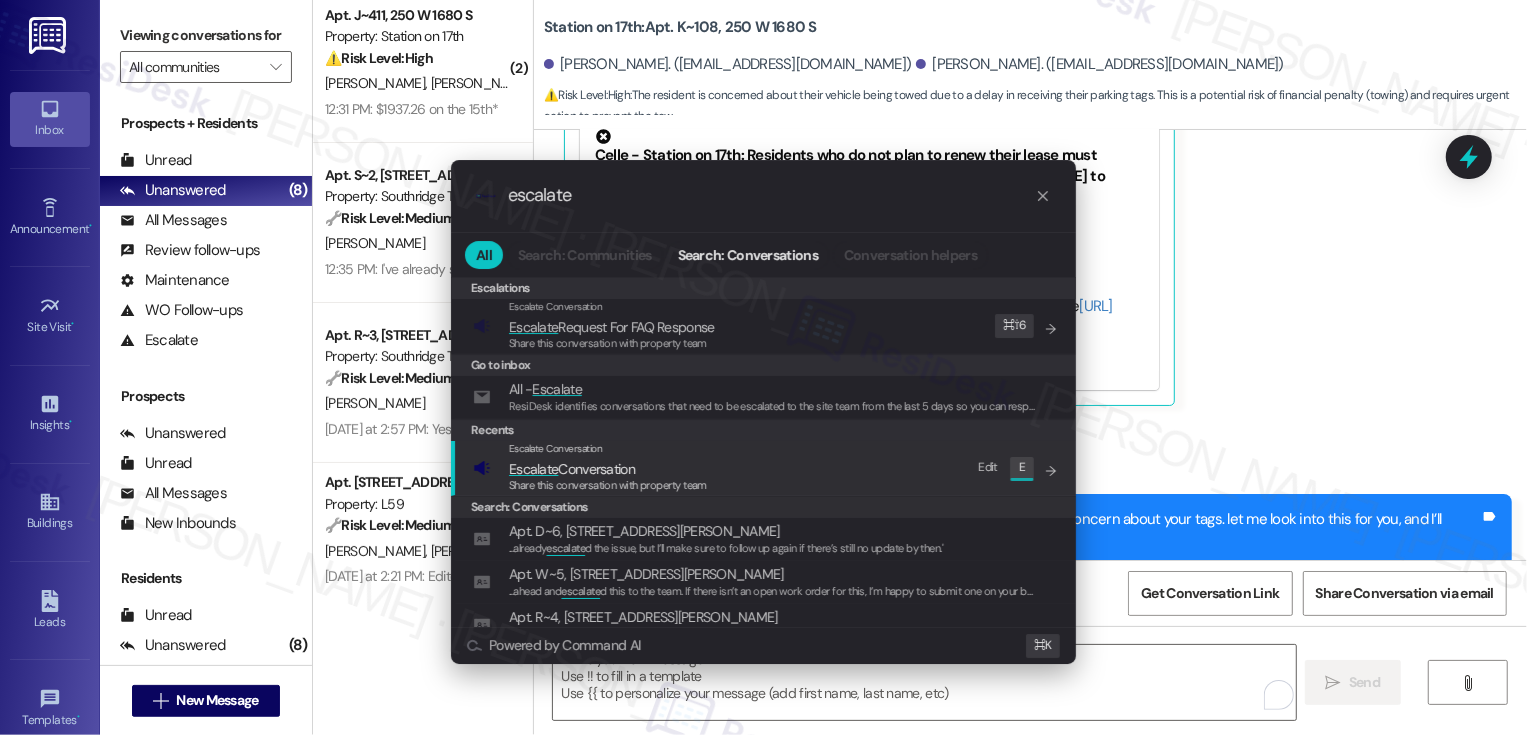 type on "escalate" 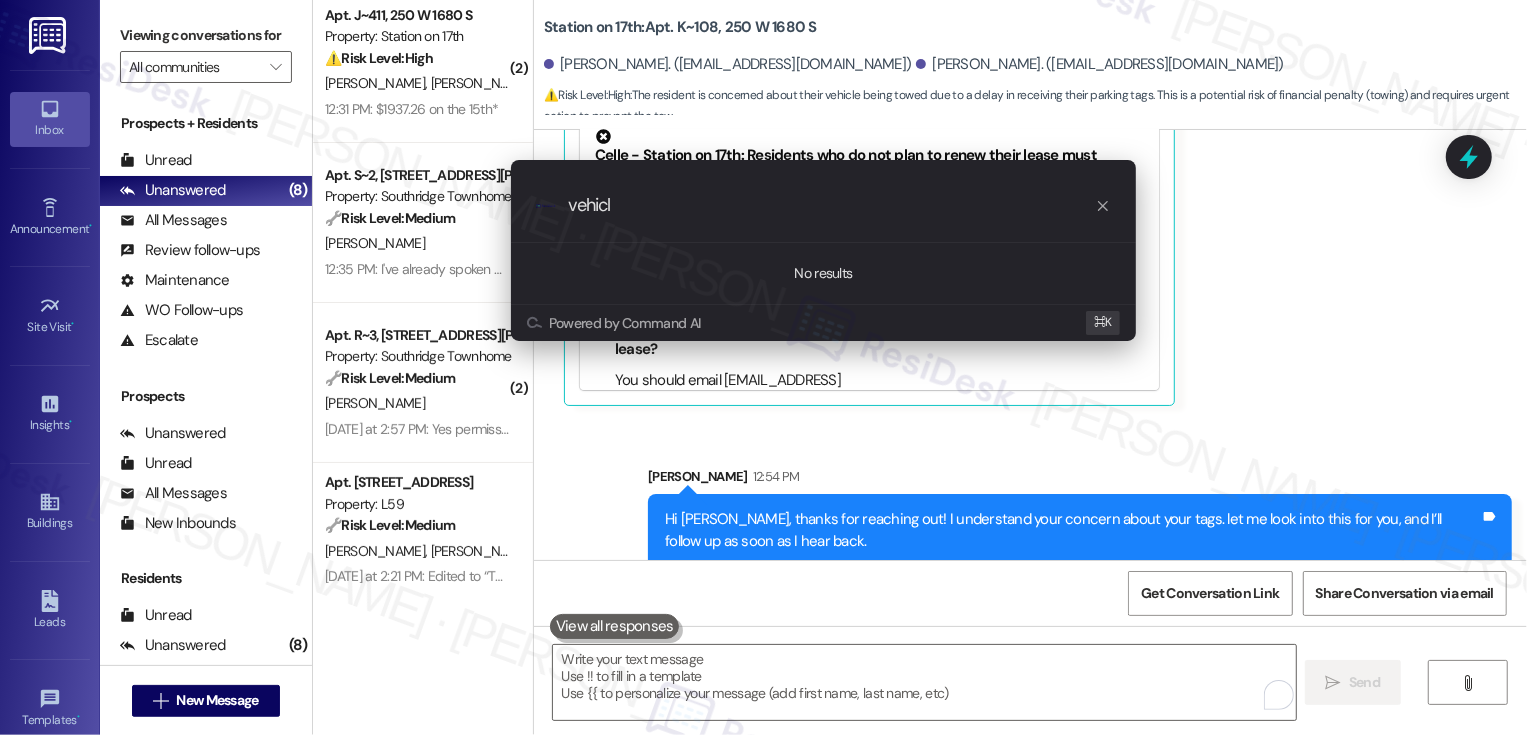 type on "vehicle" 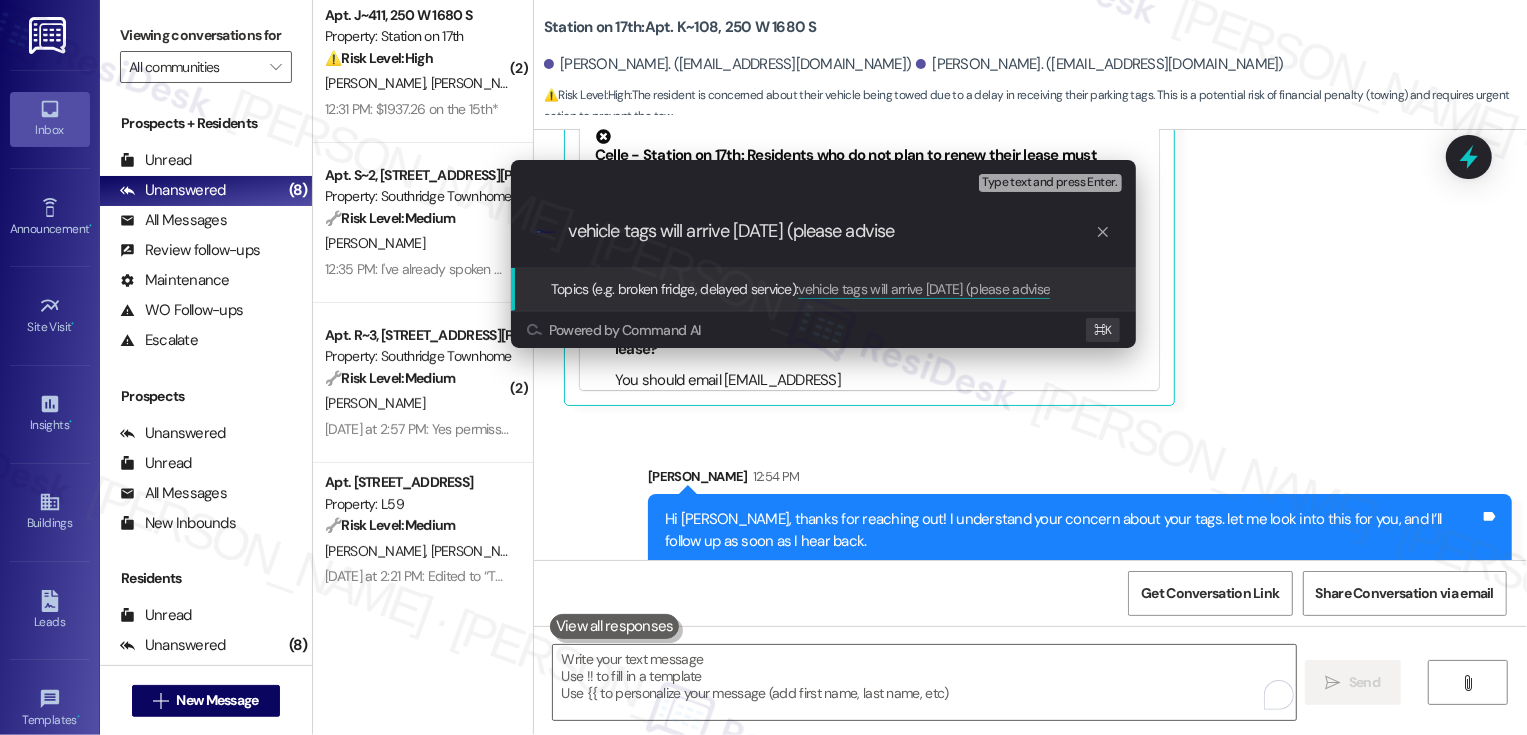 type on "vehicle tags will arrive [DATE] (please advise)" 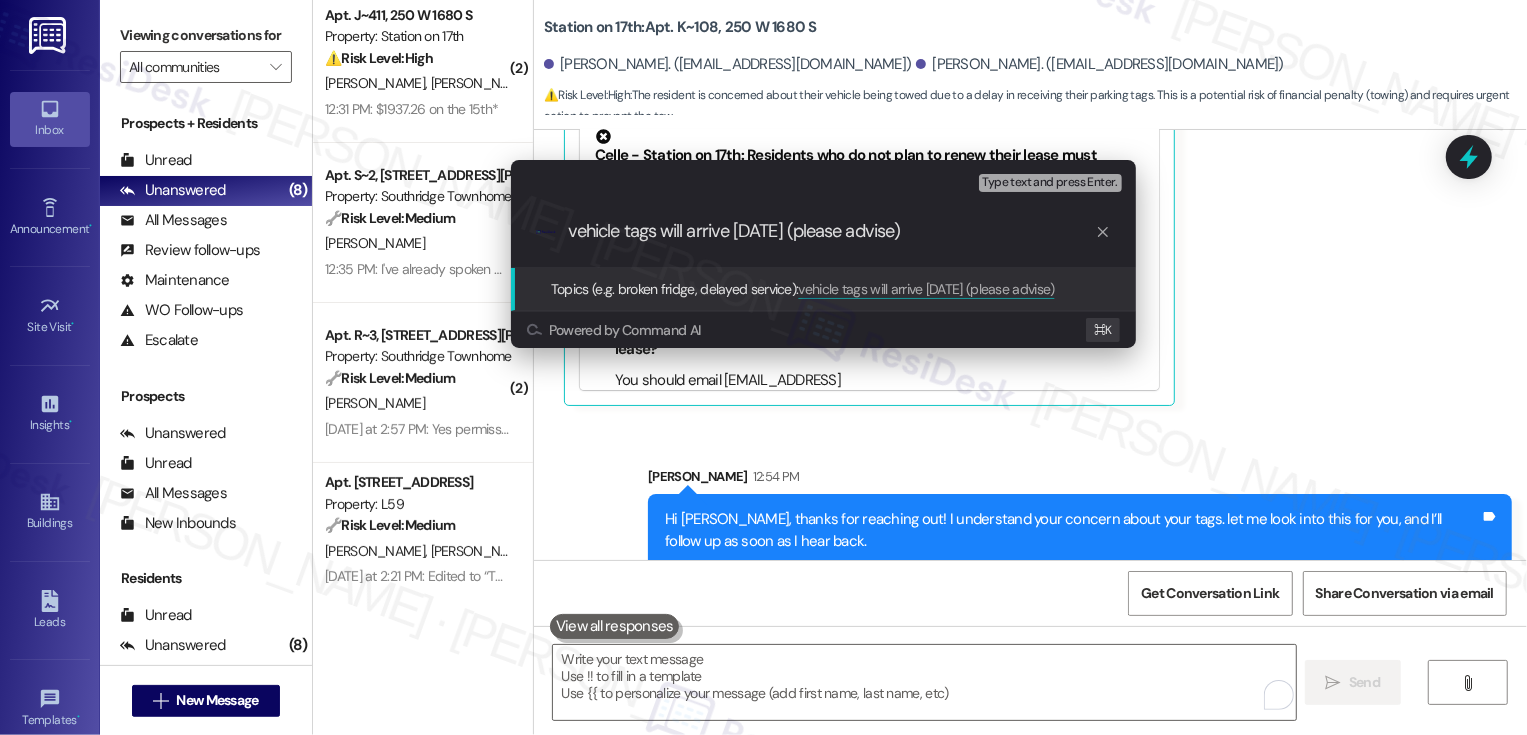 type 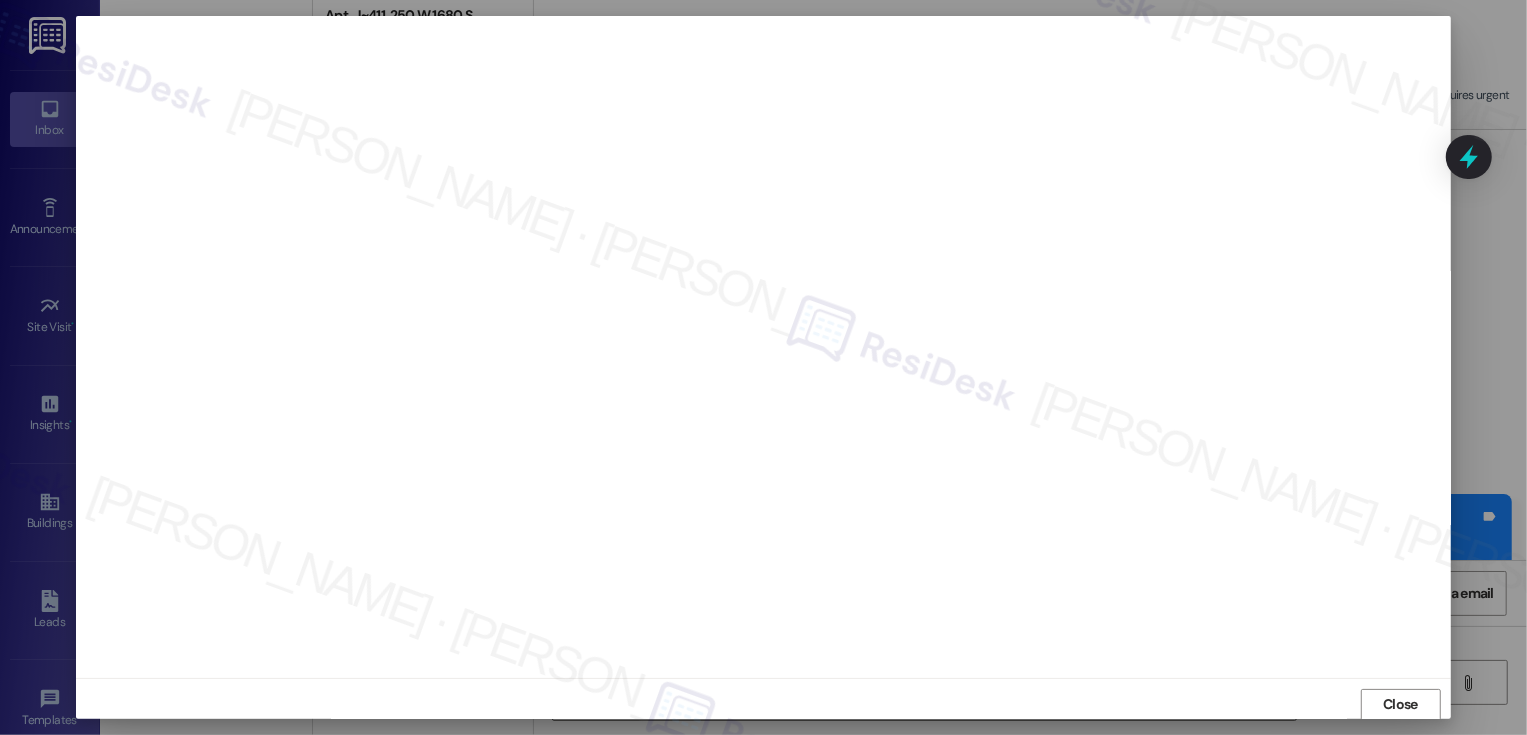 scroll, scrollTop: 1, scrollLeft: 0, axis: vertical 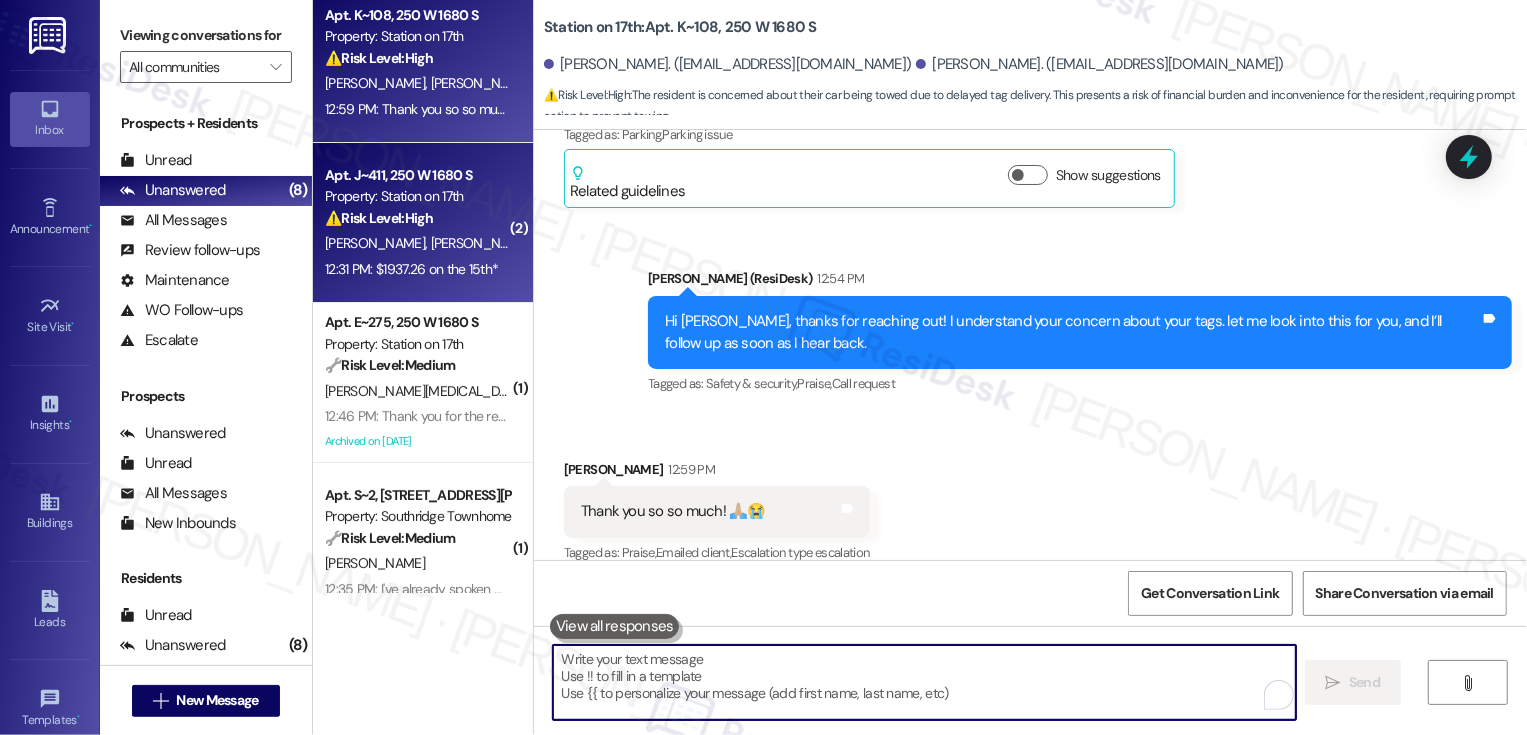 click on "12:31 PM: $1937.26 on the 15th* 12:31 PM: $1937.26 on the 15th*" at bounding box center (411, 269) 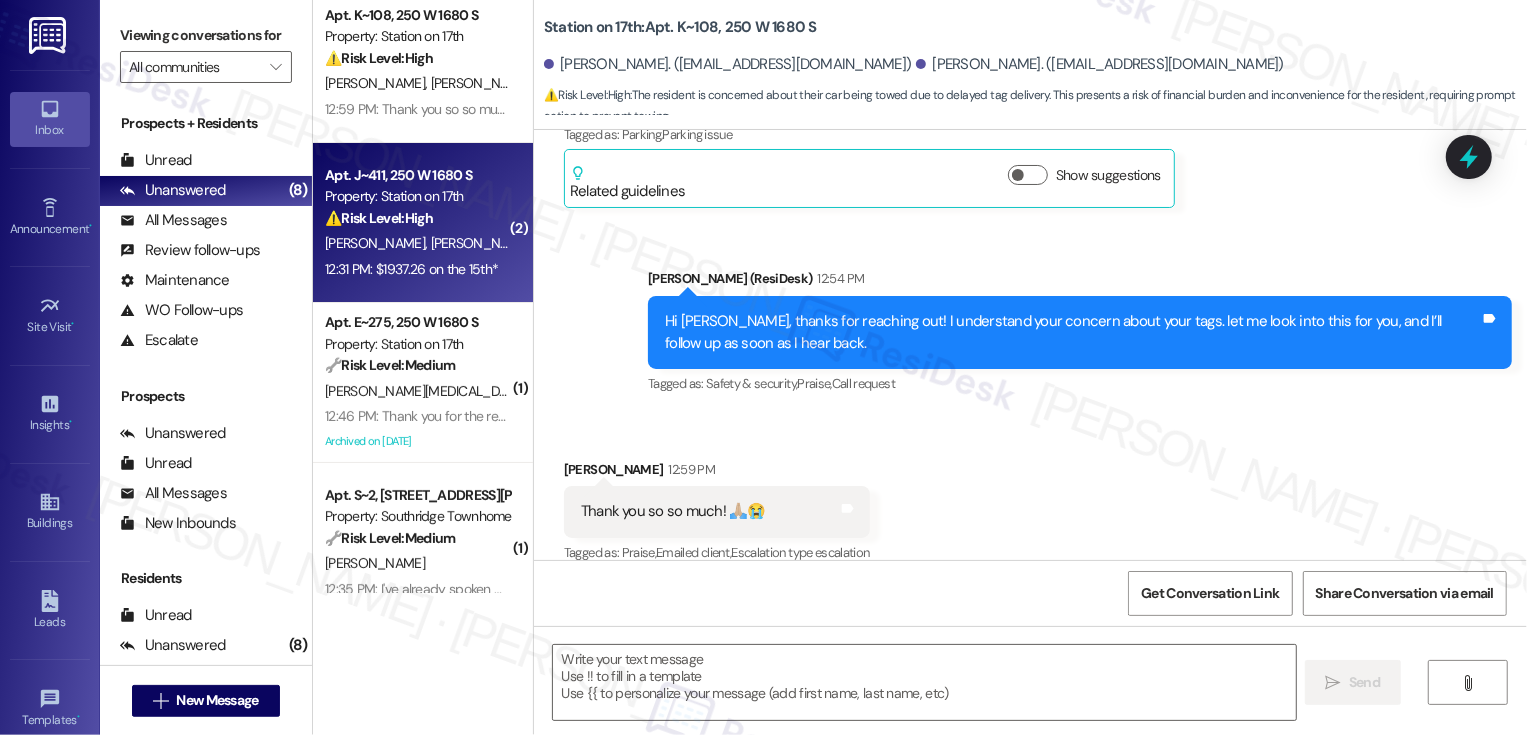 type on "Fetching suggested responses. Please feel free to read through the conversation in the meantime." 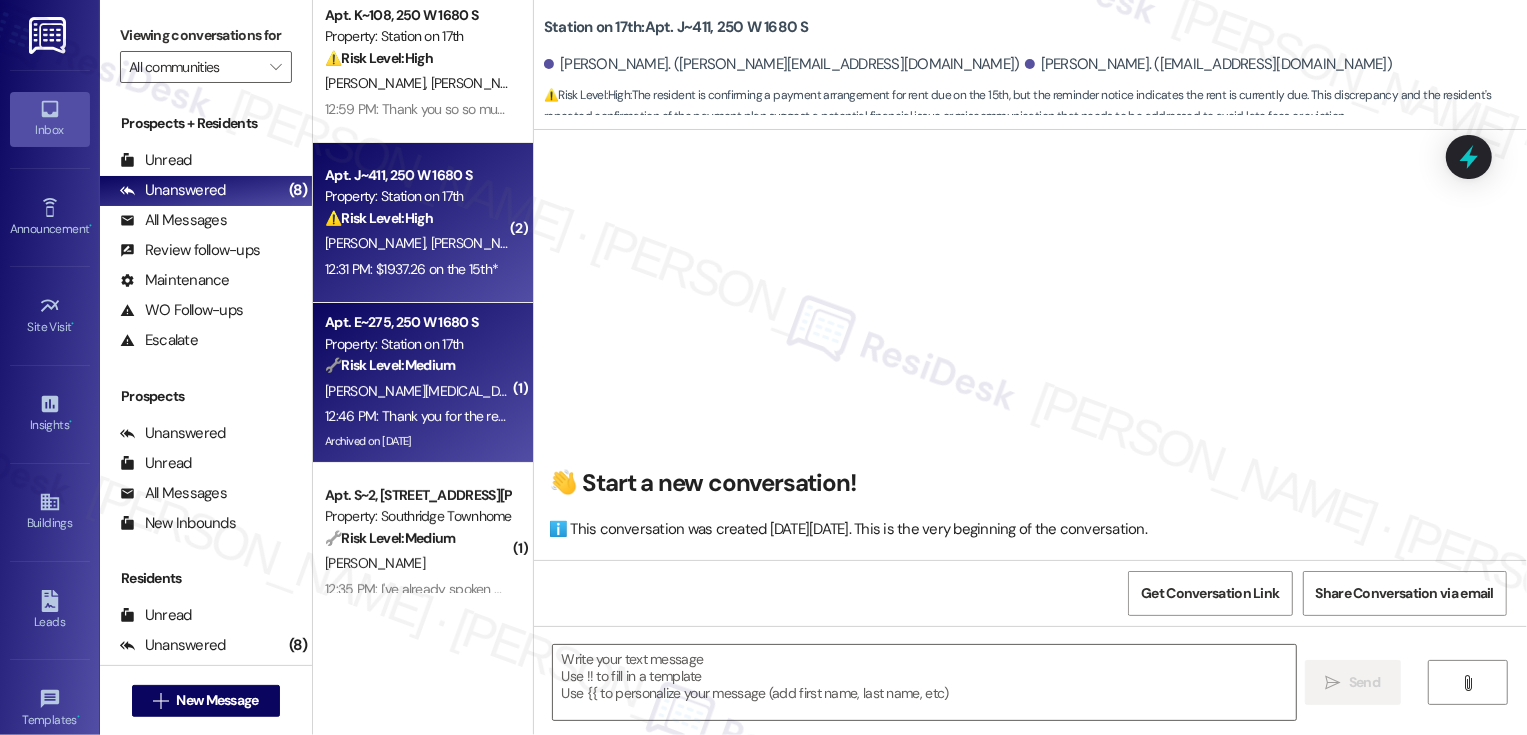 click on "[PERSON_NAME]" at bounding box center [580, 391] 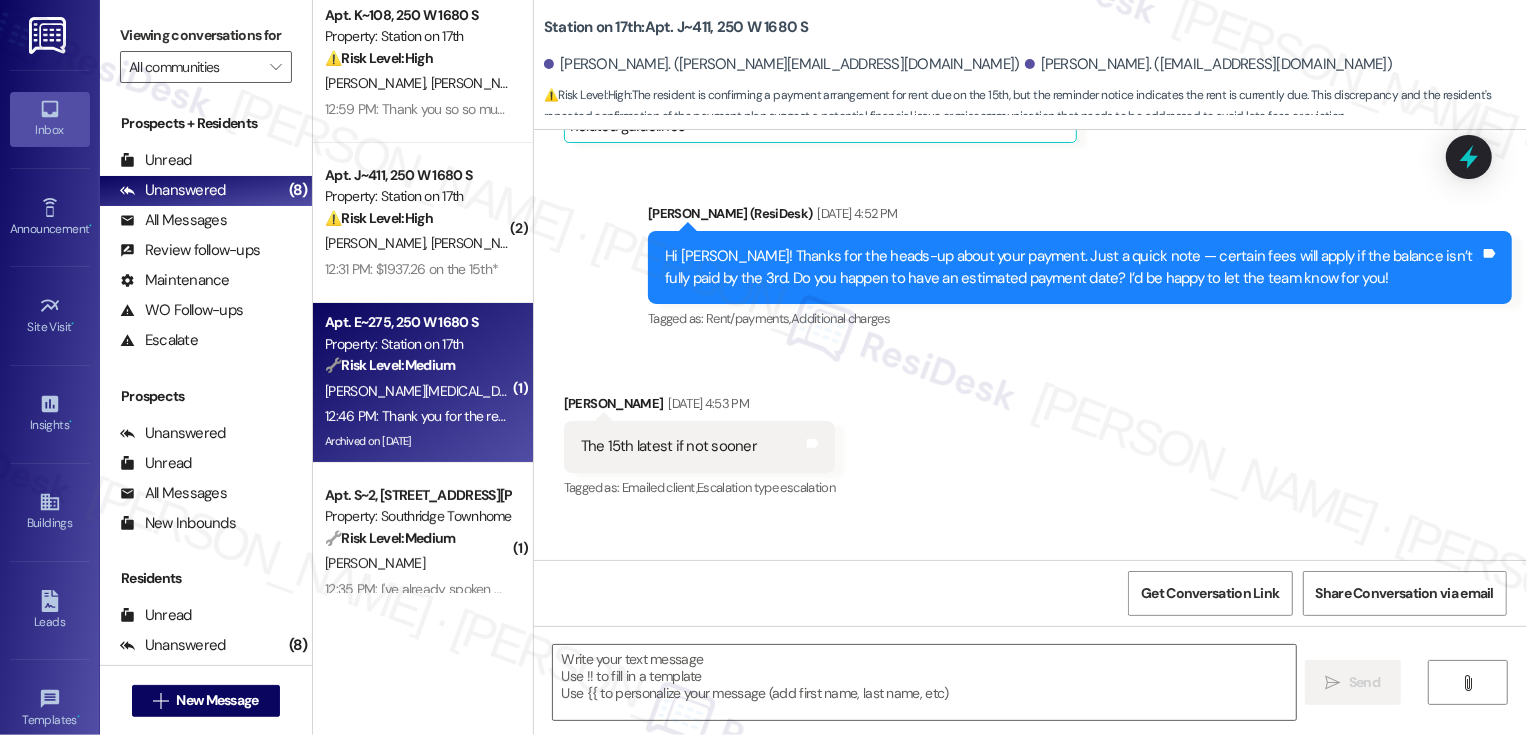 scroll, scrollTop: 2235, scrollLeft: 0, axis: vertical 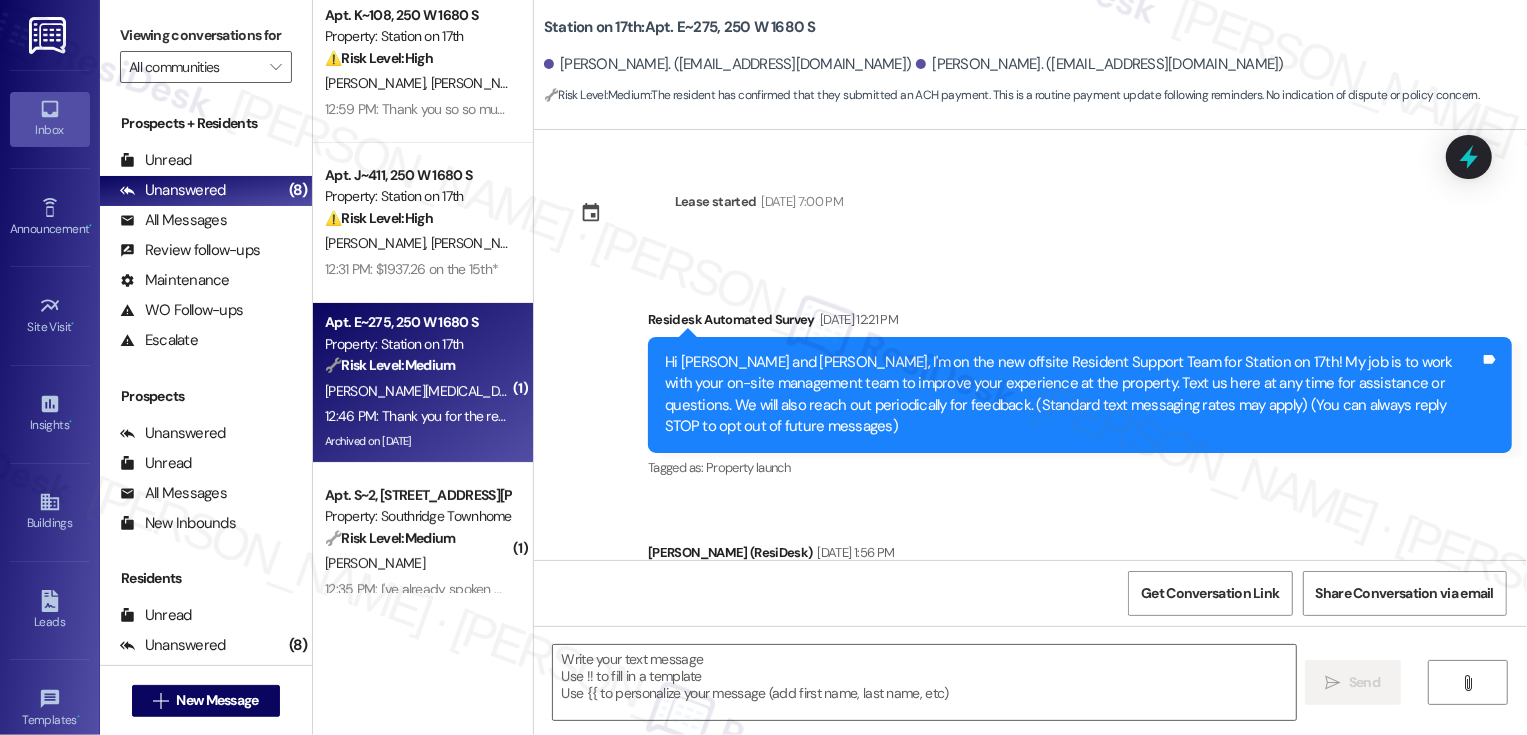 click on "[PERSON_NAME][MEDICAL_DATA] [PERSON_NAME]" at bounding box center [417, 391] 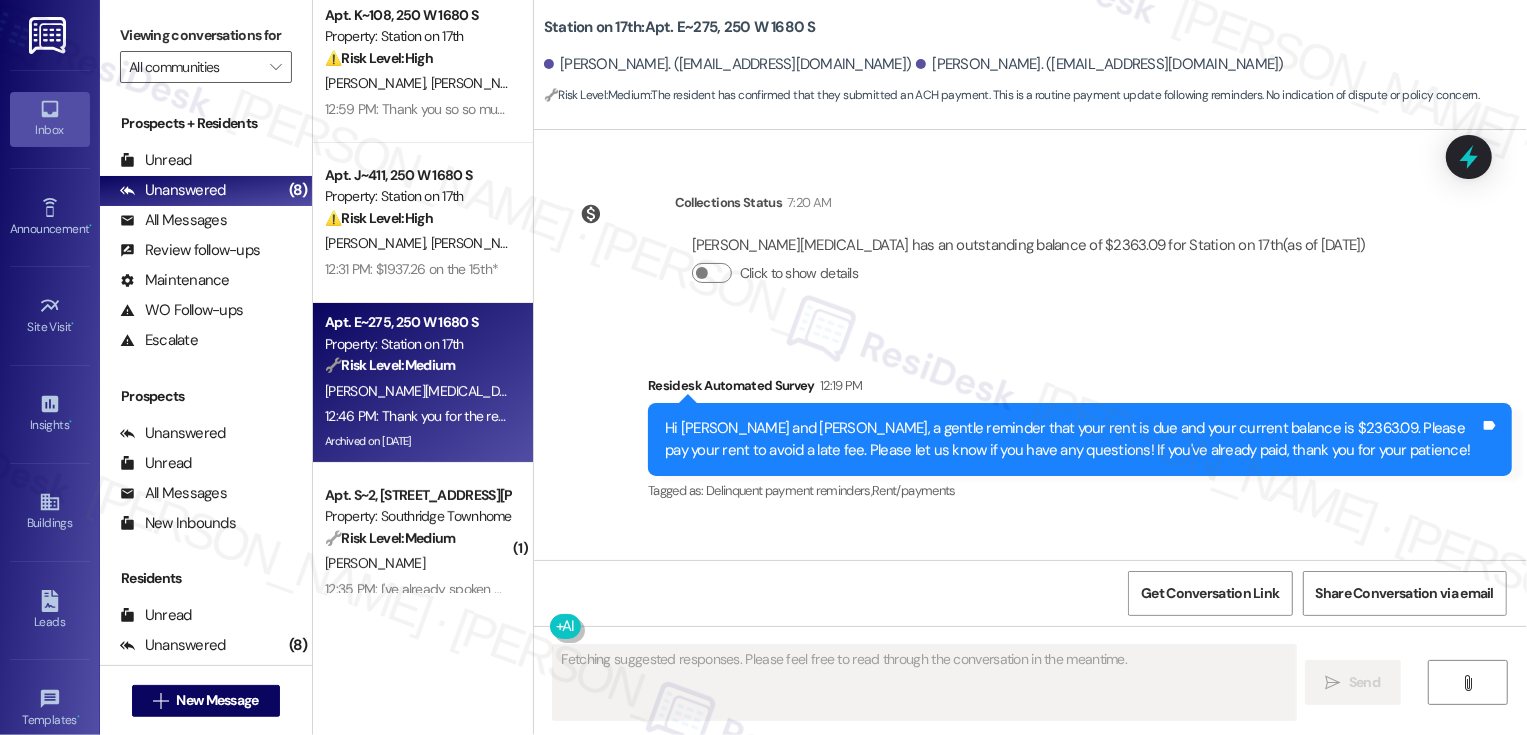 scroll, scrollTop: 4849, scrollLeft: 0, axis: vertical 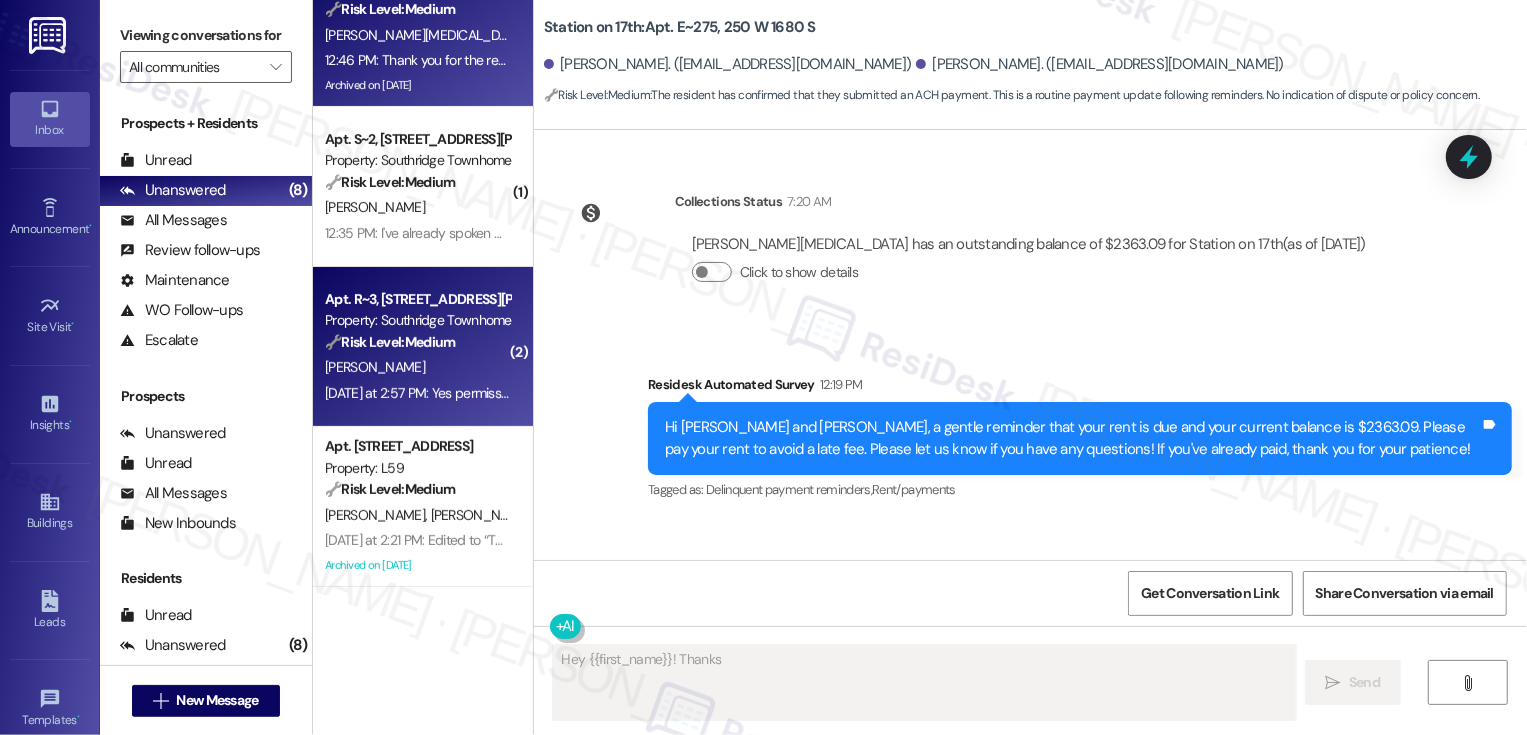 type on "Hey {{first_name}}! Thanks" 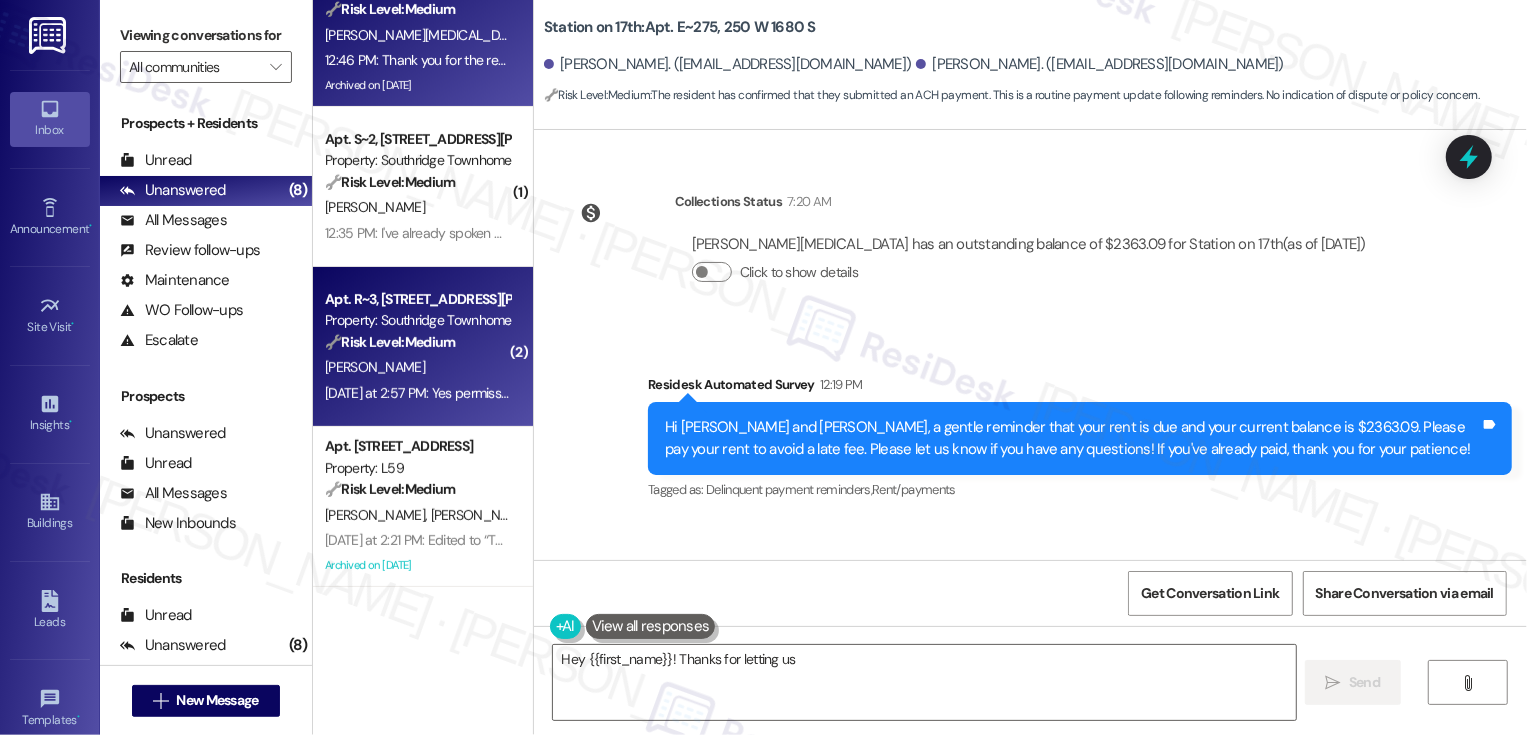 click on "[PERSON_NAME]" at bounding box center (417, 367) 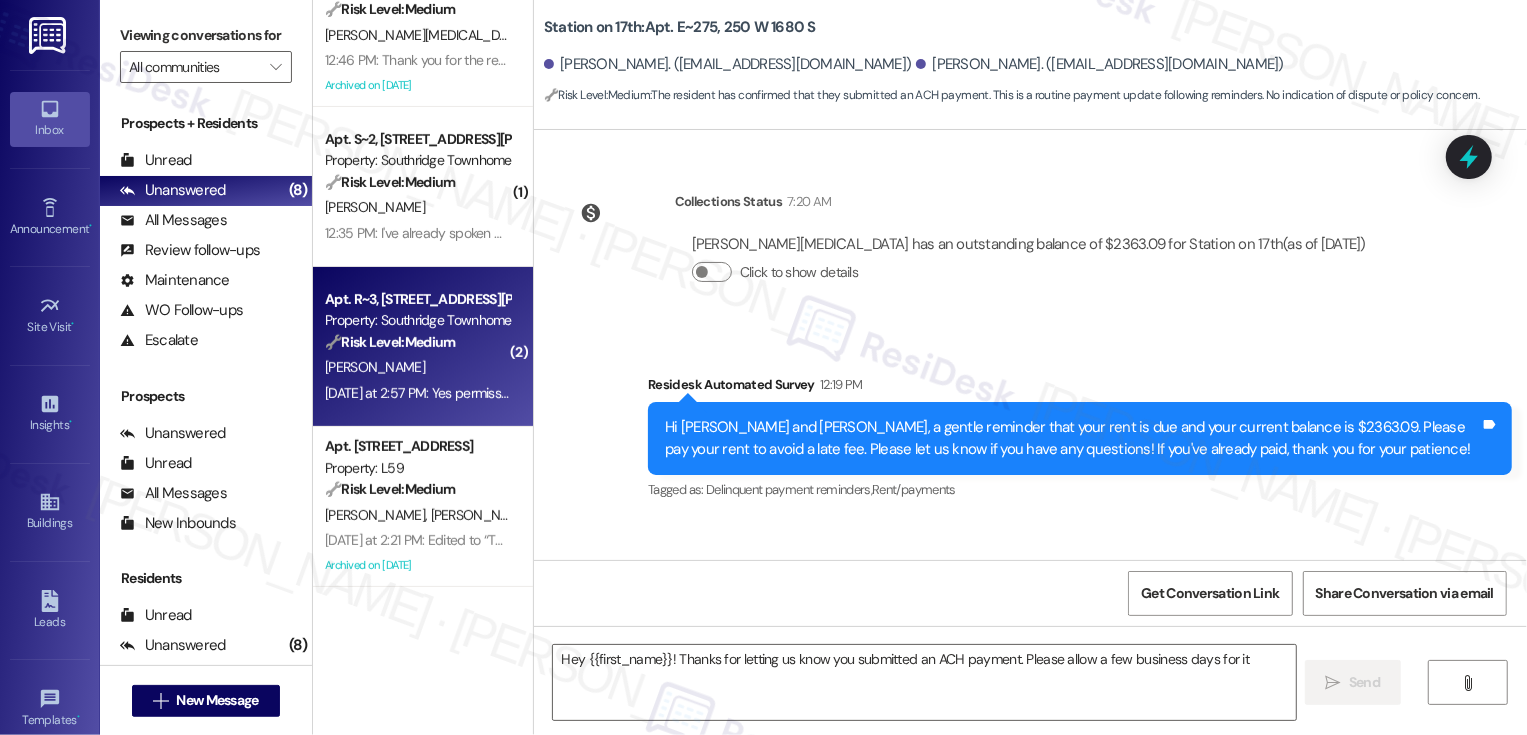 click on "[PERSON_NAME]" at bounding box center [417, 367] 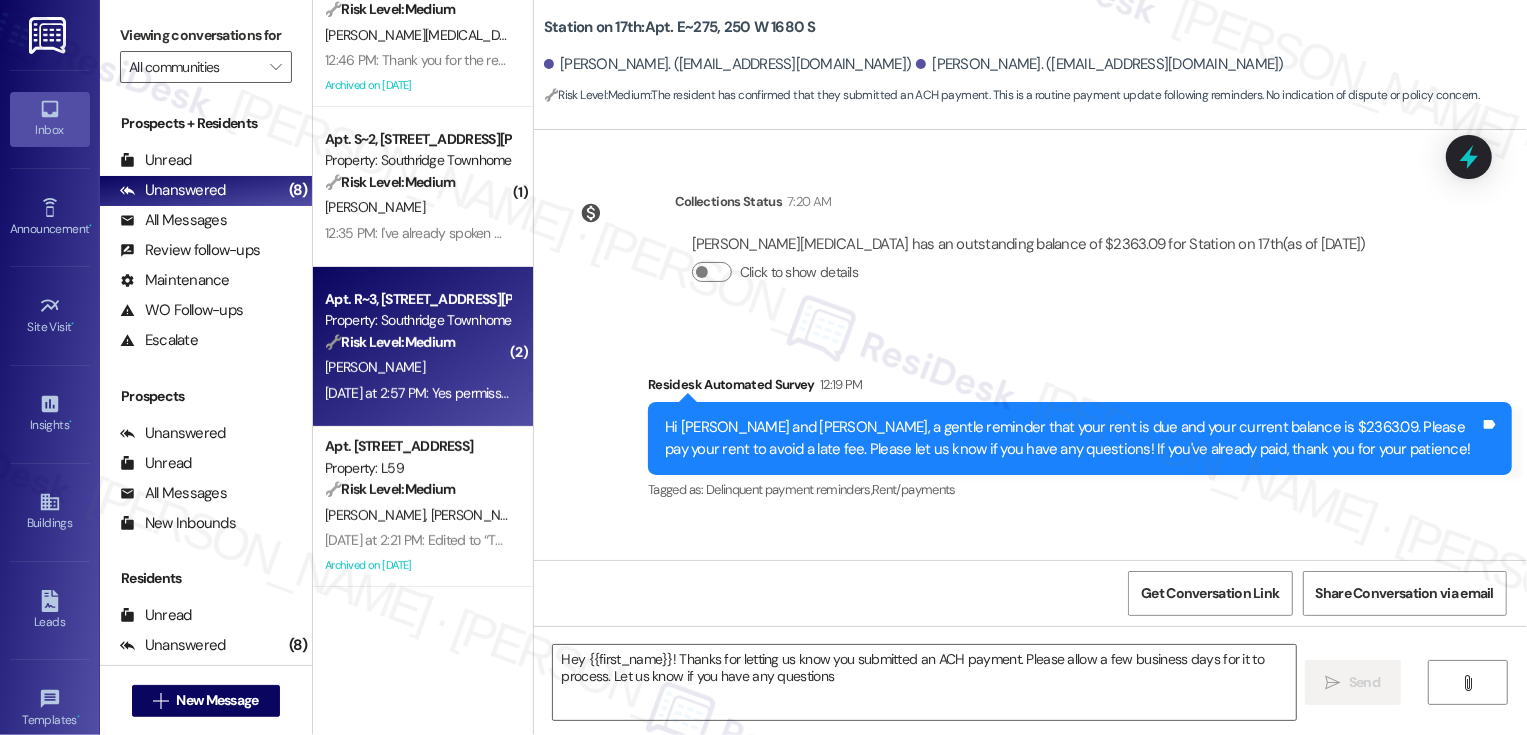type on "Hey {{first_name}}! Thanks for letting us know you submitted an ACH payment. Please allow a few business days for it to process. Let us know if you have any questions!" 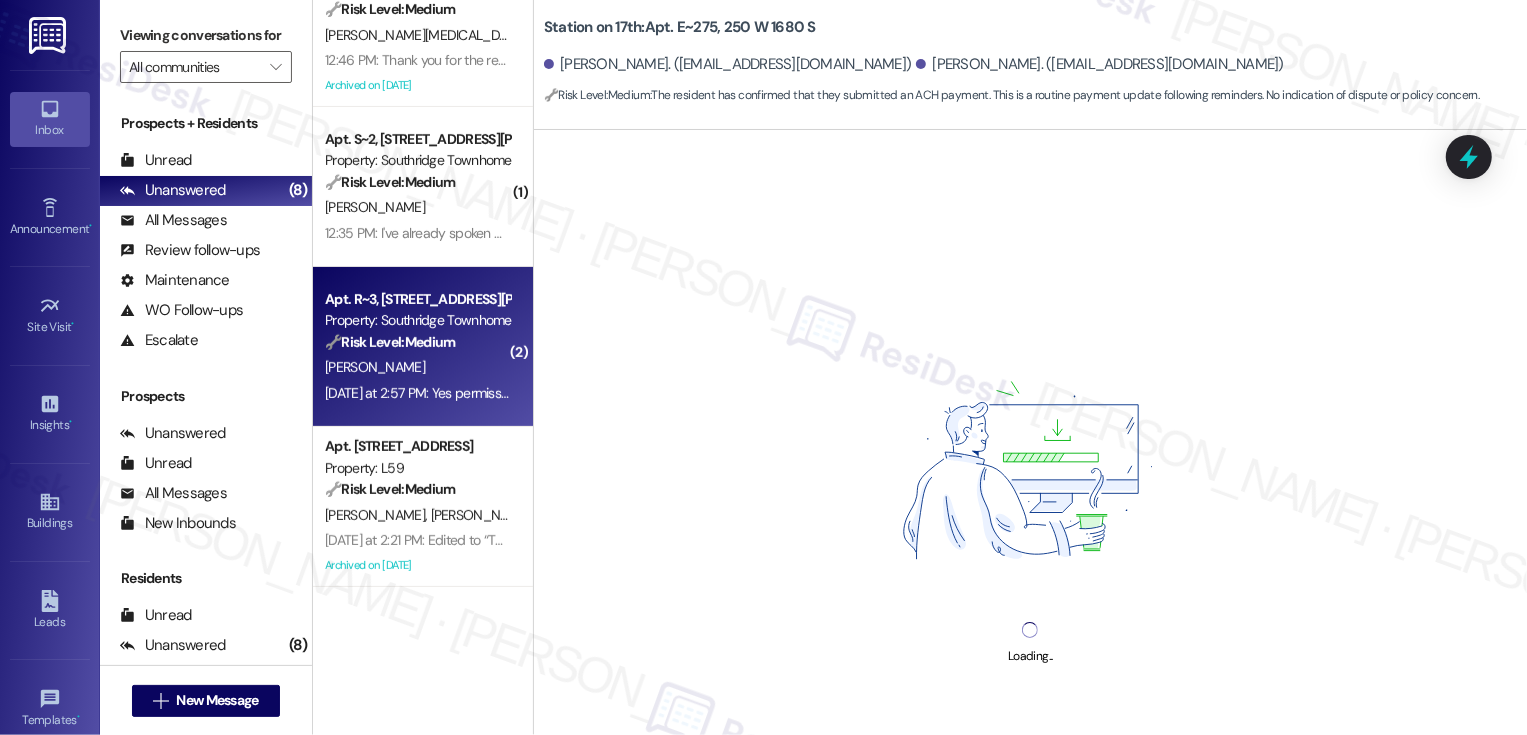 click on "[PERSON_NAME]" at bounding box center (417, 367) 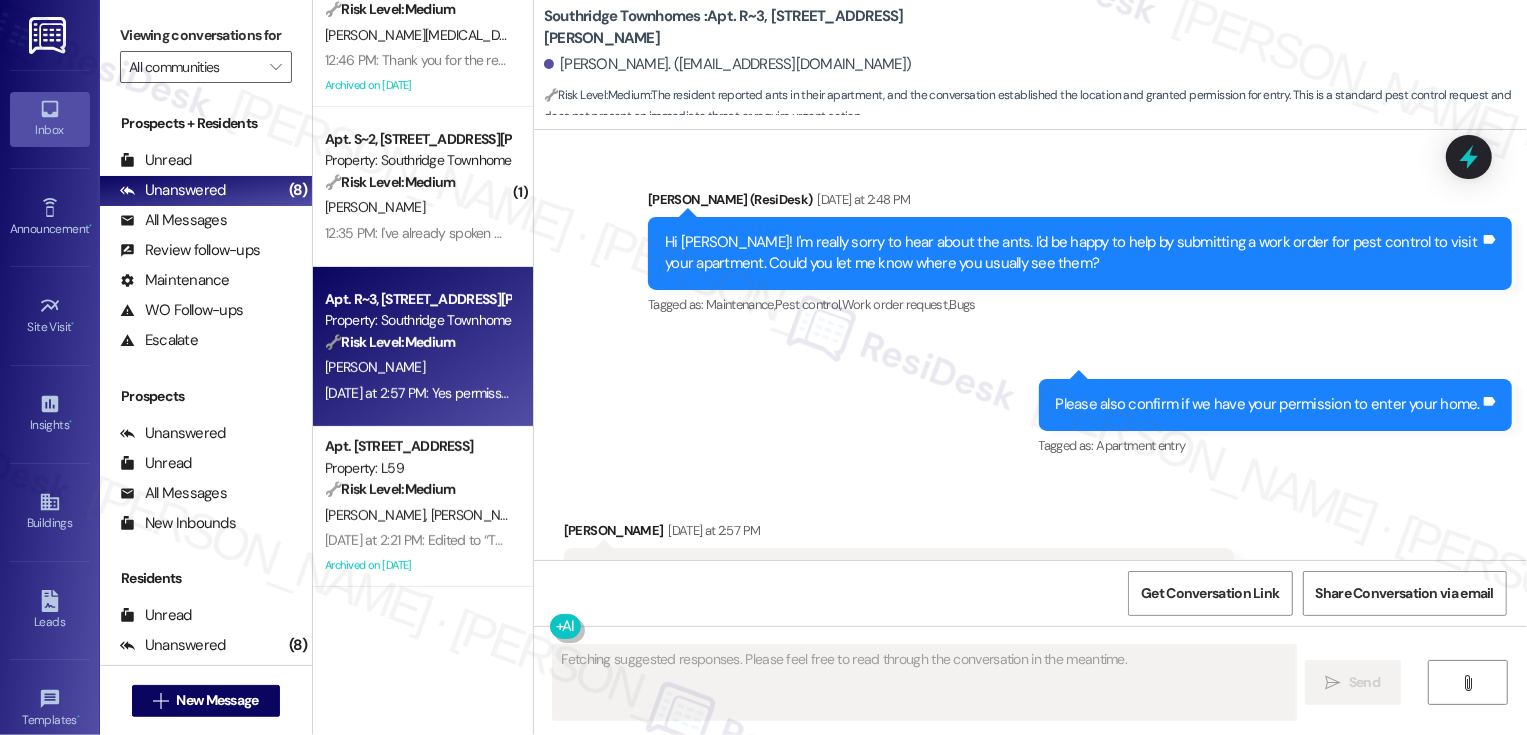 scroll, scrollTop: 8297, scrollLeft: 0, axis: vertical 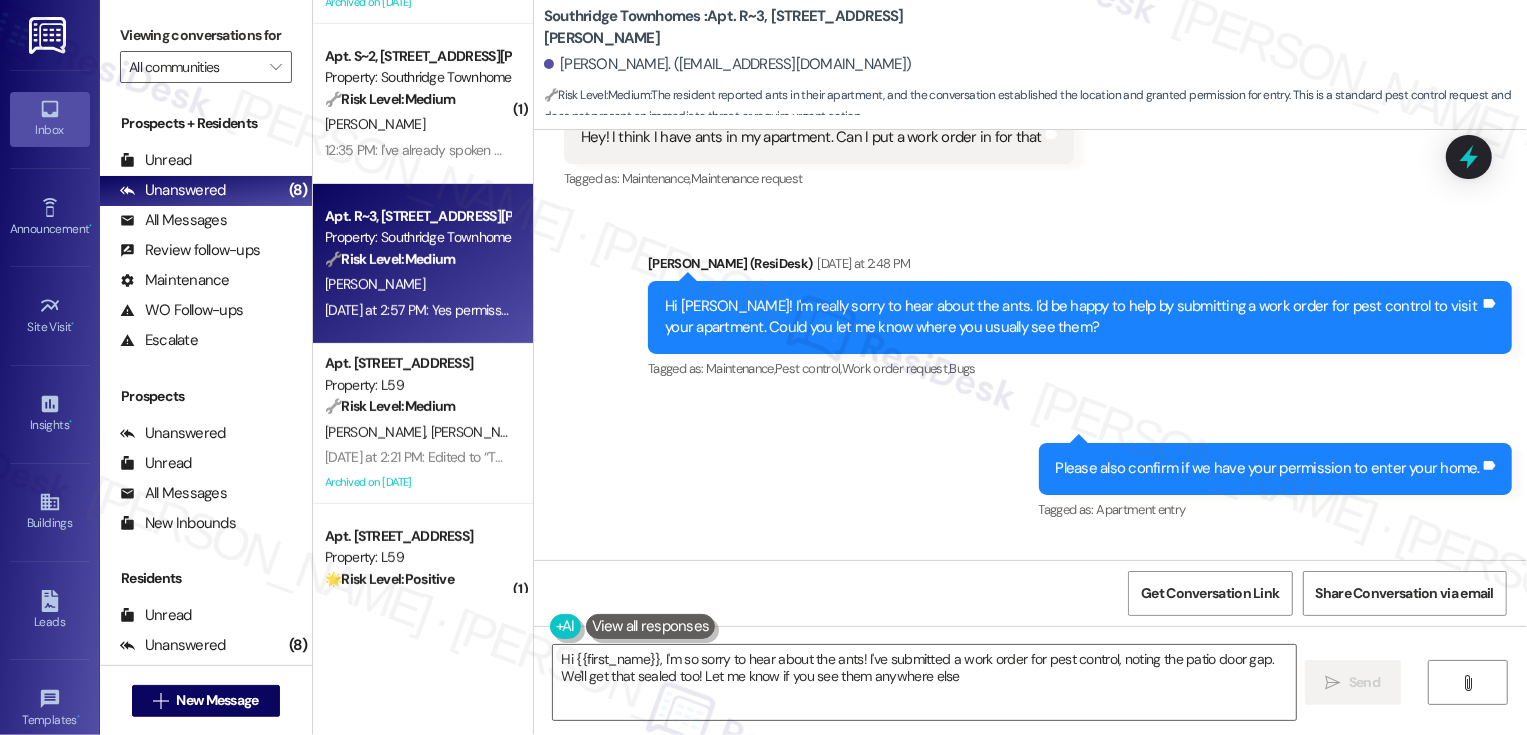 type on "Hi {{first_name}}, I'm so sorry to hear about the ants! I've submitted a work order for pest control, noting the patio door gap. We'll get that sealed too! Let me know if you see them anywhere else." 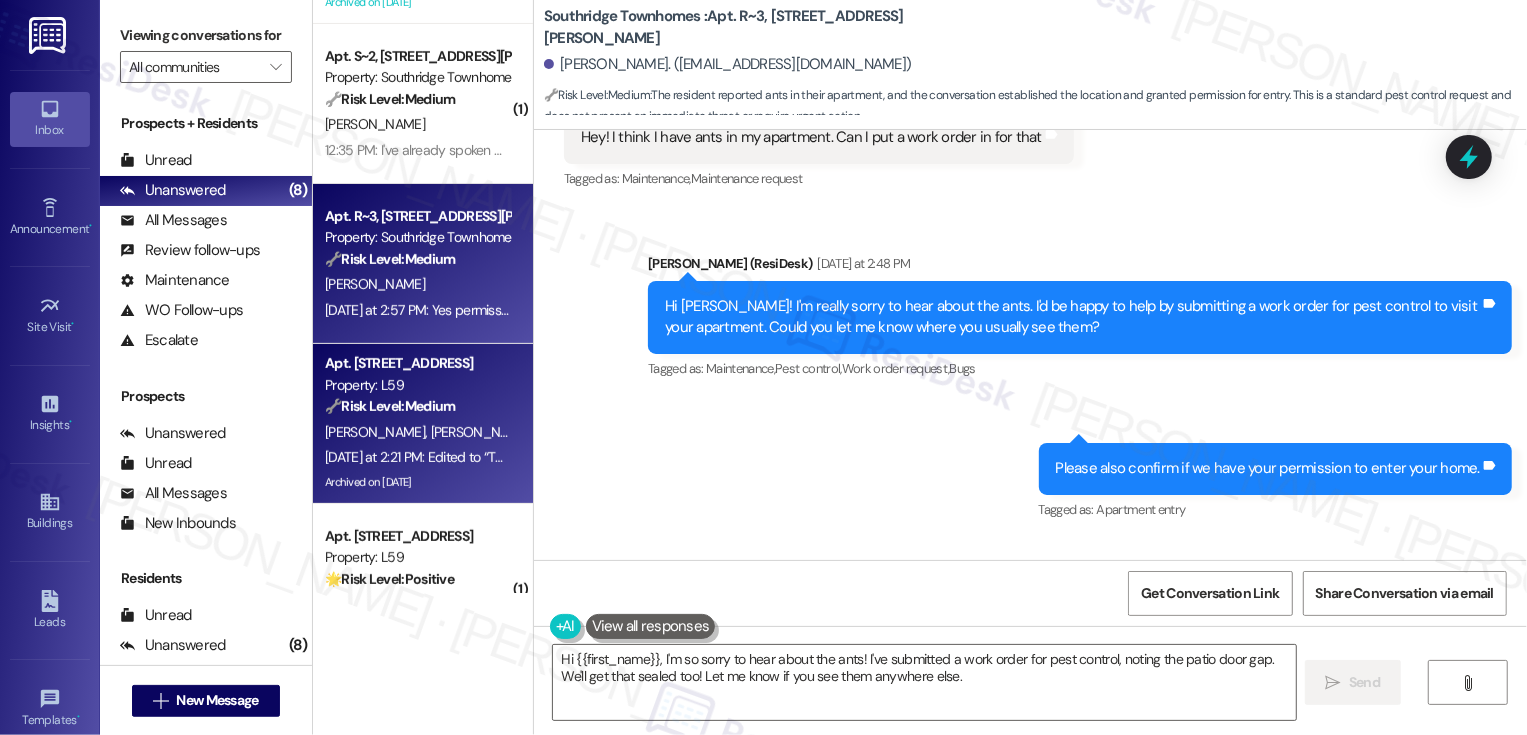 scroll, scrollTop: 541, scrollLeft: 0, axis: vertical 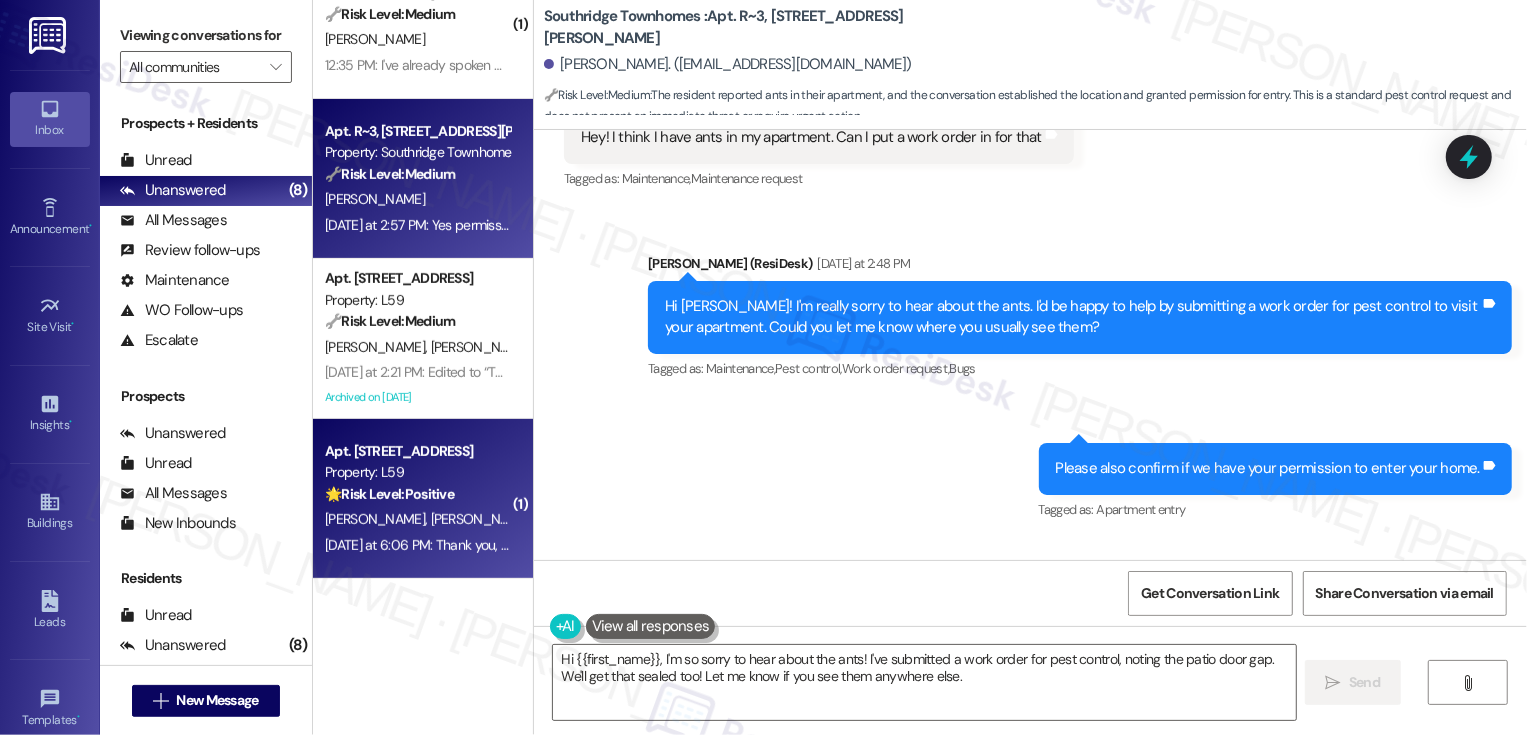 click on "Property: L59" at bounding box center (417, 472) 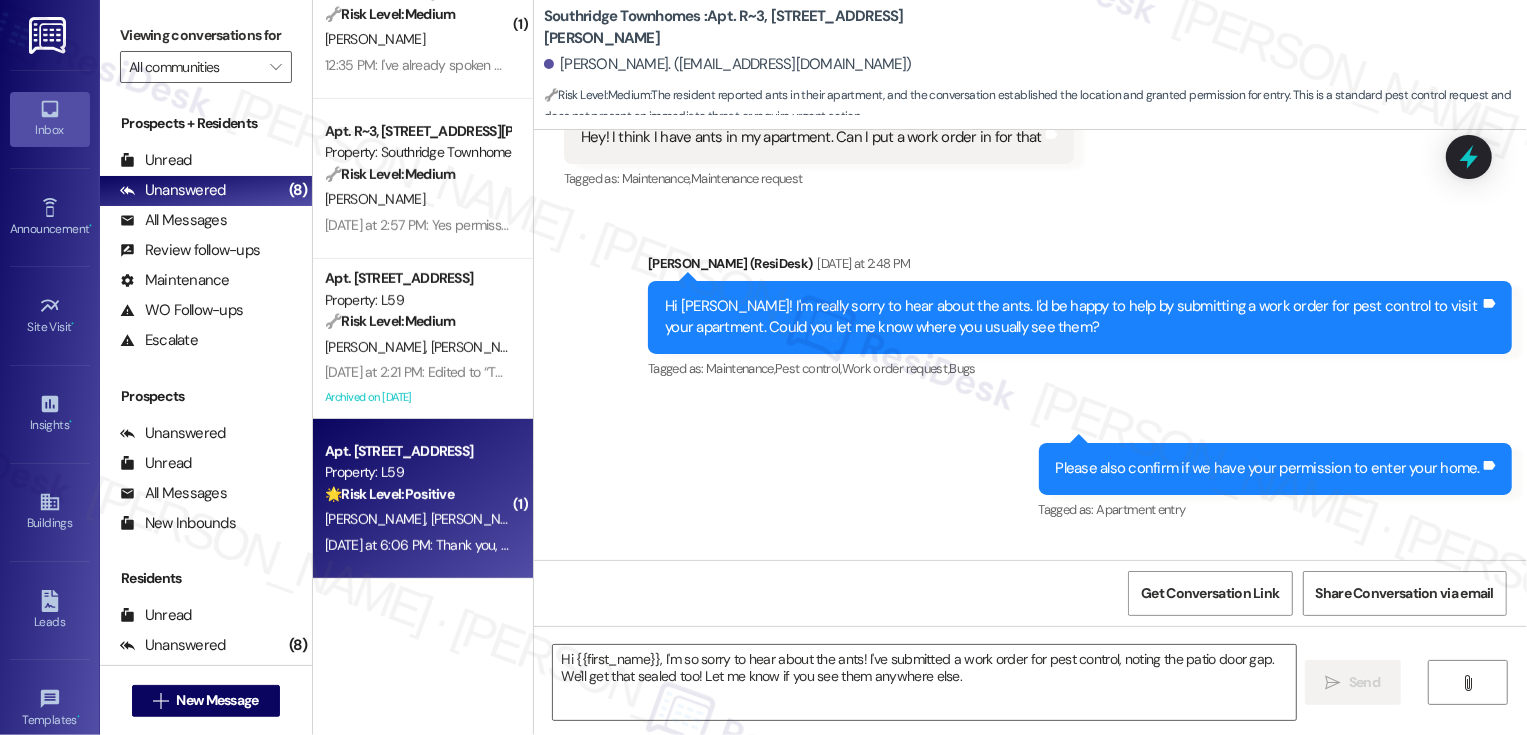click on "Property: L59" at bounding box center [417, 472] 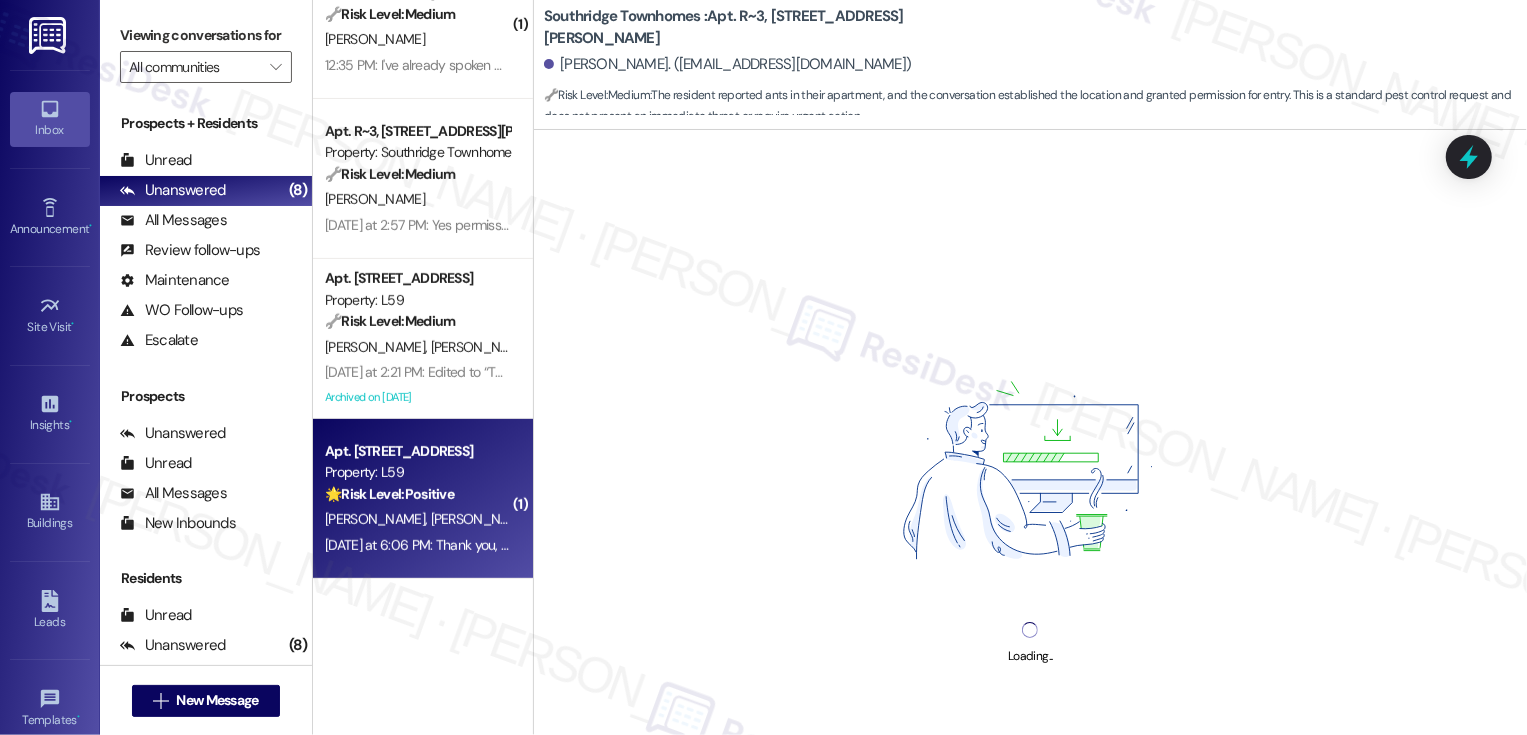 click on "Property: L59" at bounding box center [417, 472] 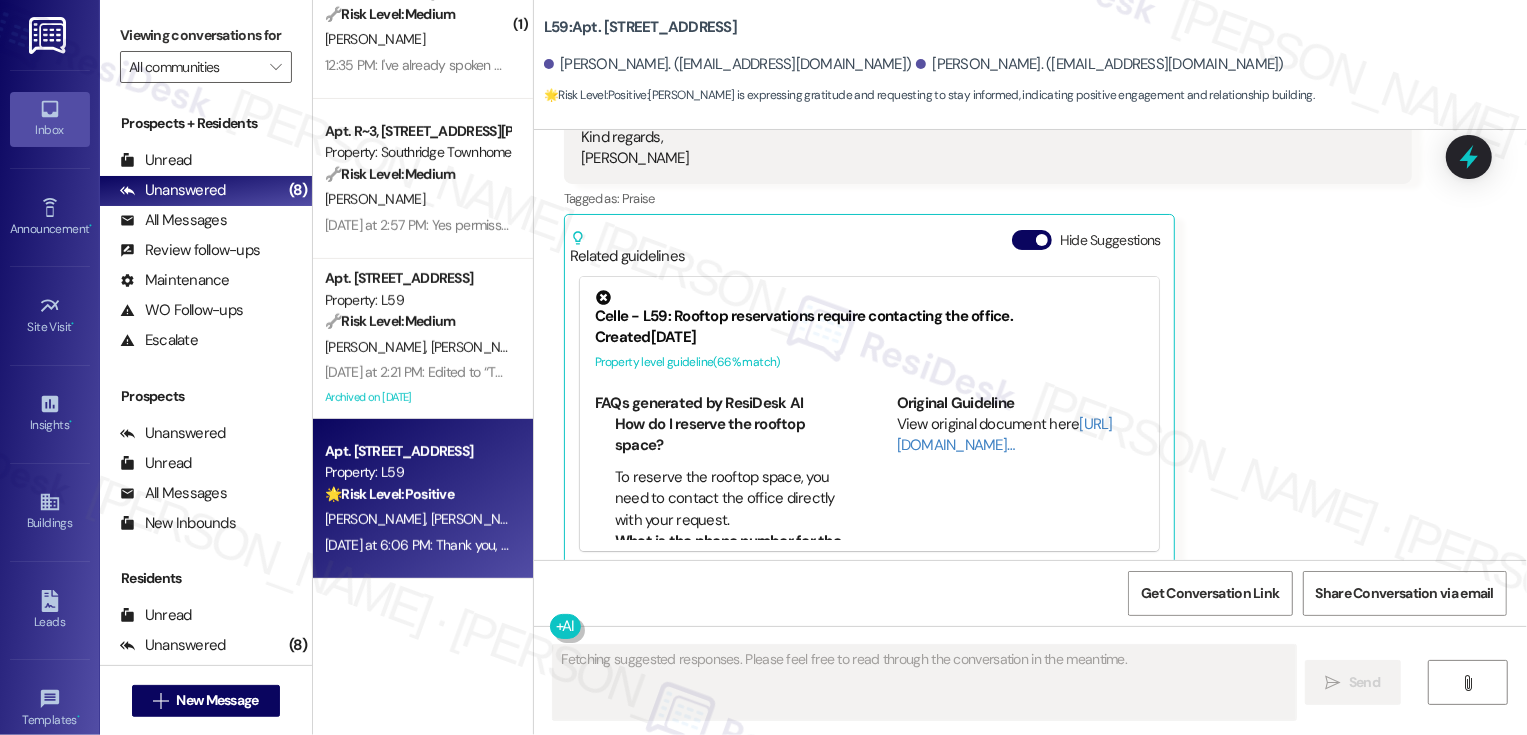 scroll, scrollTop: 866, scrollLeft: 0, axis: vertical 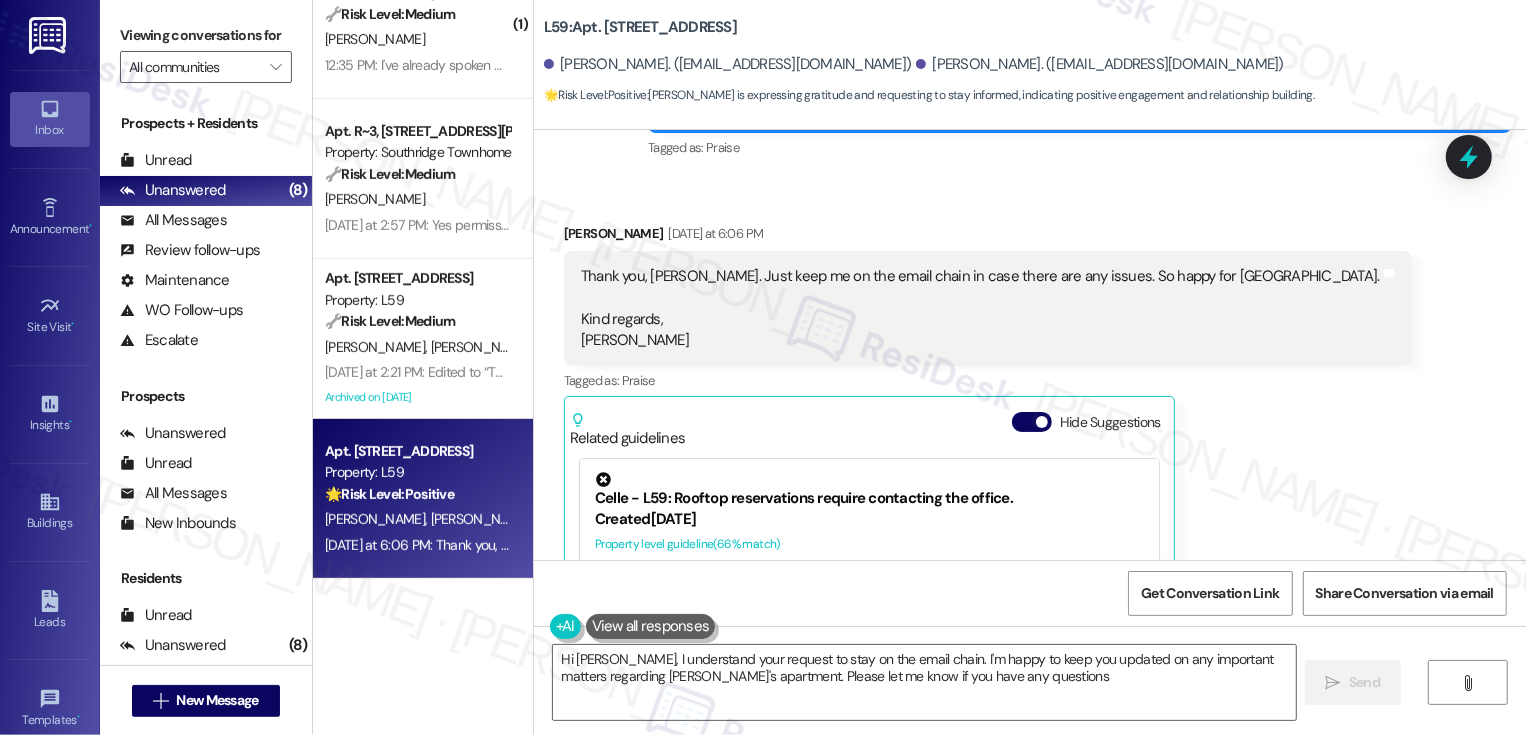 type on "Hi [PERSON_NAME], I understand your request to stay on the email chain. I'm happy to keep you updated on any important matters regarding [PERSON_NAME]'s apartment. Please let me know if you have any questions!" 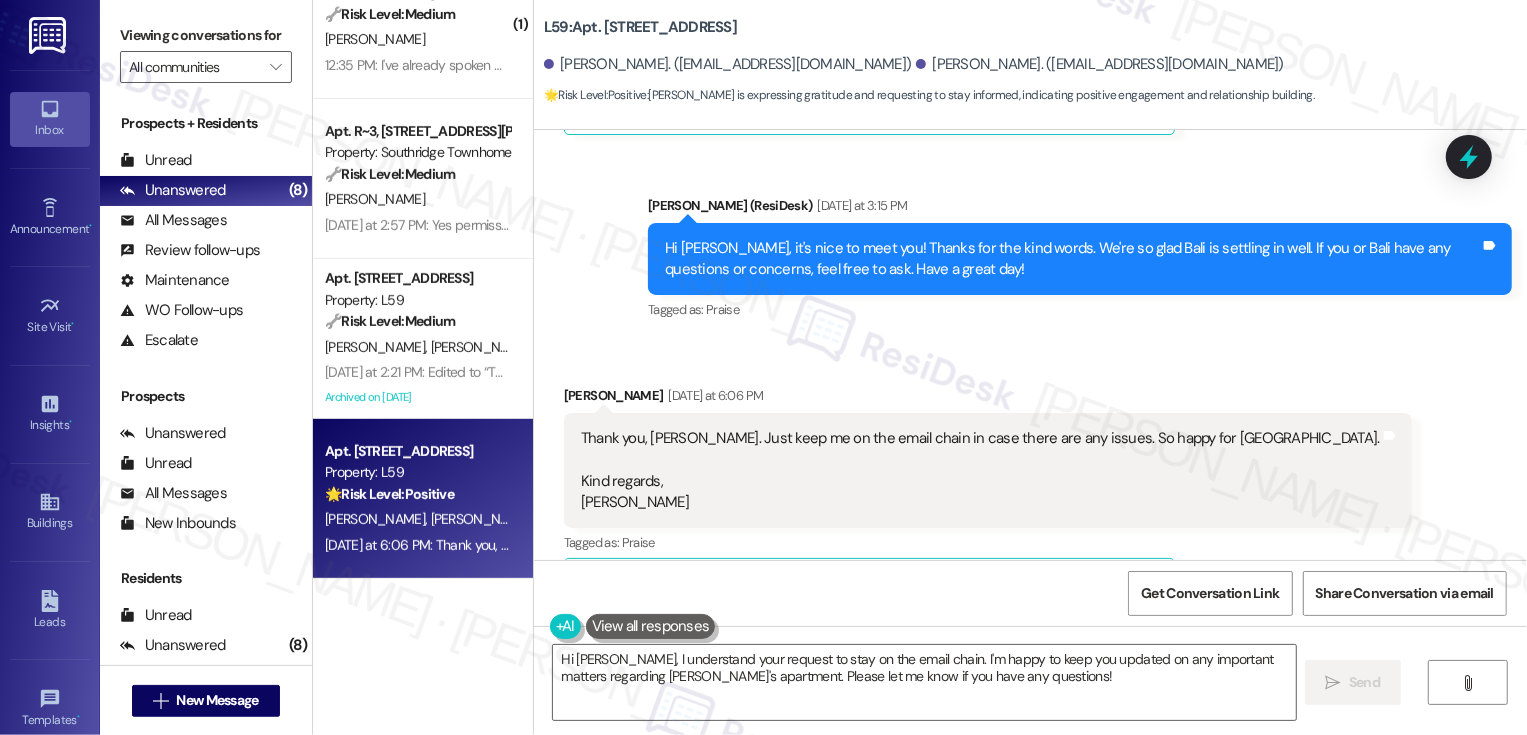scroll, scrollTop: 643, scrollLeft: 0, axis: vertical 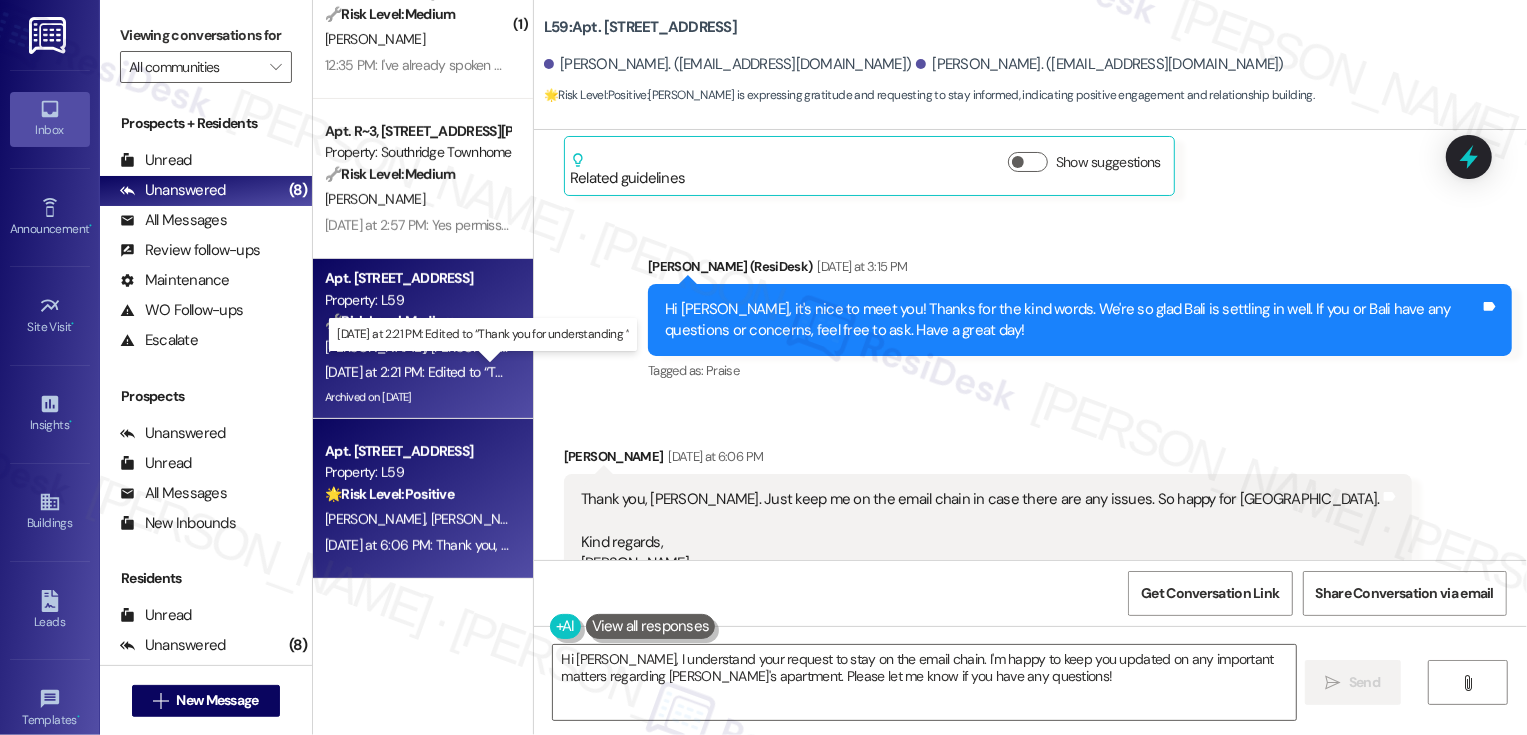 click on "[DATE] at 2:21 PM: Edited to “Thank you for understanding ” [DATE] at 2:21 PM: Edited to “Thank you for understanding ”" at bounding box center (494, 372) 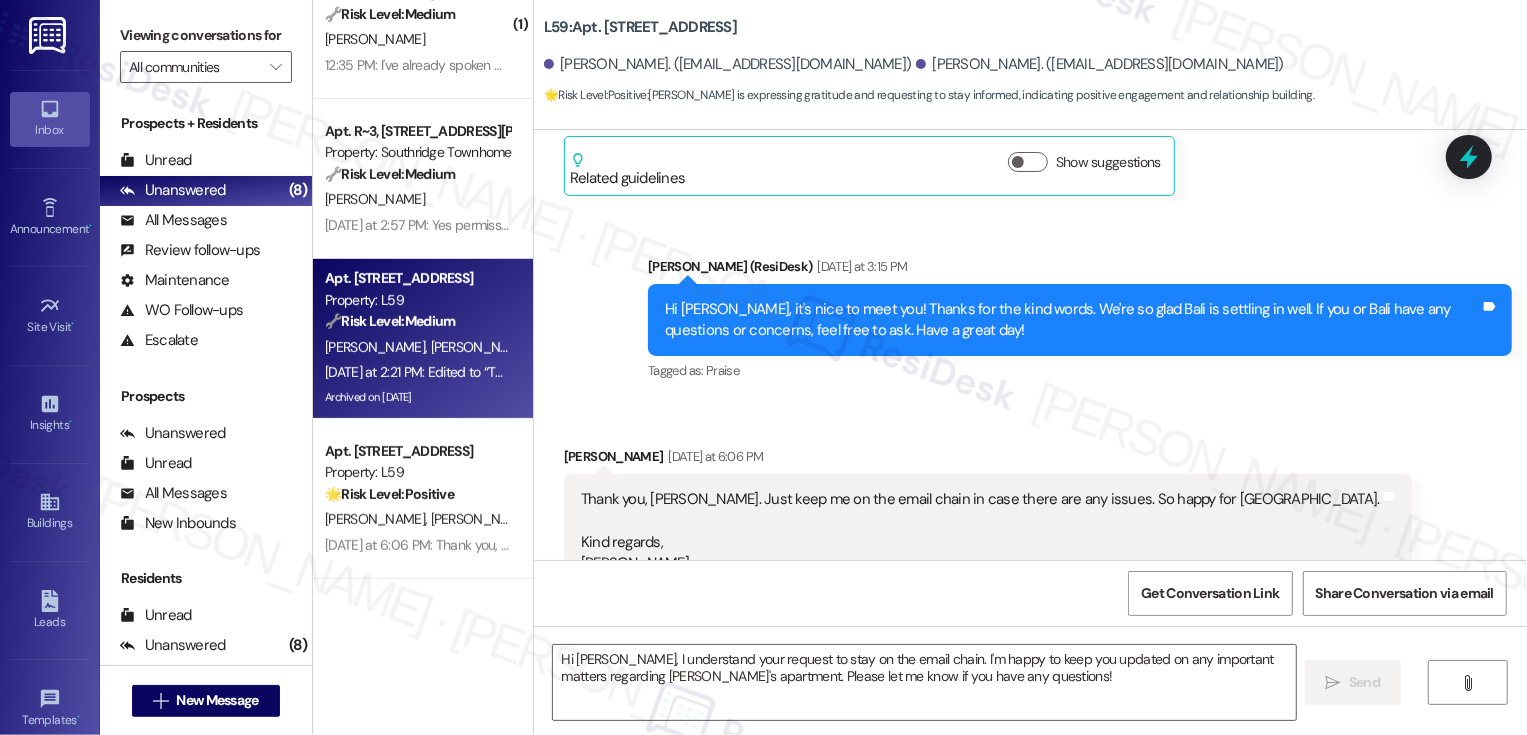 type on "Fetching suggested responses. Please feel free to read through the conversation in the meantime." 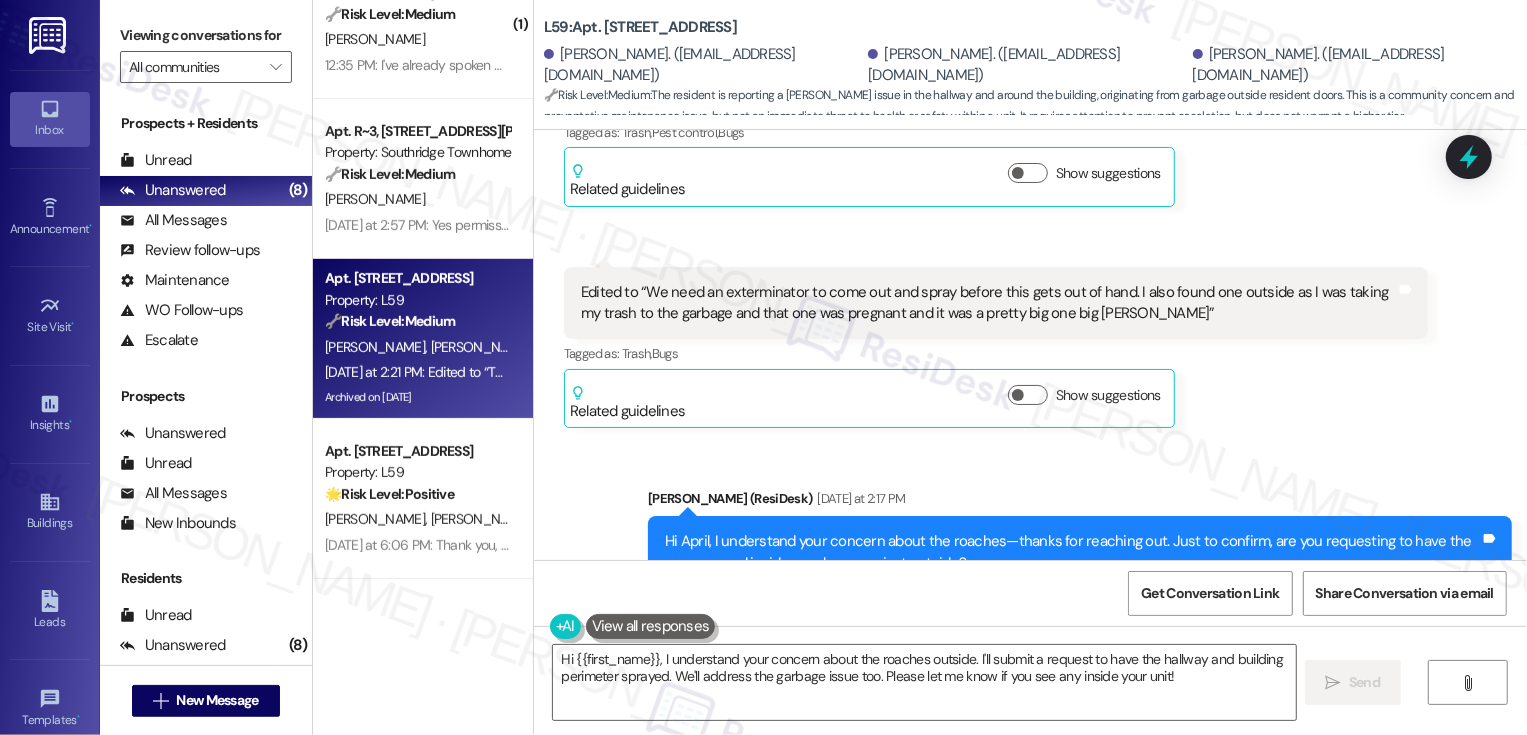 scroll, scrollTop: 50300, scrollLeft: 0, axis: vertical 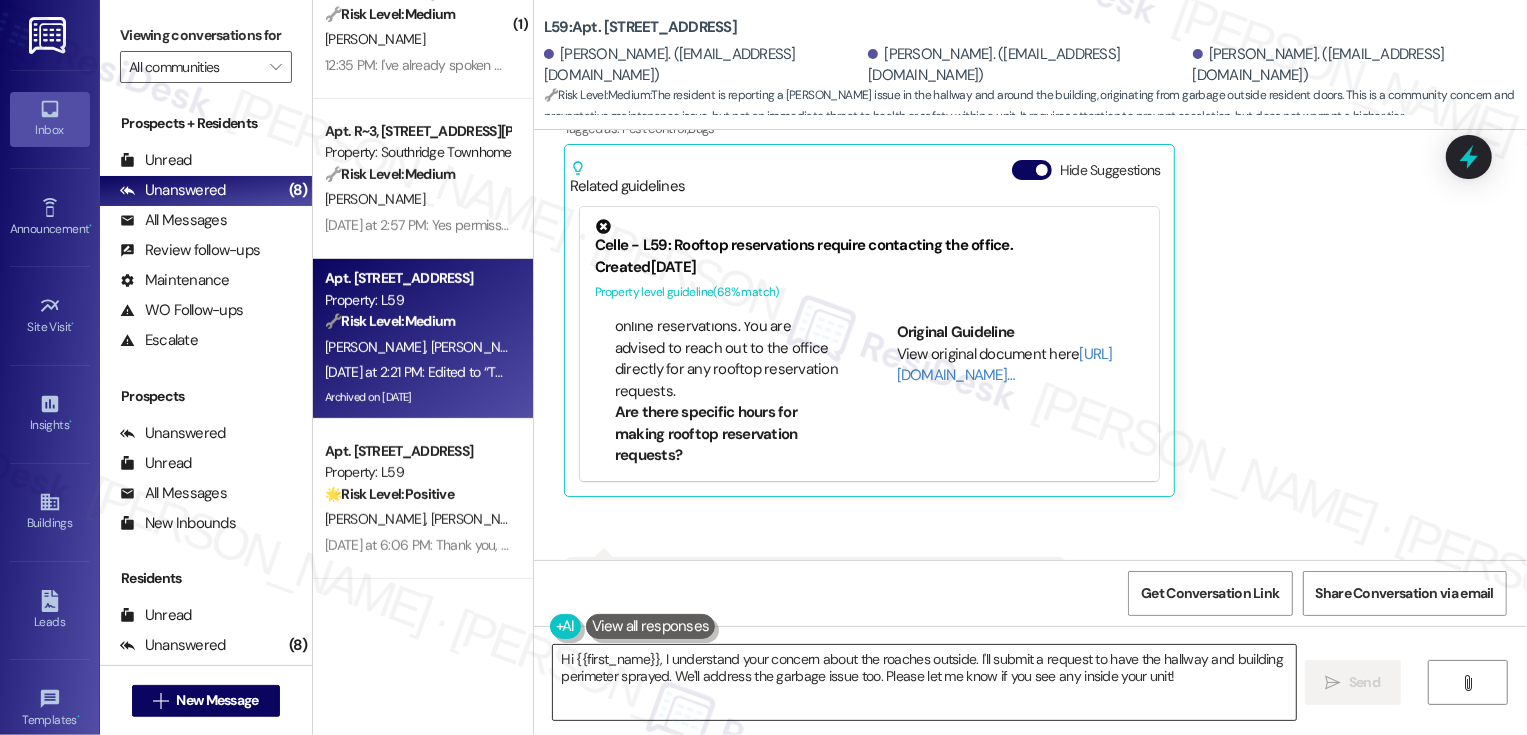 click on "Hi {{first_name}}, I understand your concern about the roaches outside. I'll submit a request to have the hallway and building perimeter sprayed. We'll address the garbage issue too. Please let me know if you see any inside your unit!" at bounding box center [924, 682] 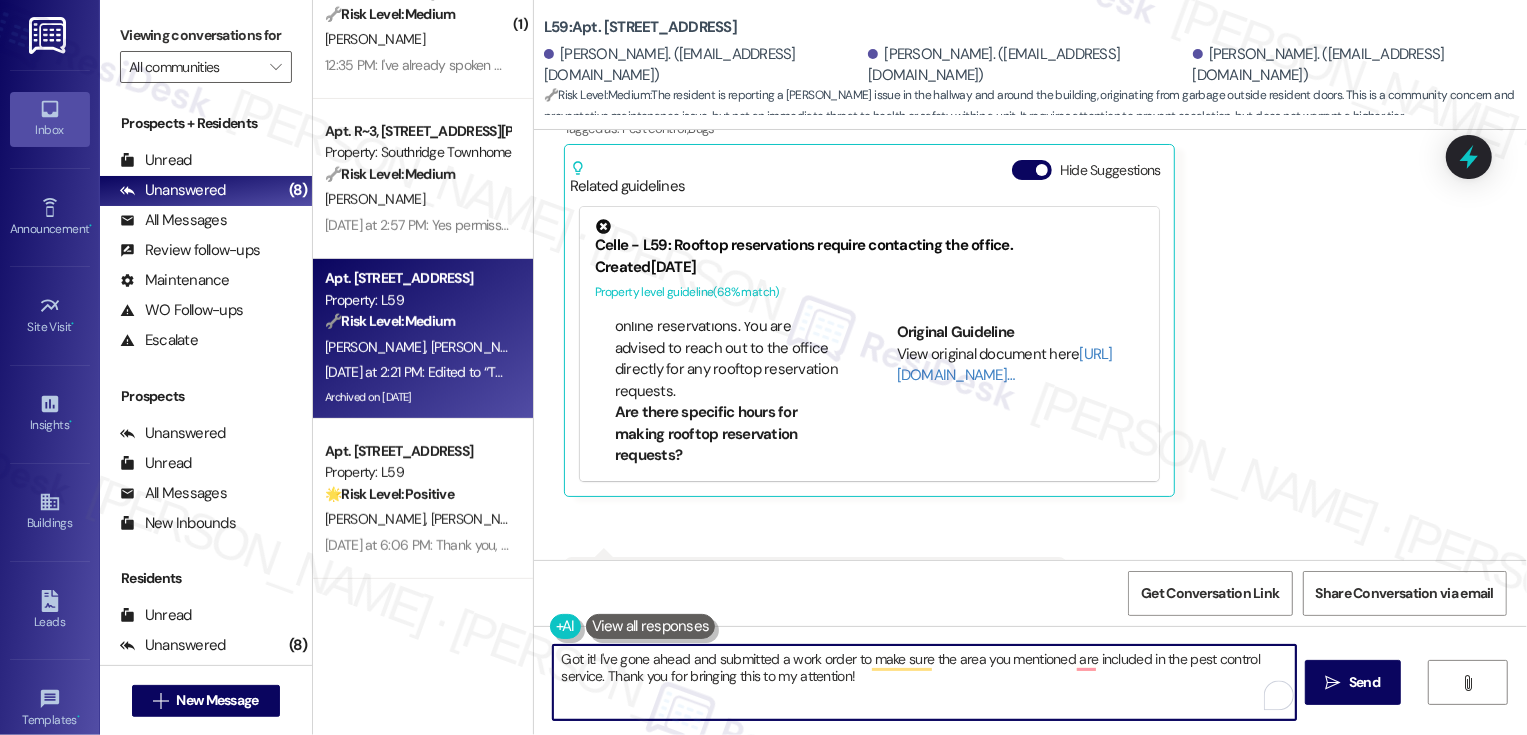 click on "Got it! I've gone ahead and submitted a work order to make sure the area you mentioned are included in the pest control service. Thank you for bringing this to my attention!" at bounding box center (924, 682) 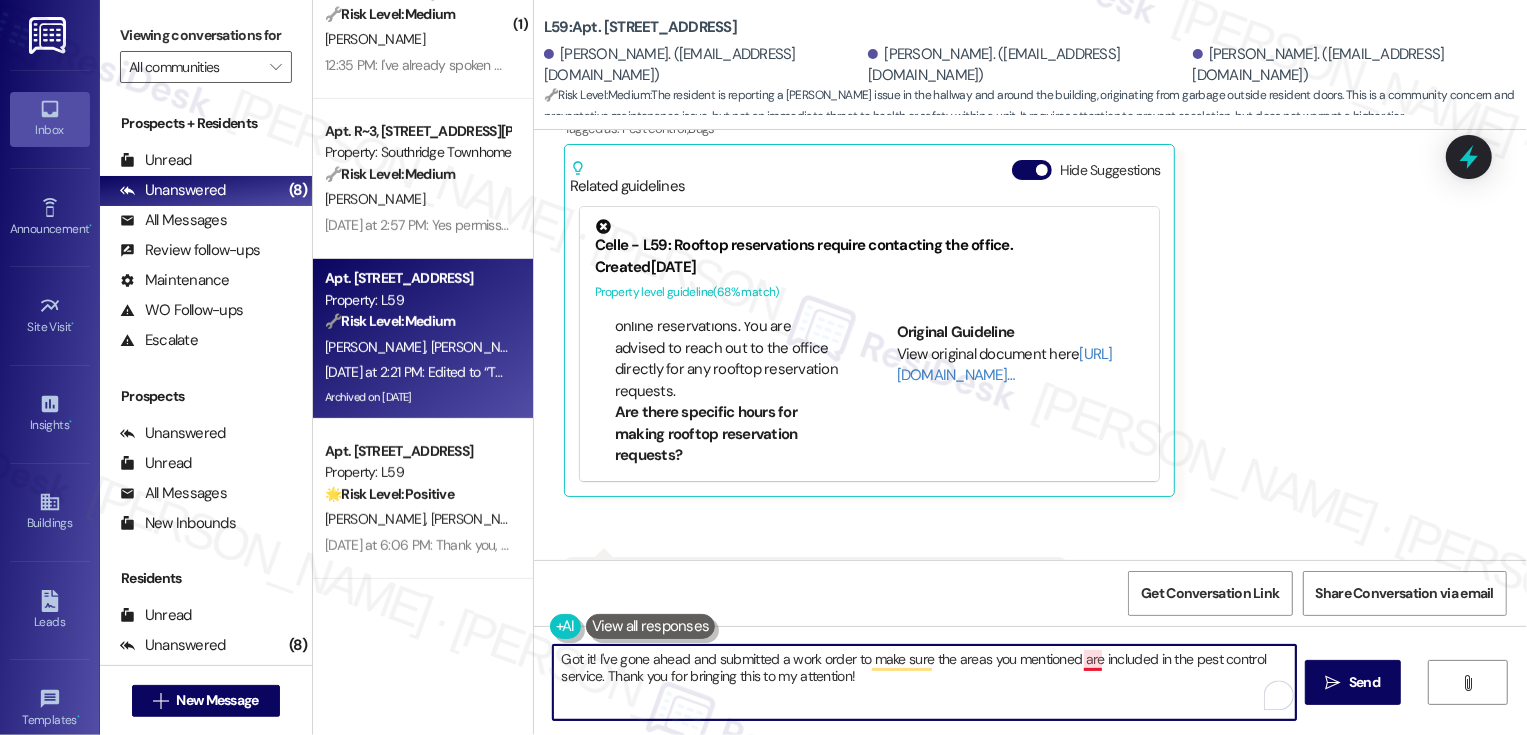 click on "Got it! I've gone ahead and submitted a work order to make sure the areas you mentioned are included in the pest control service. Thank you for bringing this to my attention!" at bounding box center (924, 682) 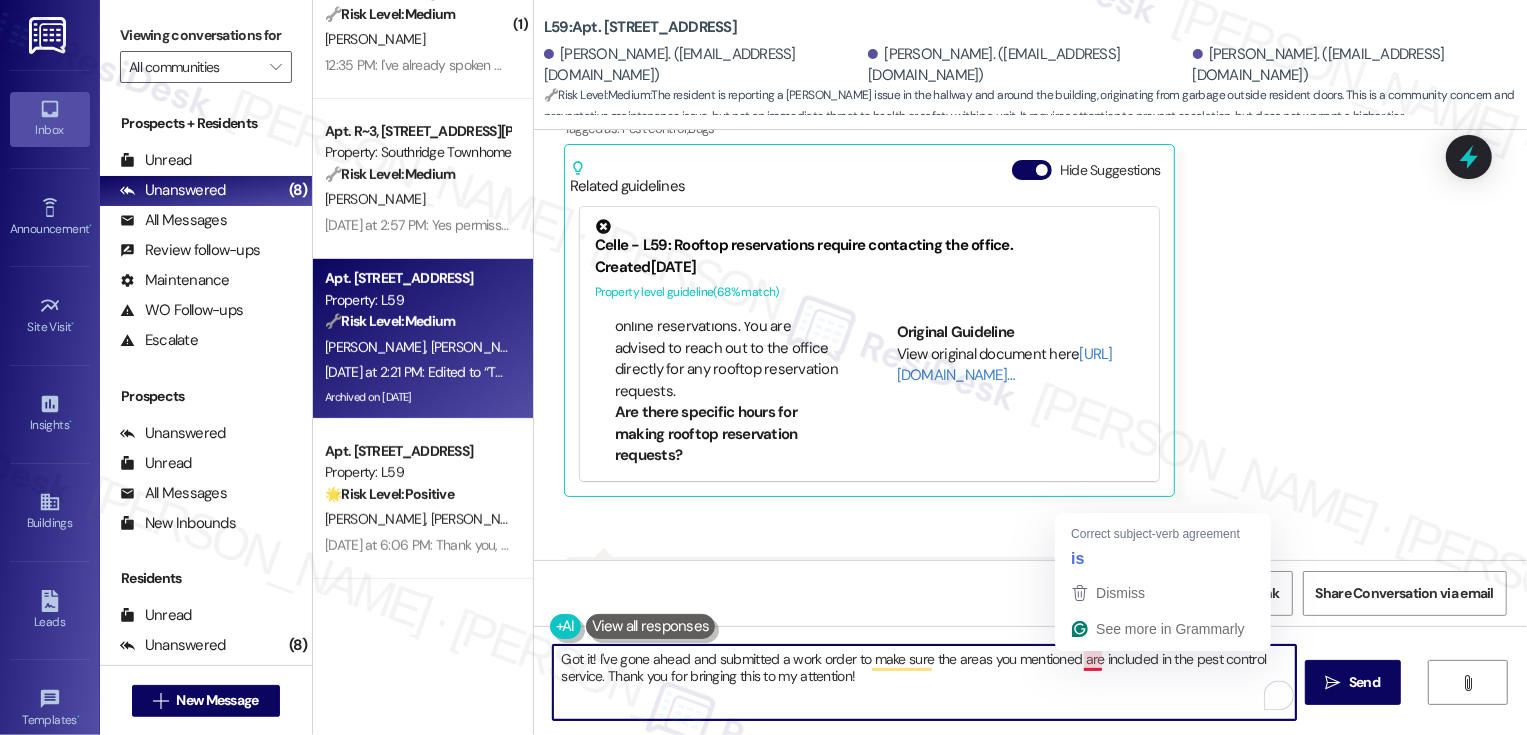 click on "Got it! I've gone ahead and submitted a work order to make sure the areas you mentioned are included in the pest control service. Thank you for bringing this to my attention!" at bounding box center [924, 682] 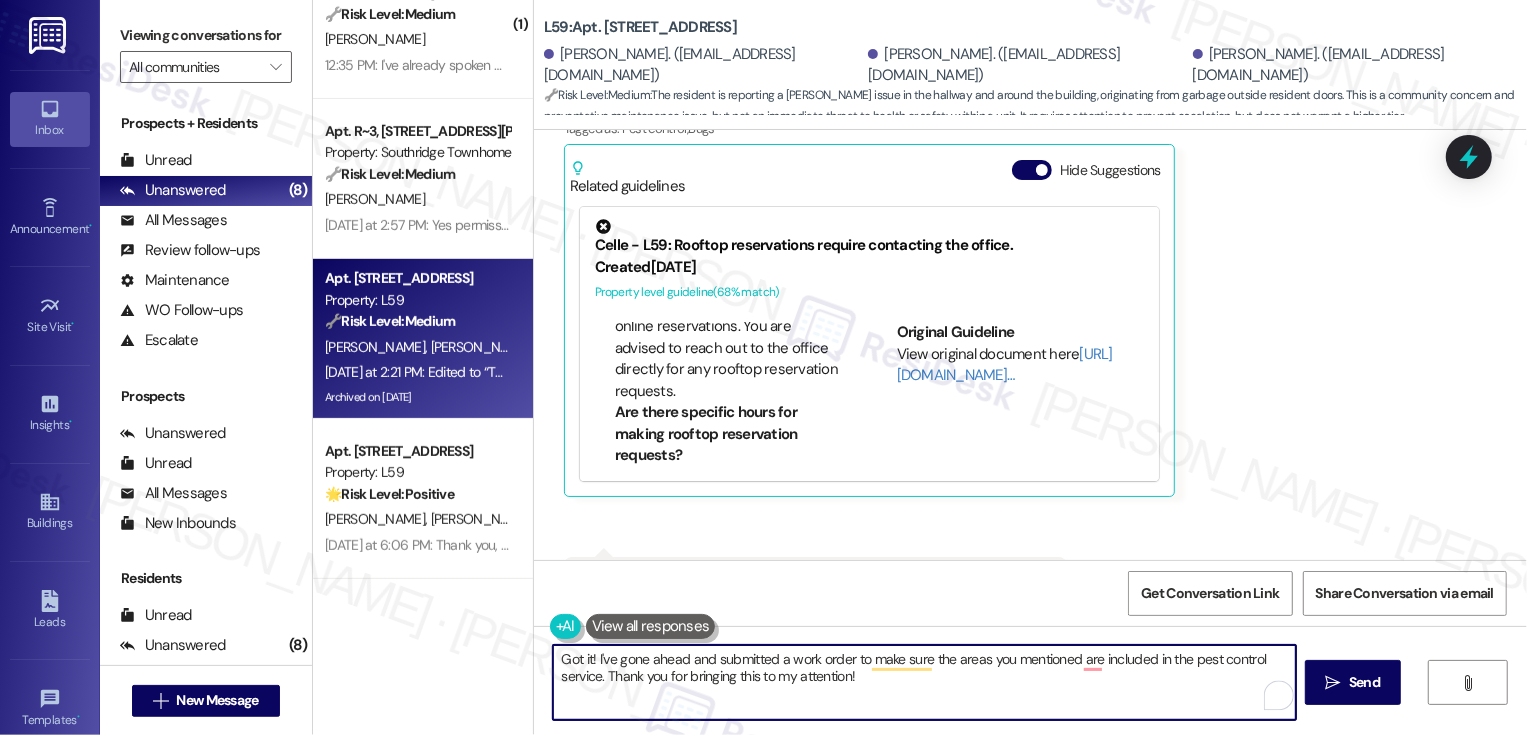 click on "Got it! I've gone ahead and submitted a work order to make sure the areas you mentioned are included in the pest control service. Thank you for bringing this to my attention!" at bounding box center (924, 682) 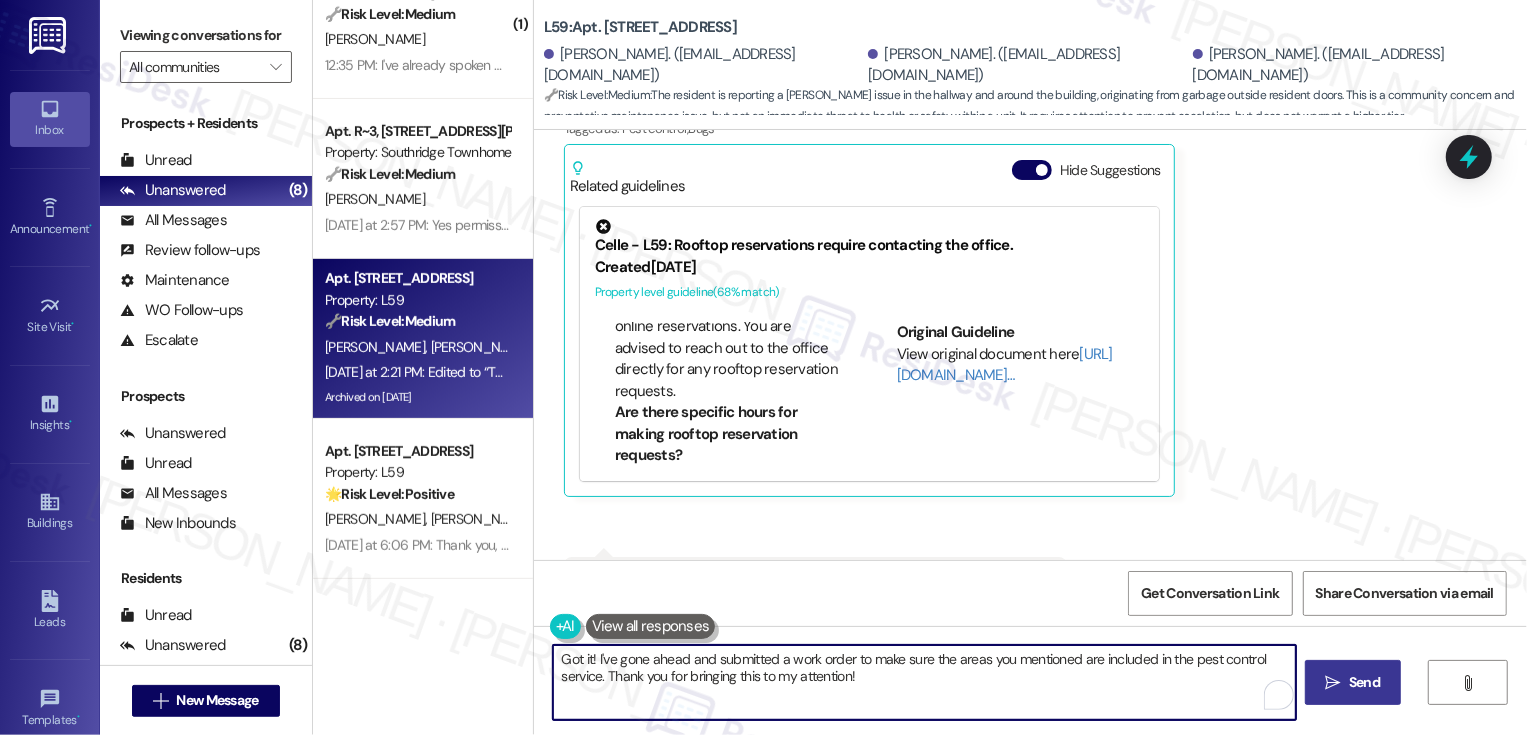 type on "Got it! I've gone ahead and submitted a work order to make sure the areas you mentioned are included in the pest control service. Thank you for bringing this to my attention!" 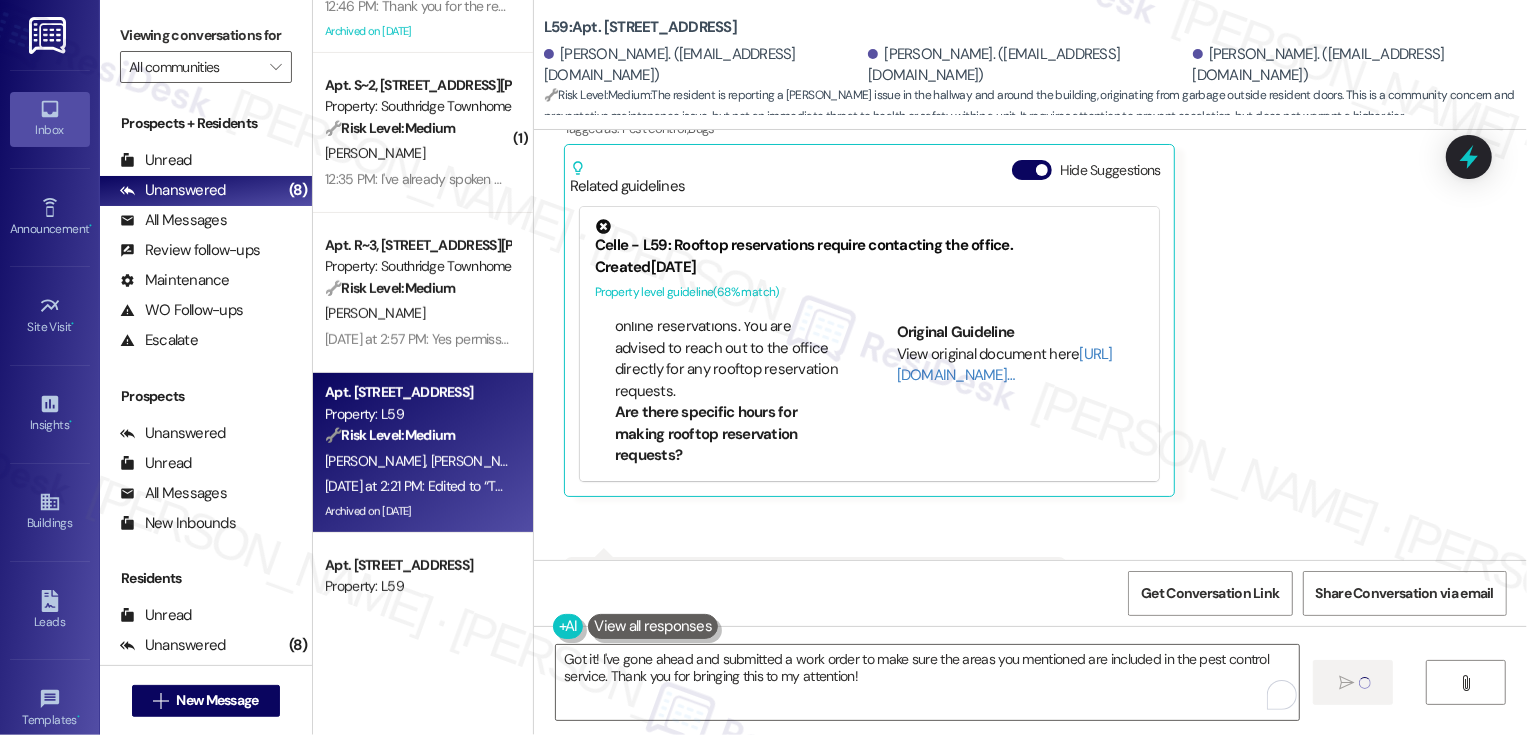 scroll, scrollTop: 393, scrollLeft: 0, axis: vertical 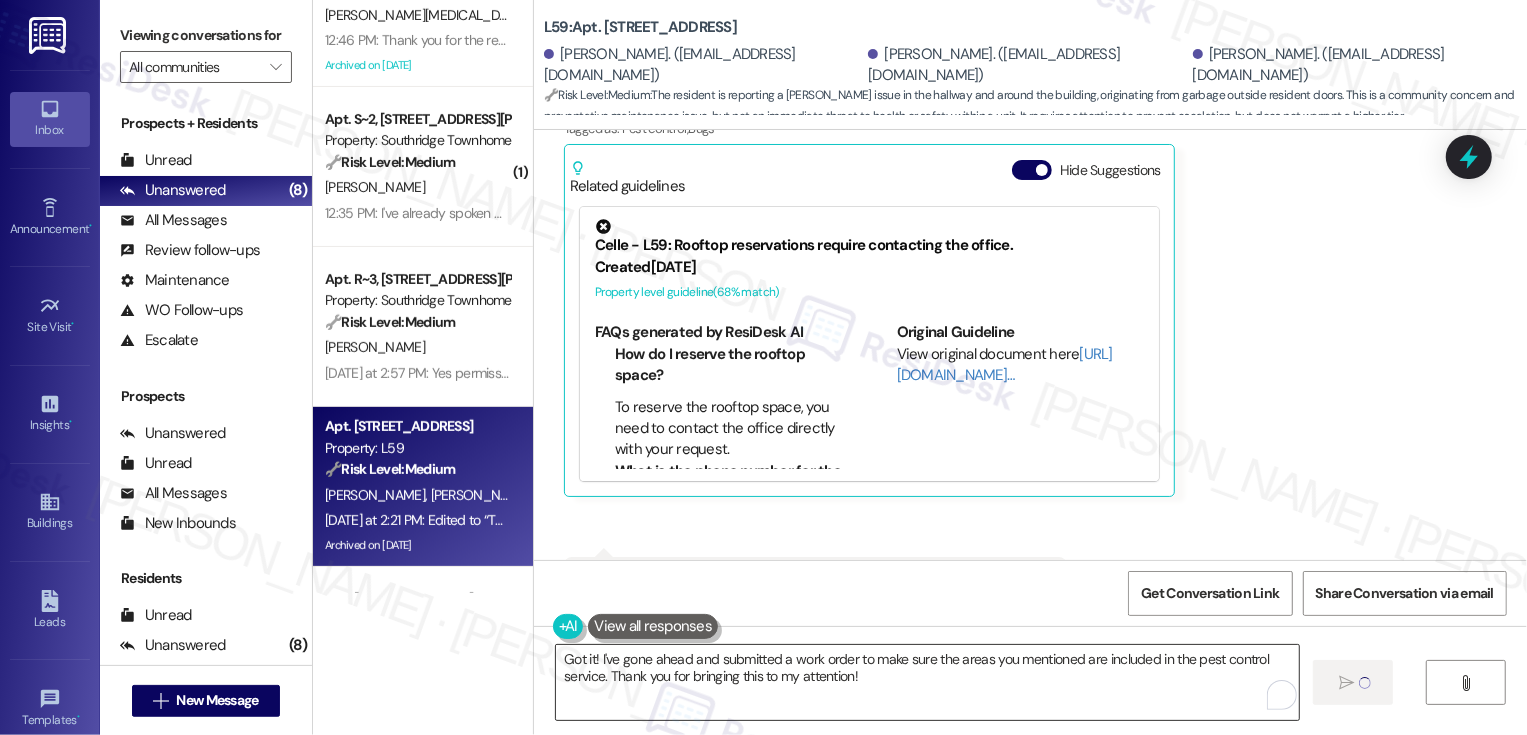 type 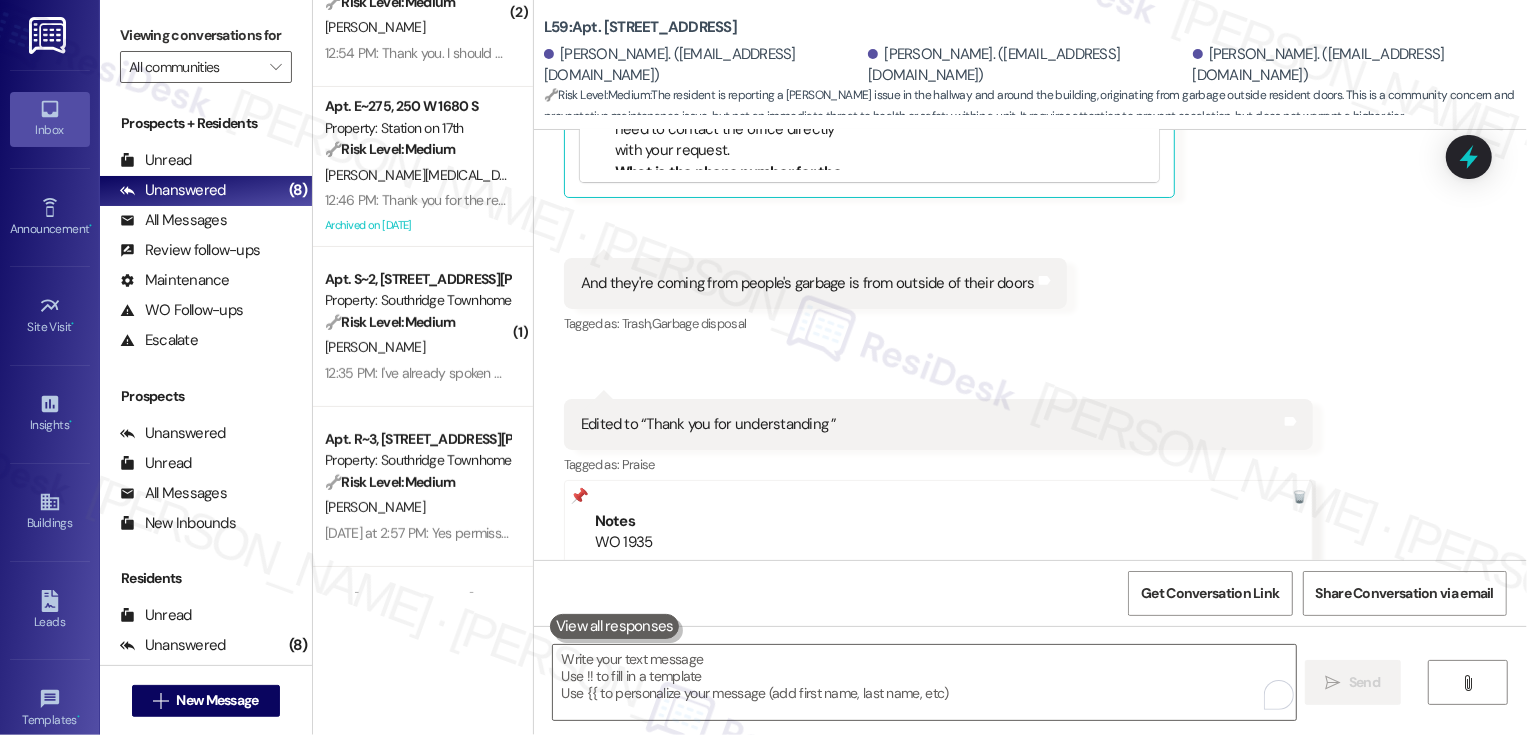 scroll, scrollTop: 50975, scrollLeft: 0, axis: vertical 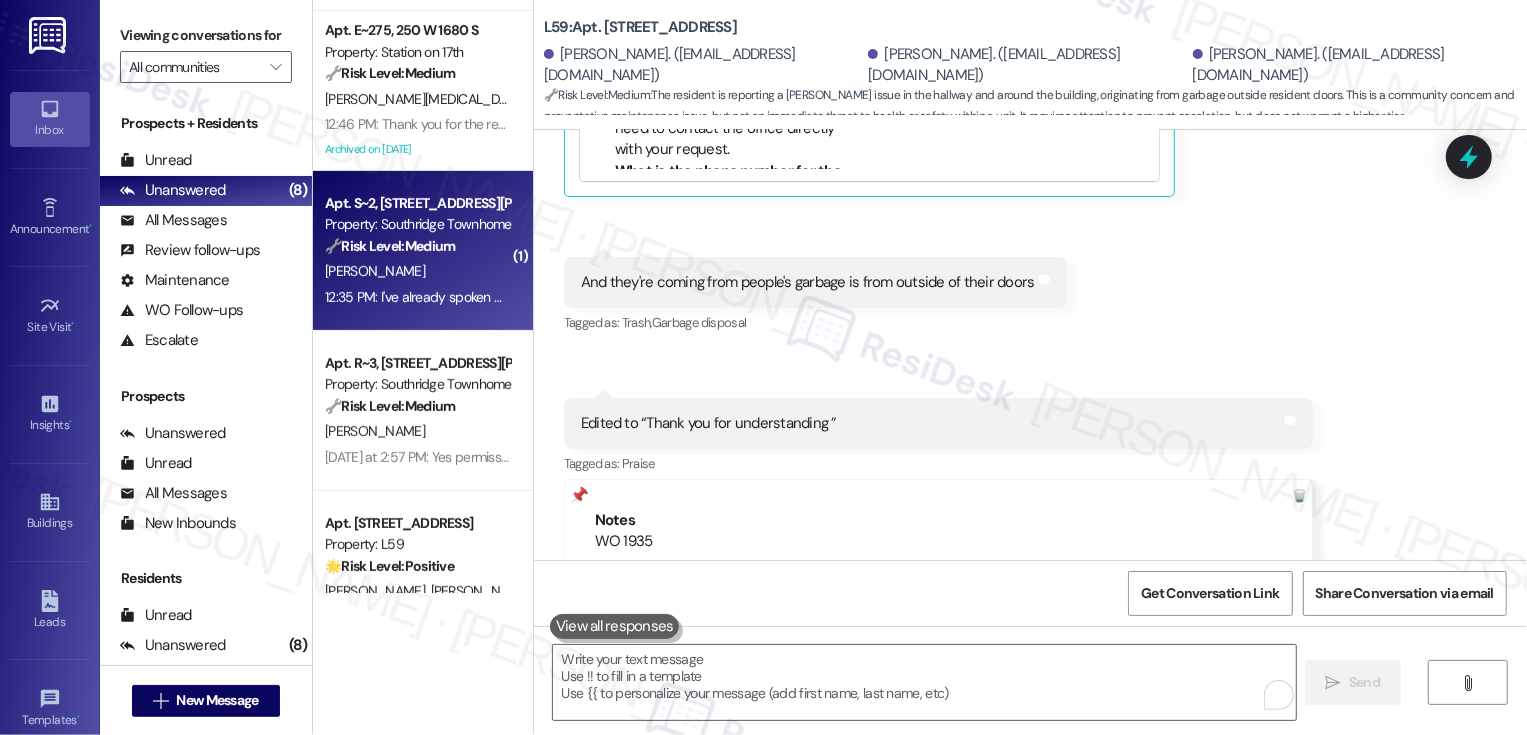 click on "[PERSON_NAME]" at bounding box center [417, 271] 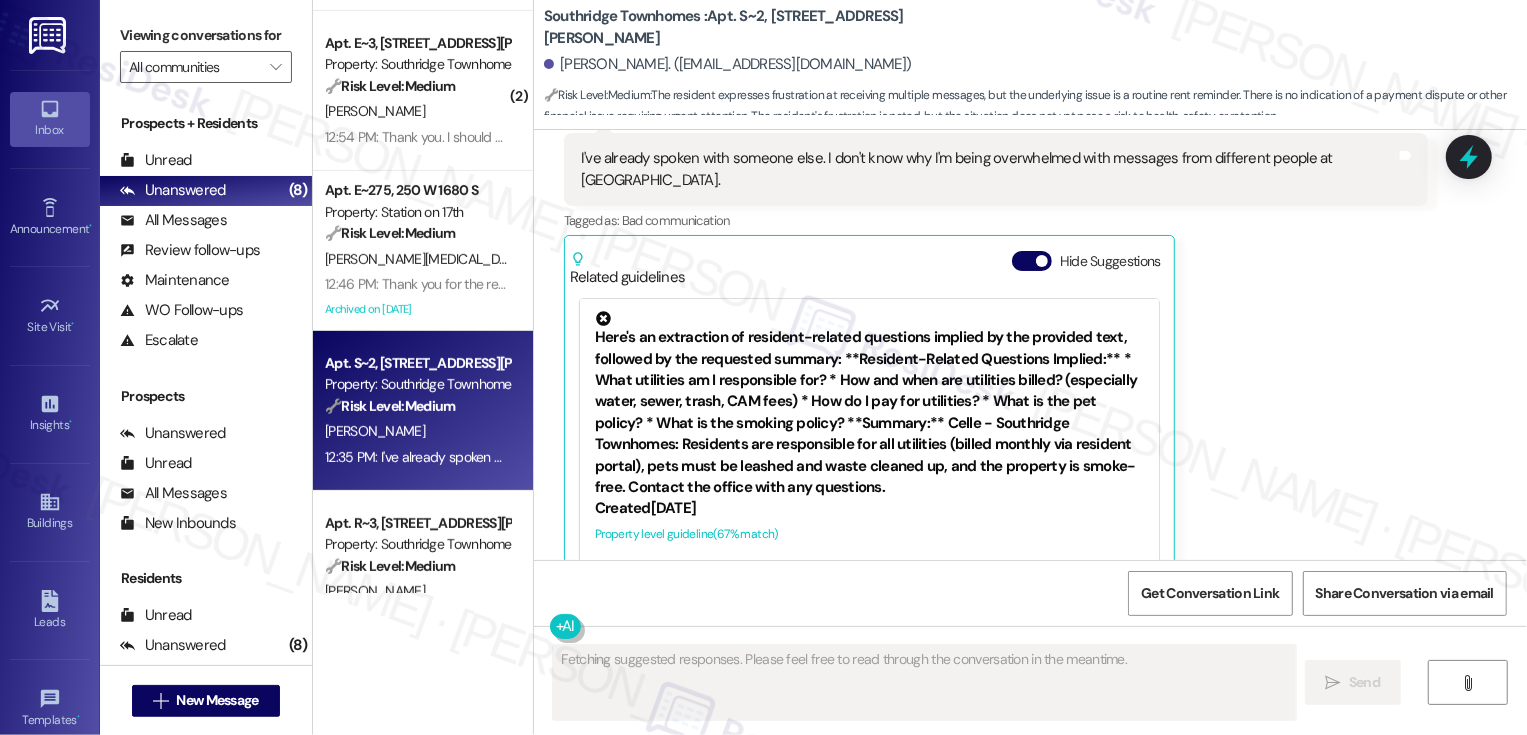 scroll, scrollTop: 2009, scrollLeft: 0, axis: vertical 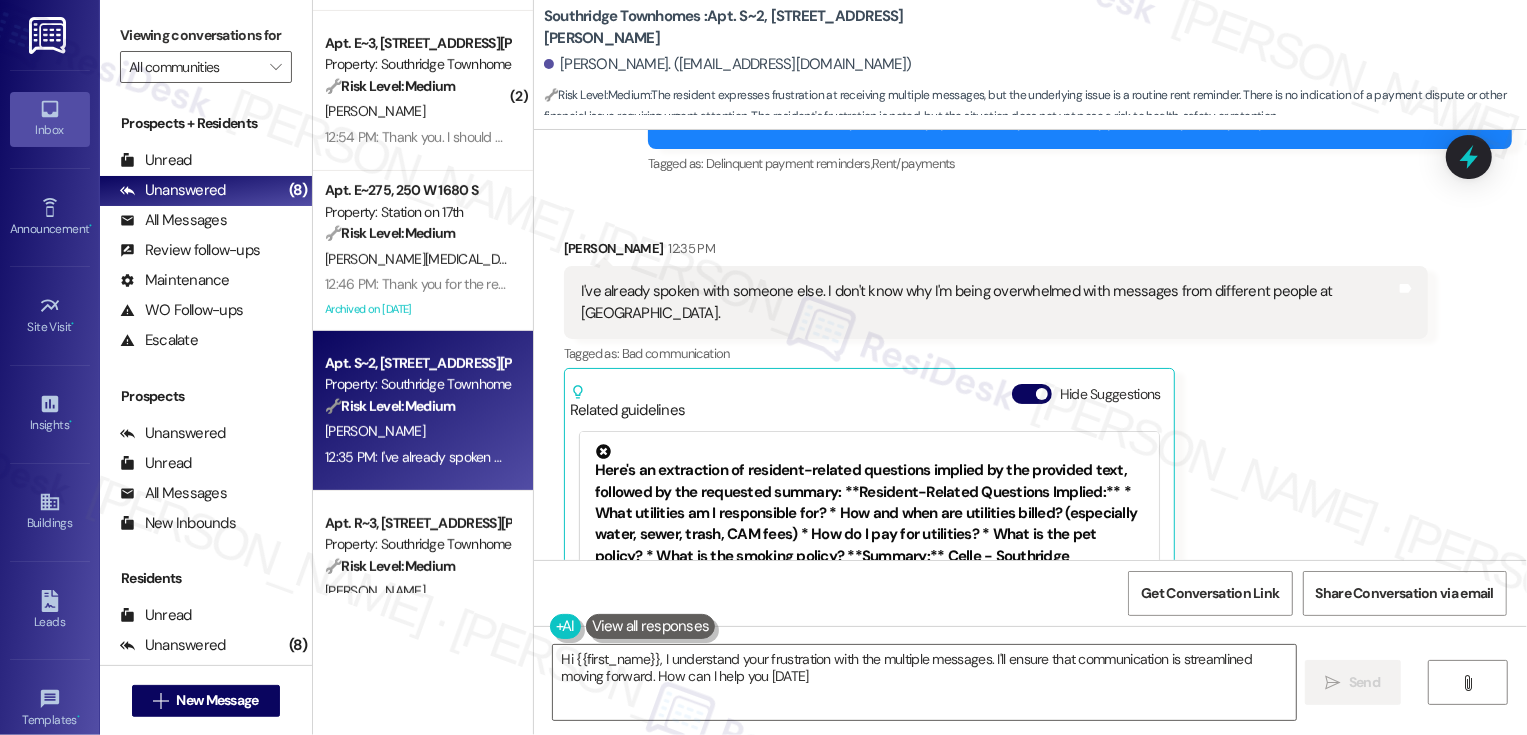 type on "Hi {{first_name}}, I understand your frustration with the multiple messages. I'll ensure that communication is streamlined moving forward. How can I help you [DATE]?" 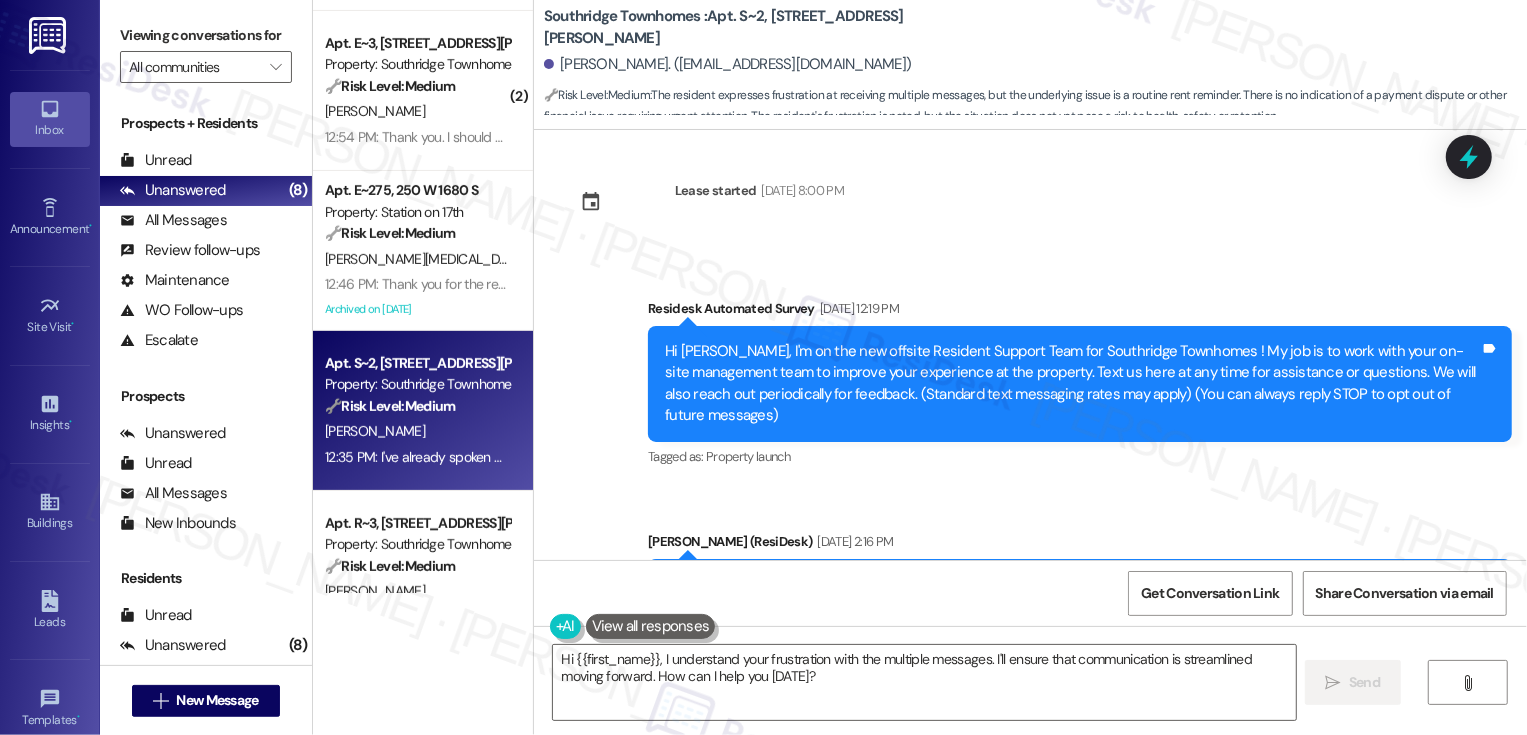 scroll, scrollTop: 0, scrollLeft: 0, axis: both 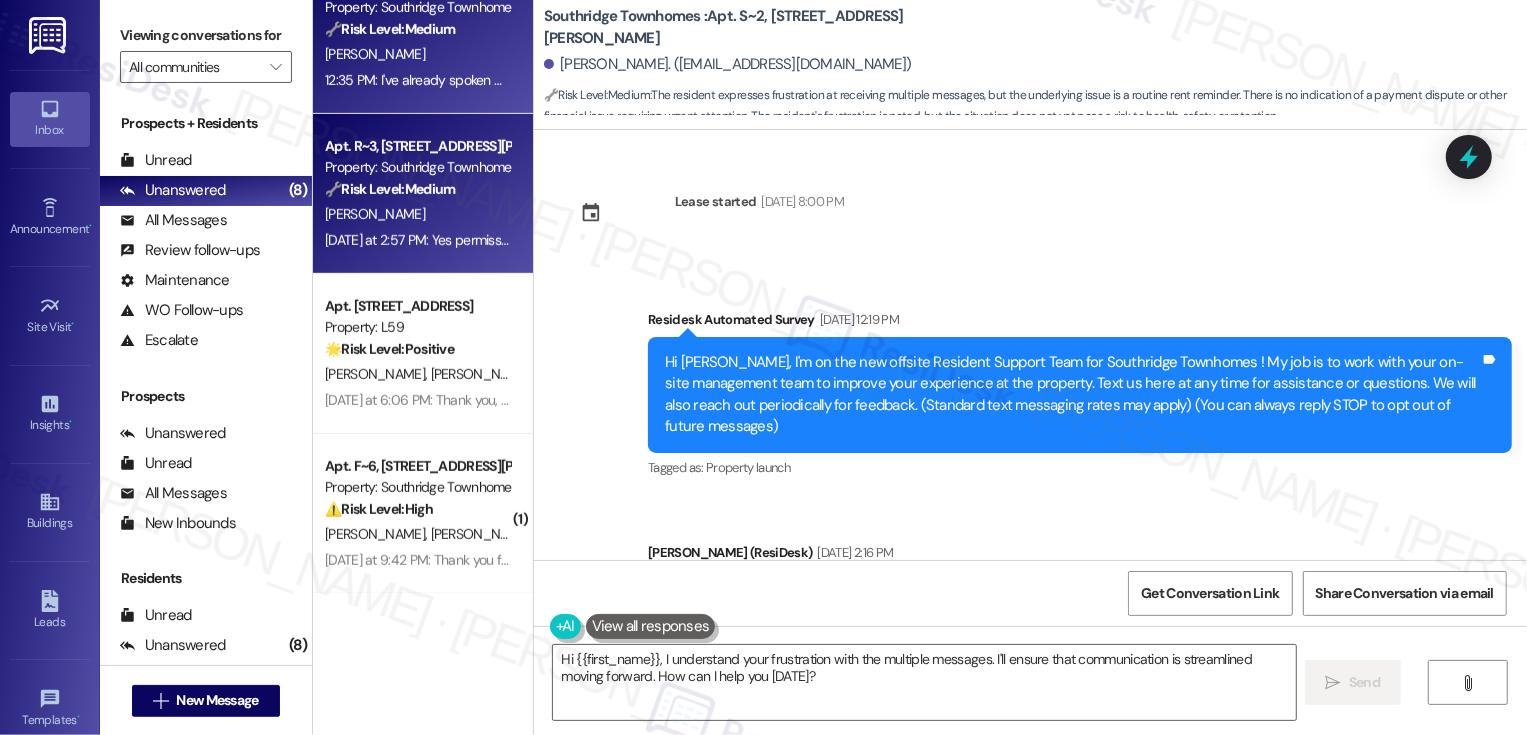 click on "[DATE] at 2:57 PM: Yes permission granted [DATE] at 2:57 PM: Yes permission granted" at bounding box center (446, 240) 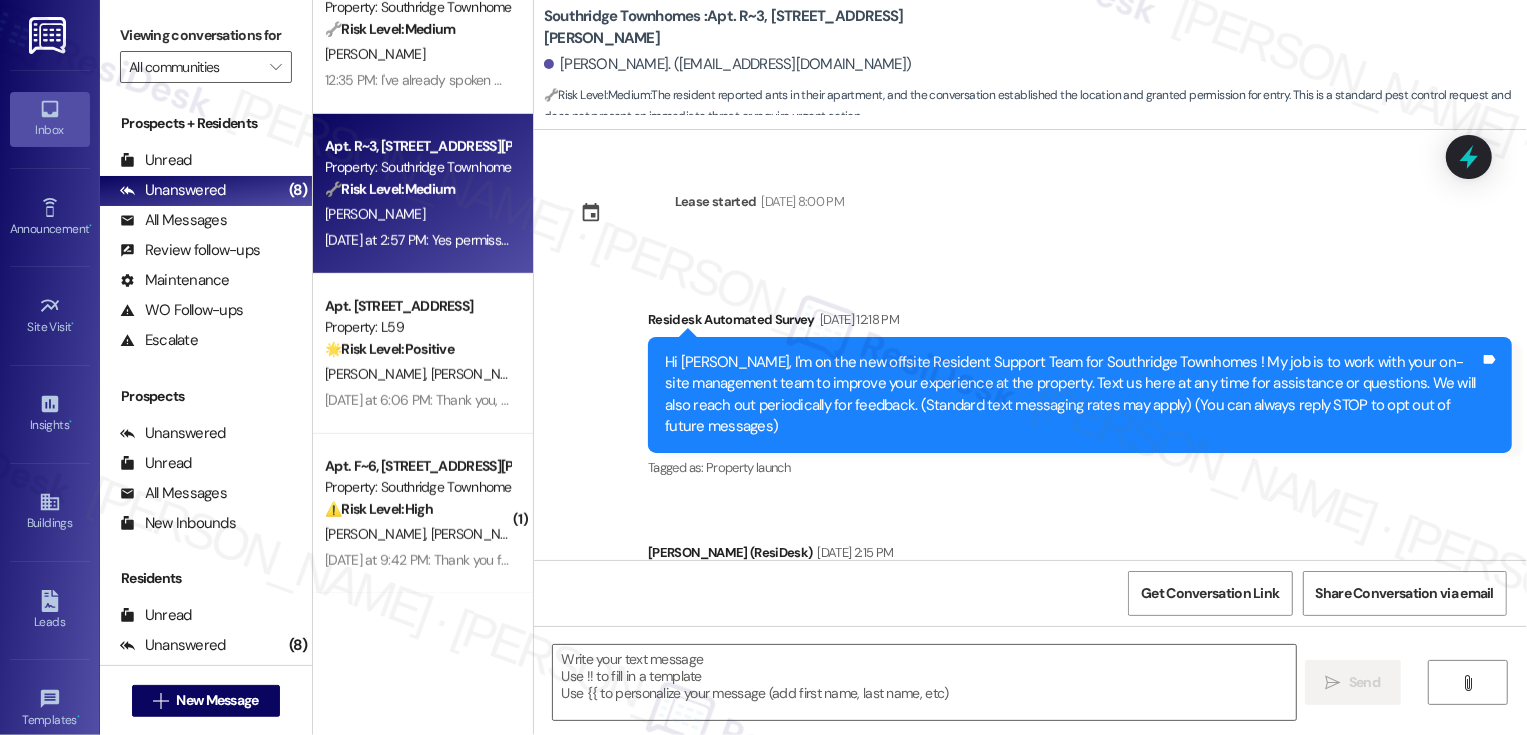 scroll, scrollTop: 8893, scrollLeft: 0, axis: vertical 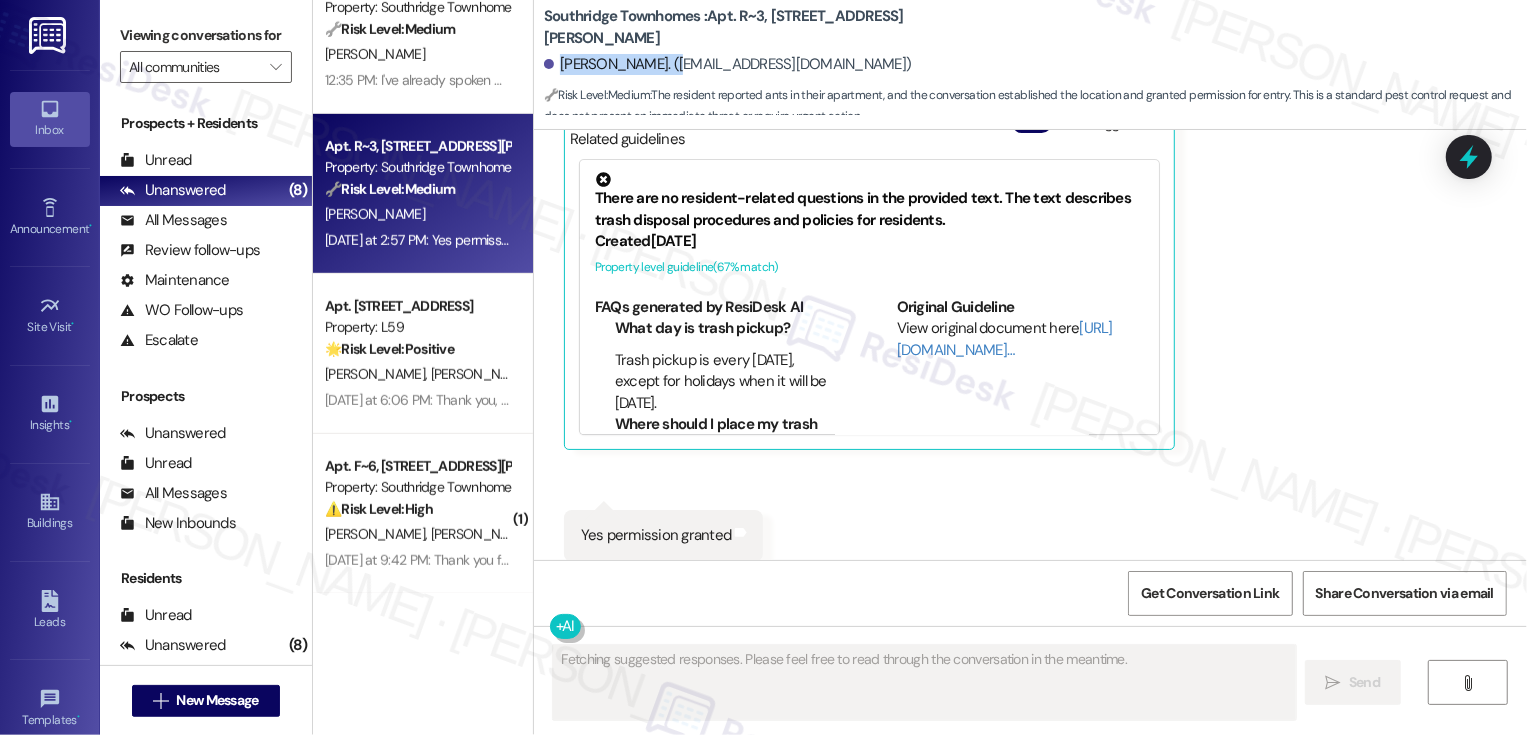 drag, startPoint x: 547, startPoint y: 65, endPoint x: 656, endPoint y: 56, distance: 109.370926 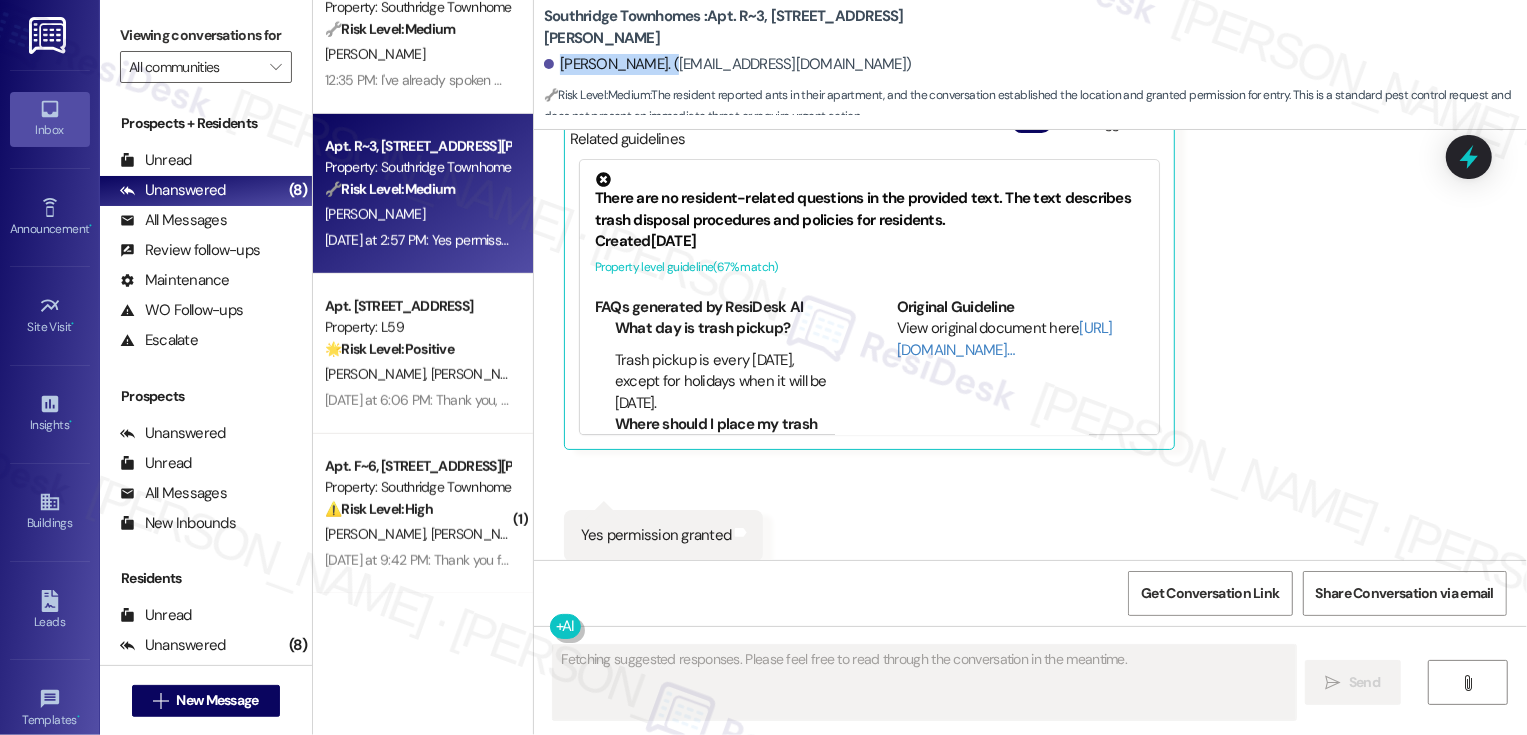 copy on "[PERSON_NAME]" 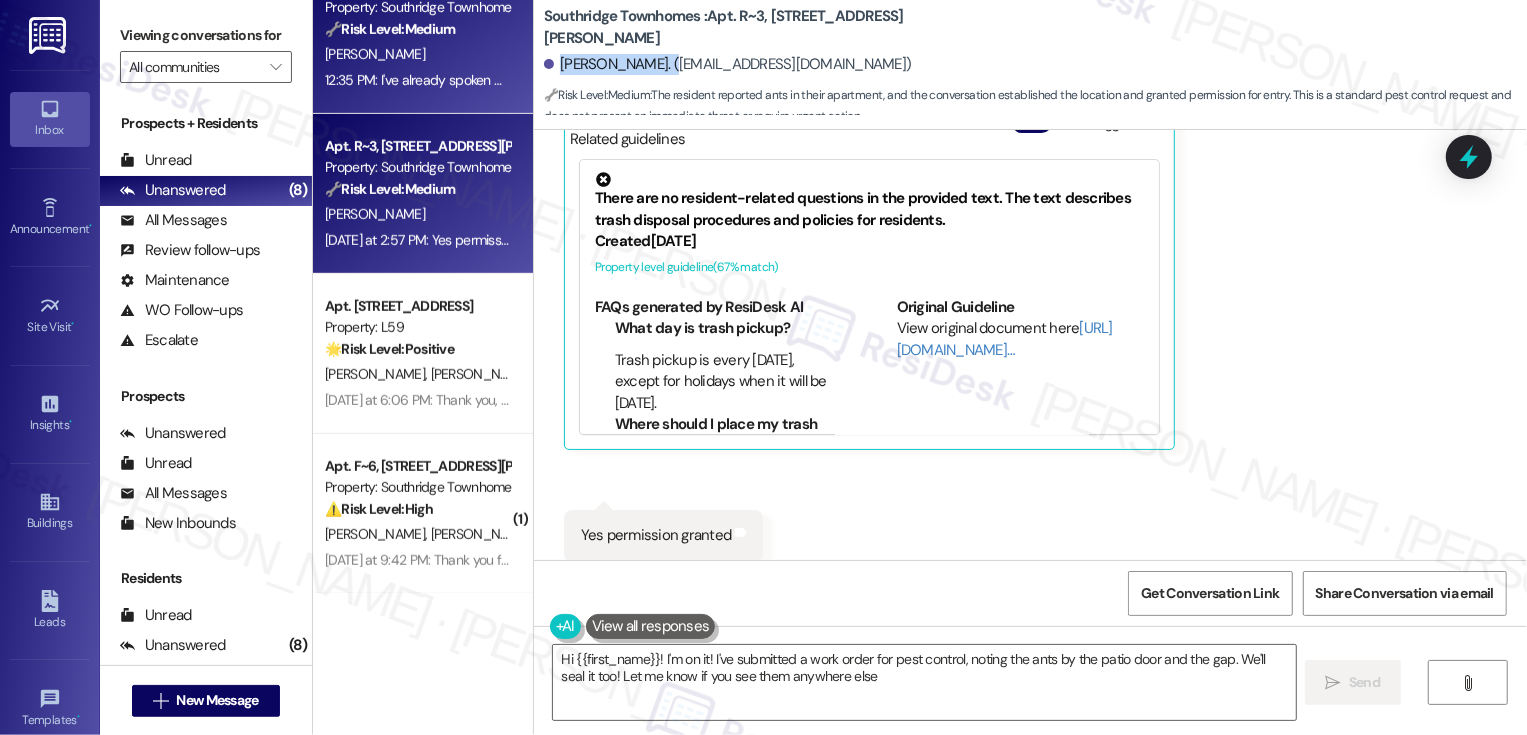 type on "Hi {{first_name}}! I'm on it! I've submitted a work order for pest control, noting the ants by the patio door and the gap. We'll seal it too! Let me know if you see them anywhere else!" 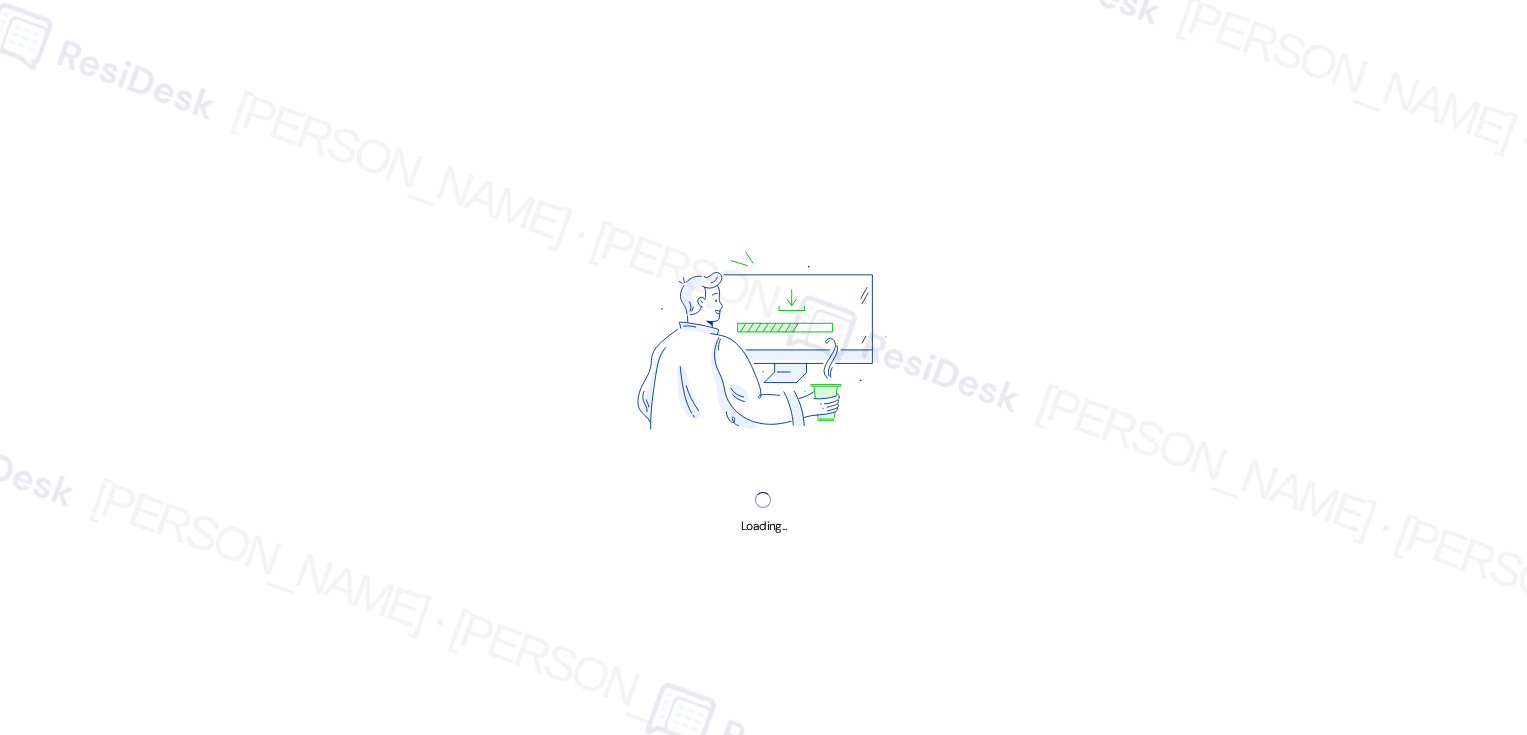 scroll, scrollTop: 0, scrollLeft: 0, axis: both 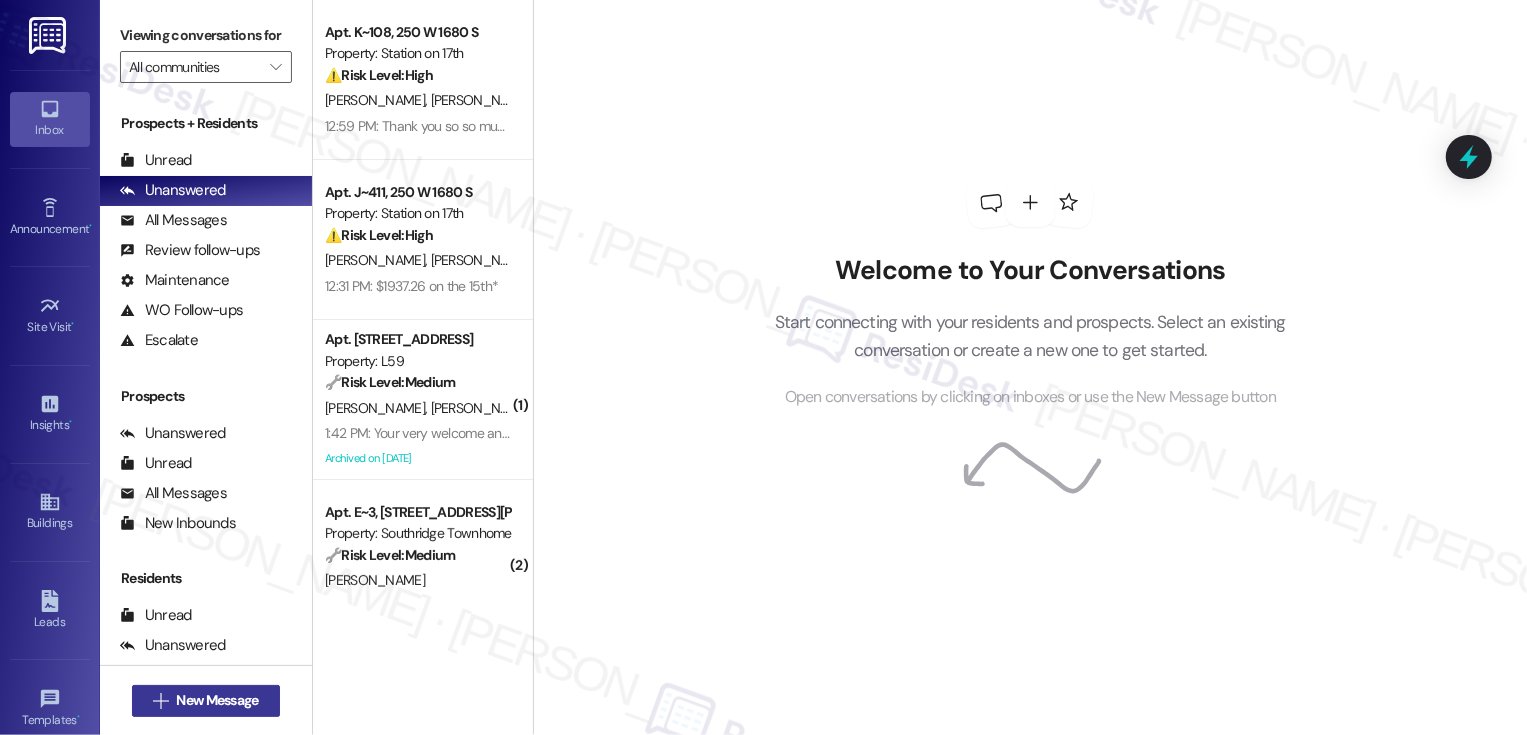 click on "New Message" at bounding box center [217, 700] 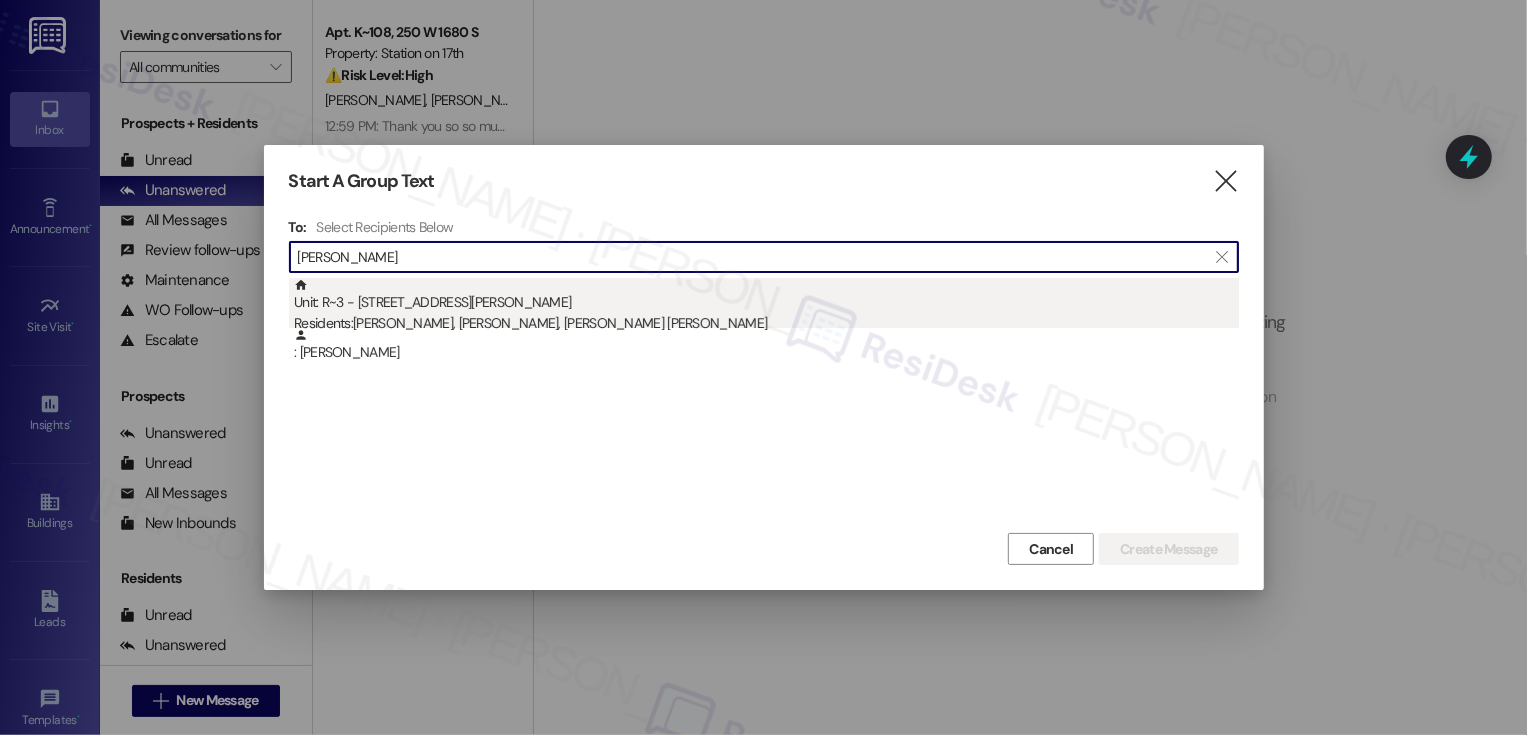 type on "[PERSON_NAME]" 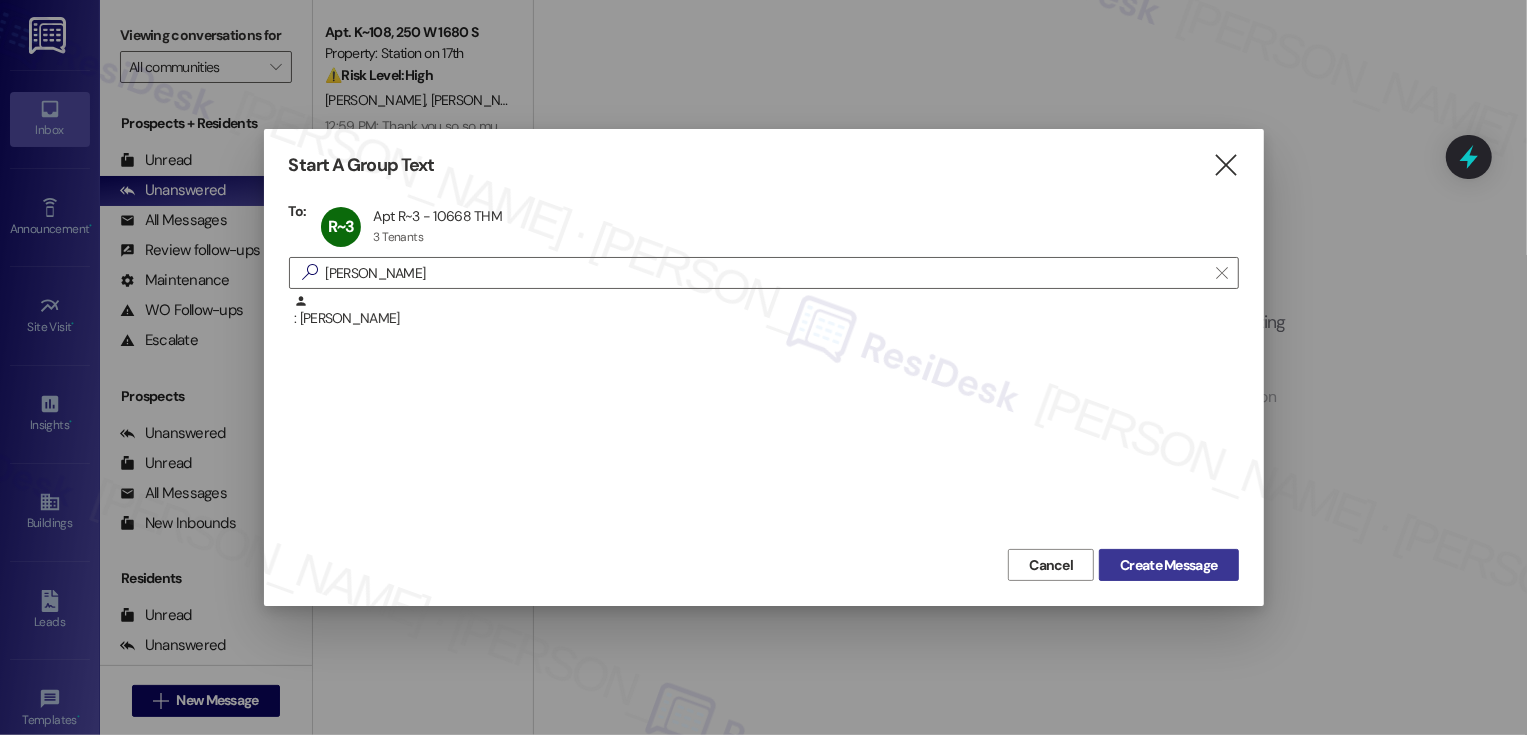 click on "Create Message" at bounding box center (1168, 565) 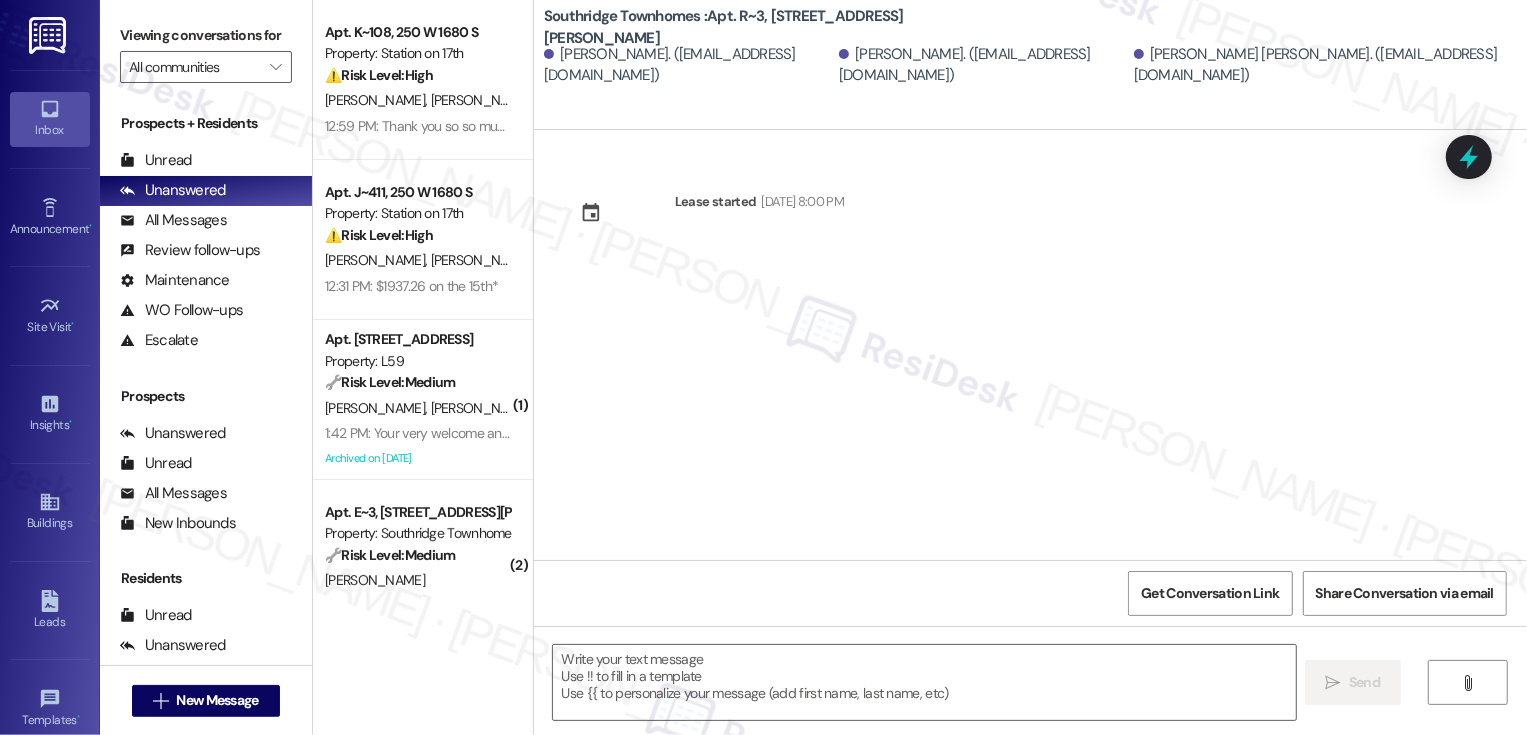 type on "Fetching suggested responses. Please feel free to read through the conversation in the meantime." 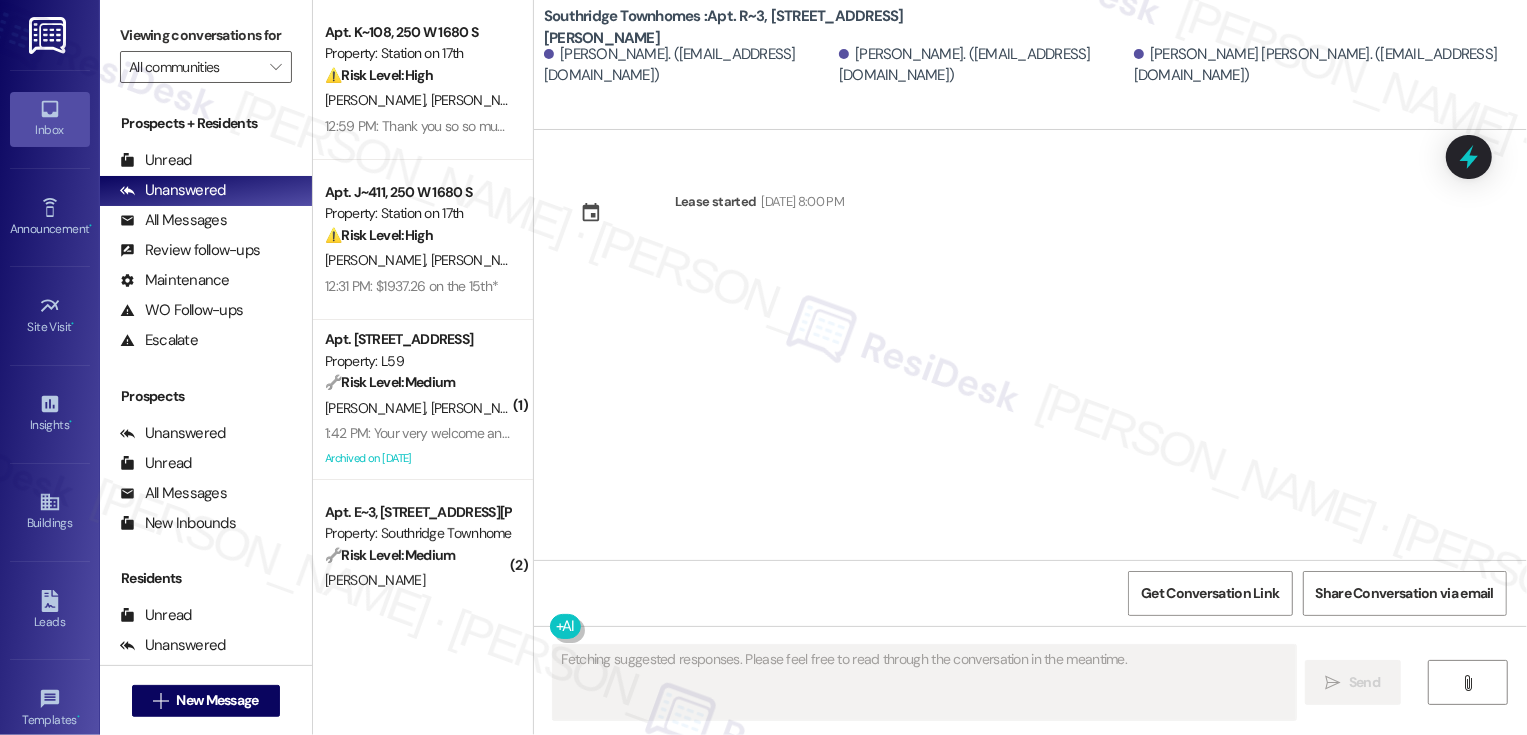 type 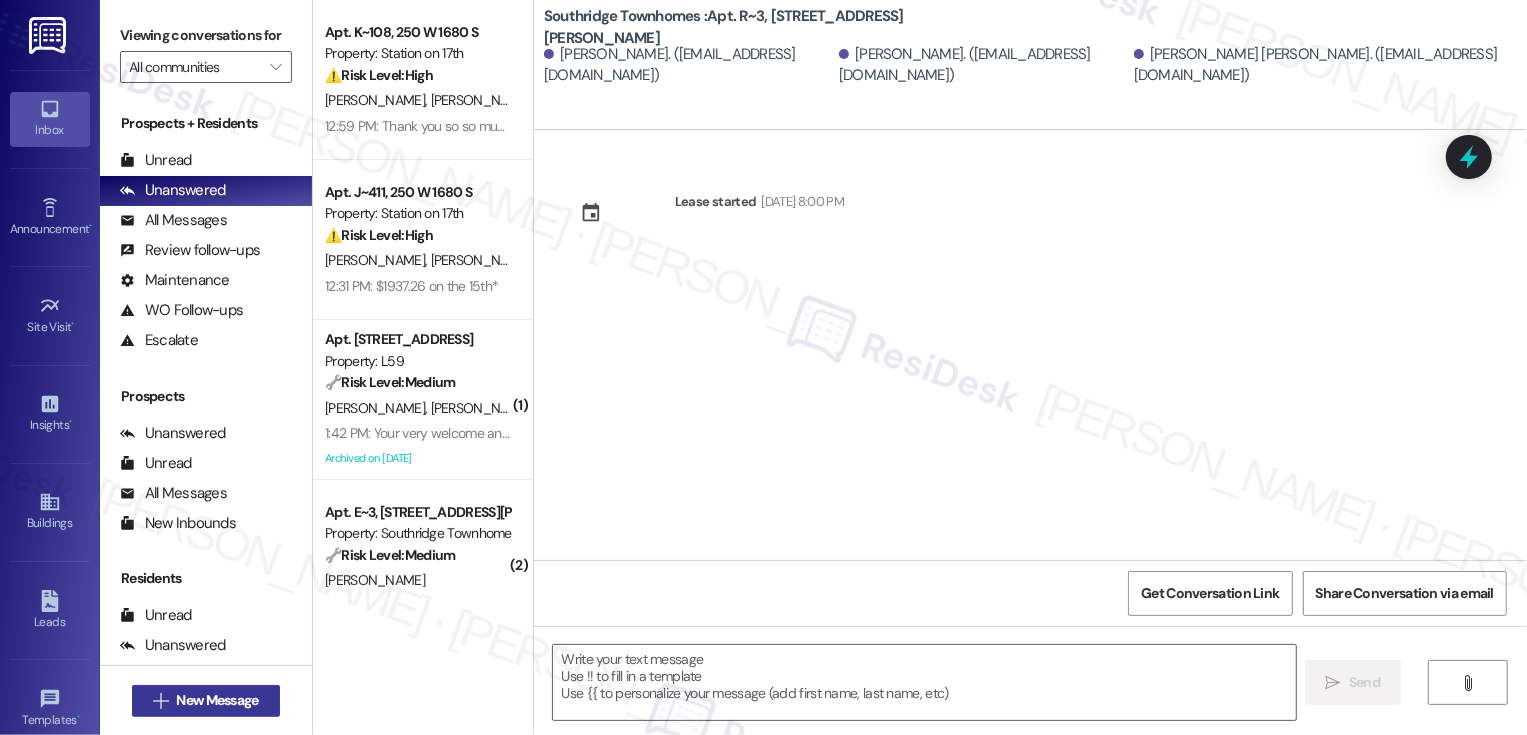 click on "New Message" at bounding box center [217, 700] 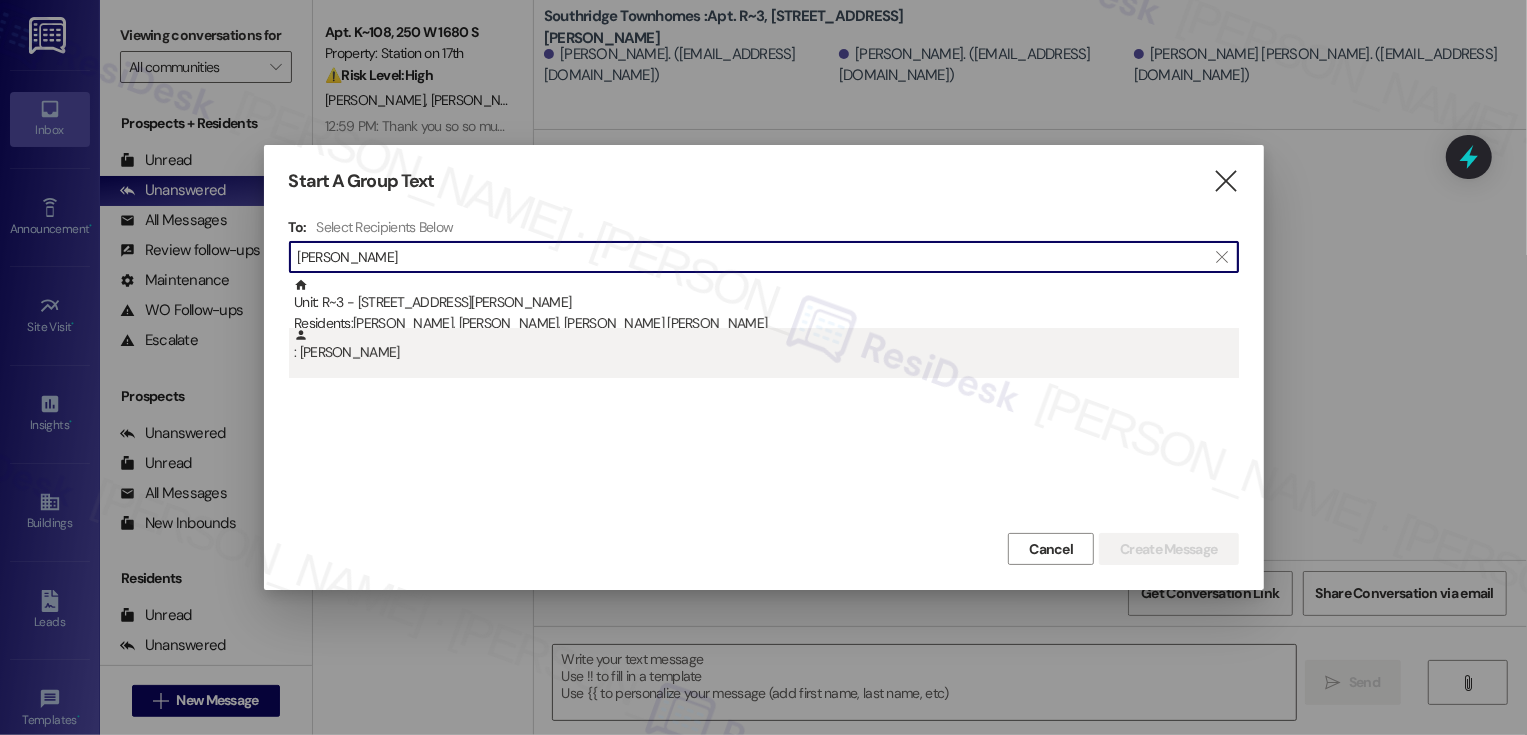 type on "[PERSON_NAME]" 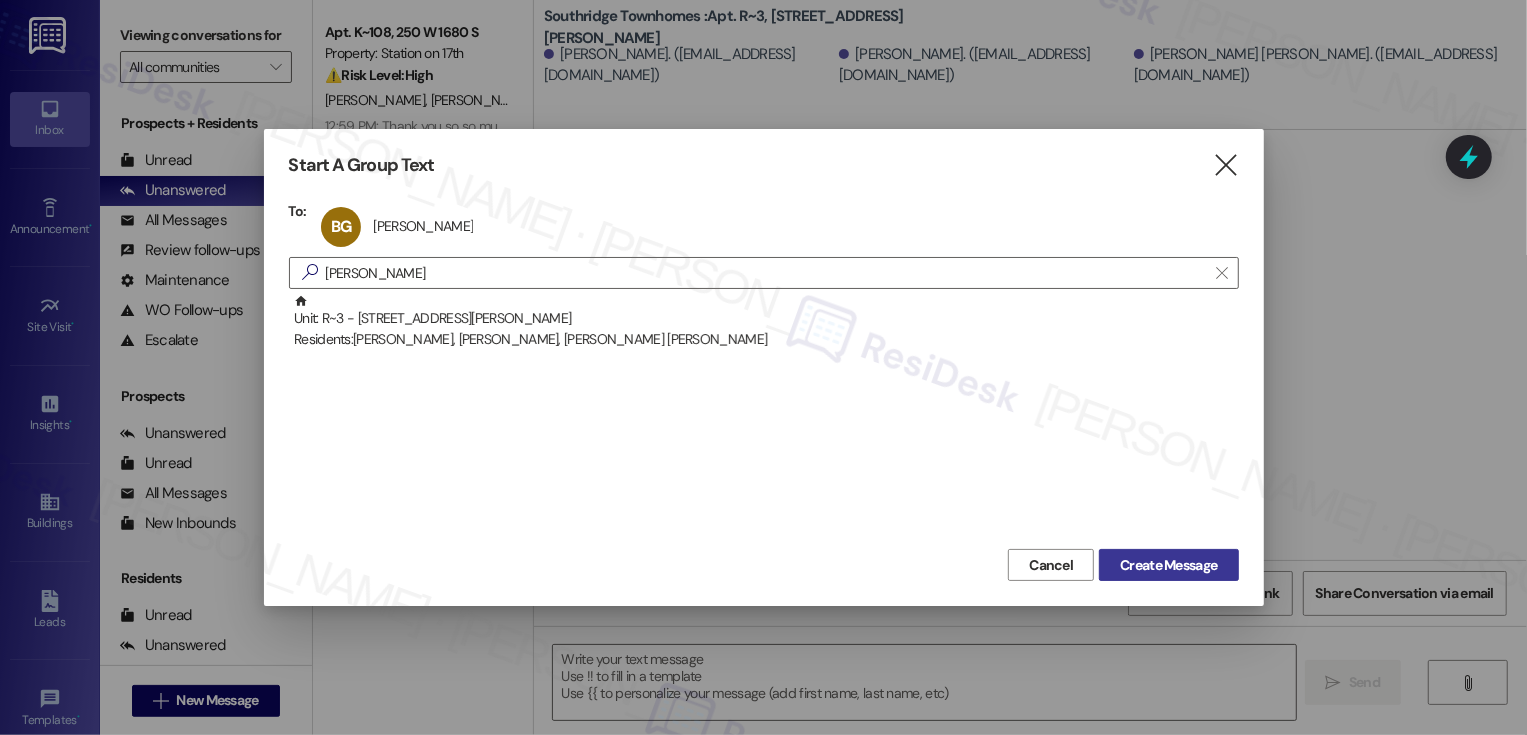 click on "Create Message" at bounding box center [1168, 565] 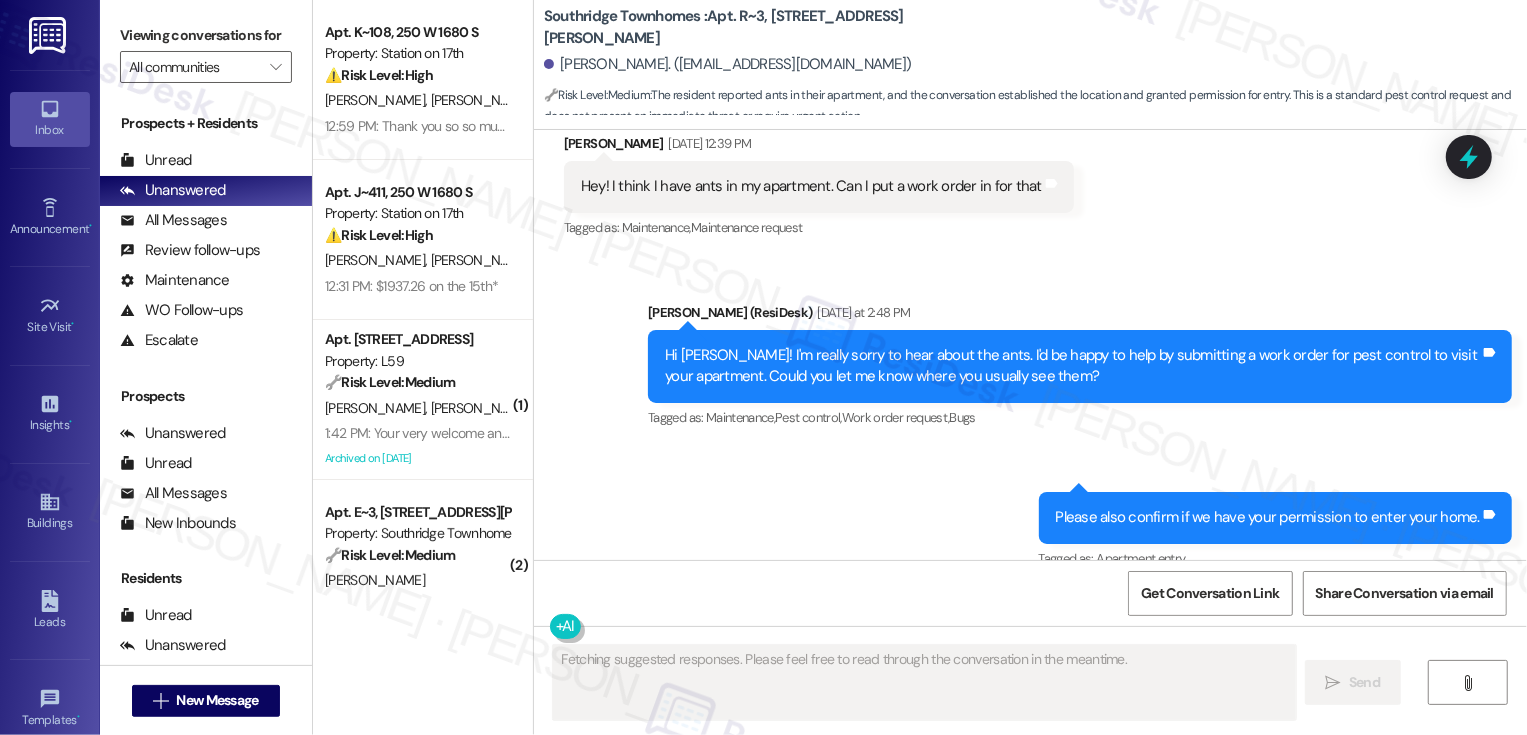 scroll, scrollTop: 8236, scrollLeft: 0, axis: vertical 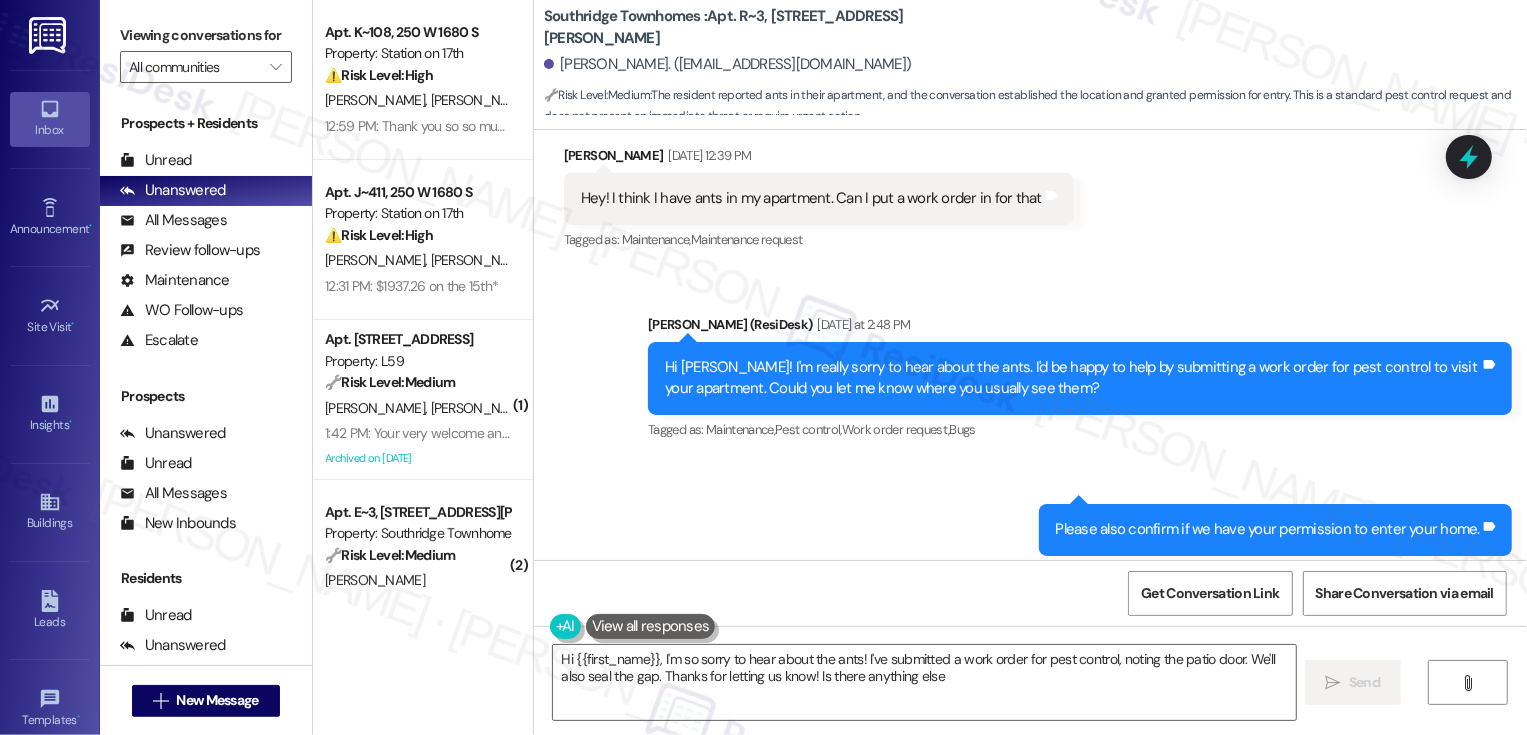 type on "Hi {{first_name}}, I'm so sorry to hear about the ants! I've submitted a work order for pest control, noting the patio door. We'll also seal the gap. Thanks for letting us know! Is there anything else?" 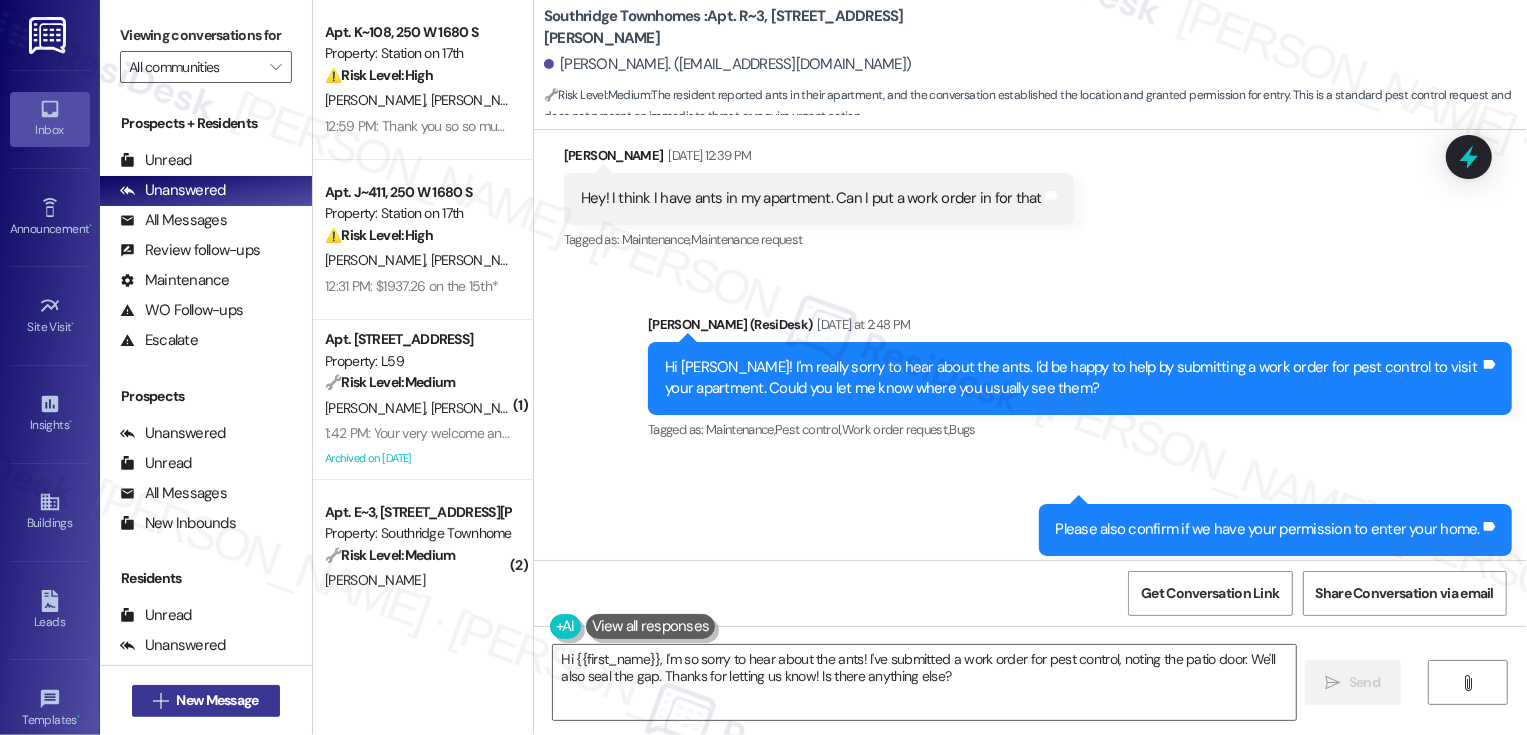 click on "New Message" at bounding box center [217, 700] 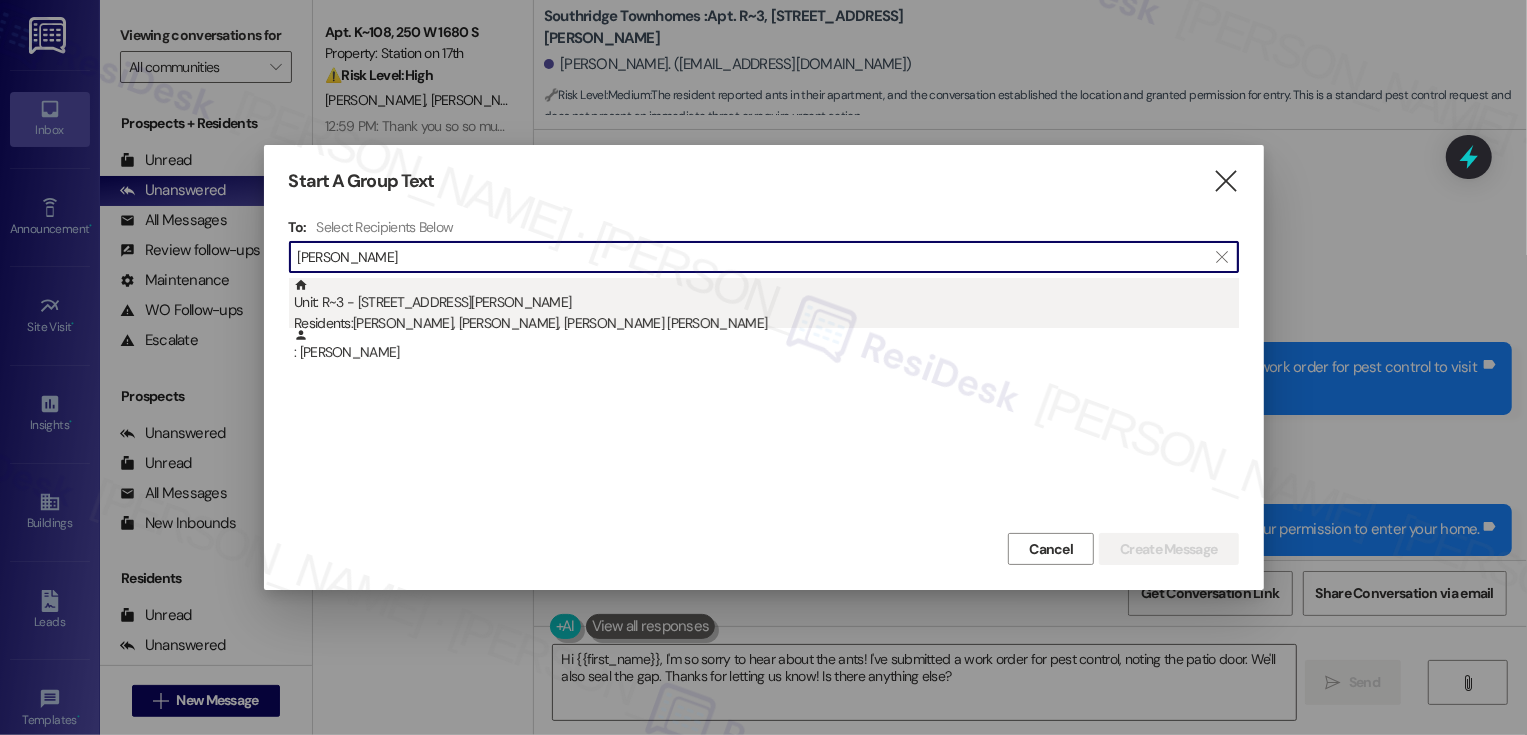 type on "[PERSON_NAME]" 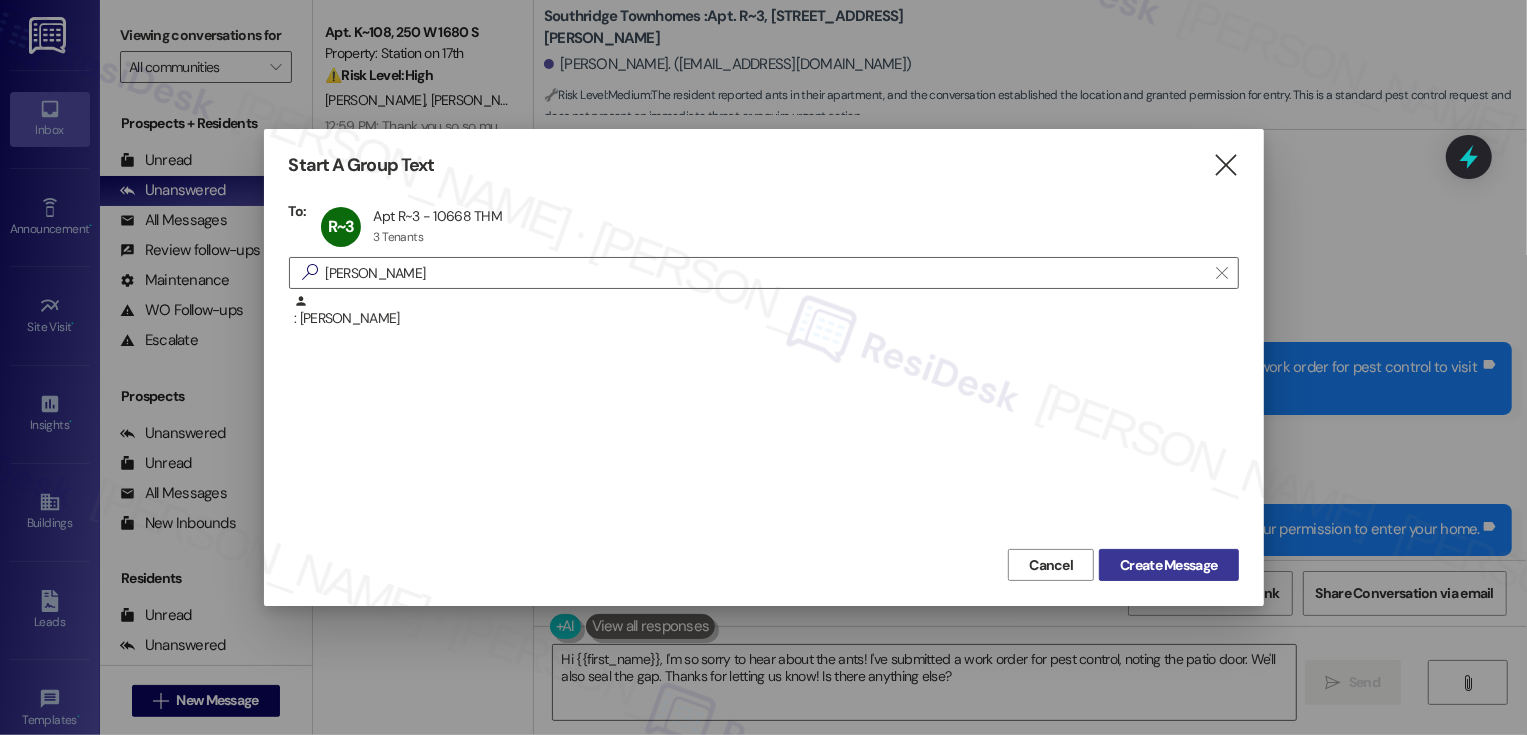 click on "Create Message" at bounding box center [1168, 565] 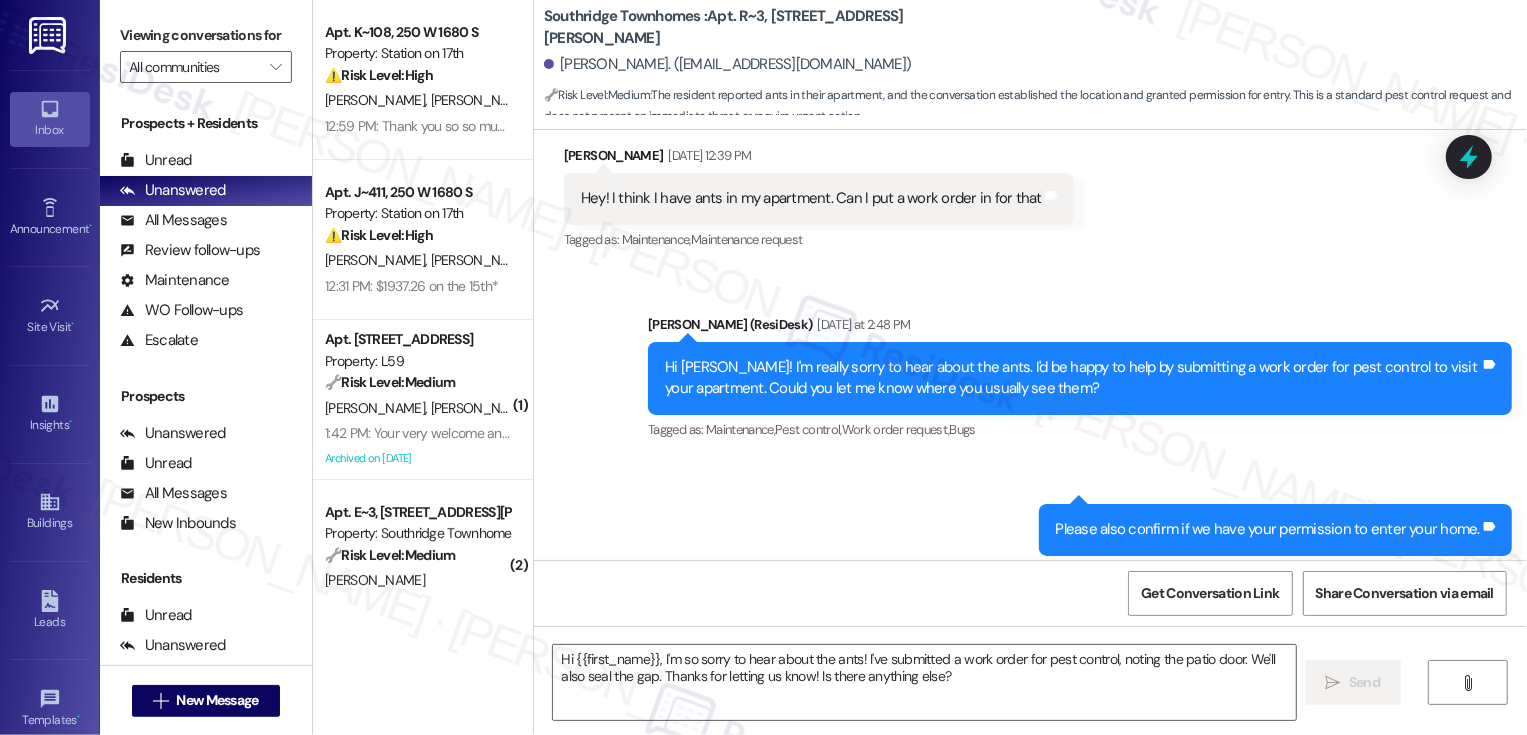 type on "Fetching suggested responses. Please feel free to read through the conversation in the meantime." 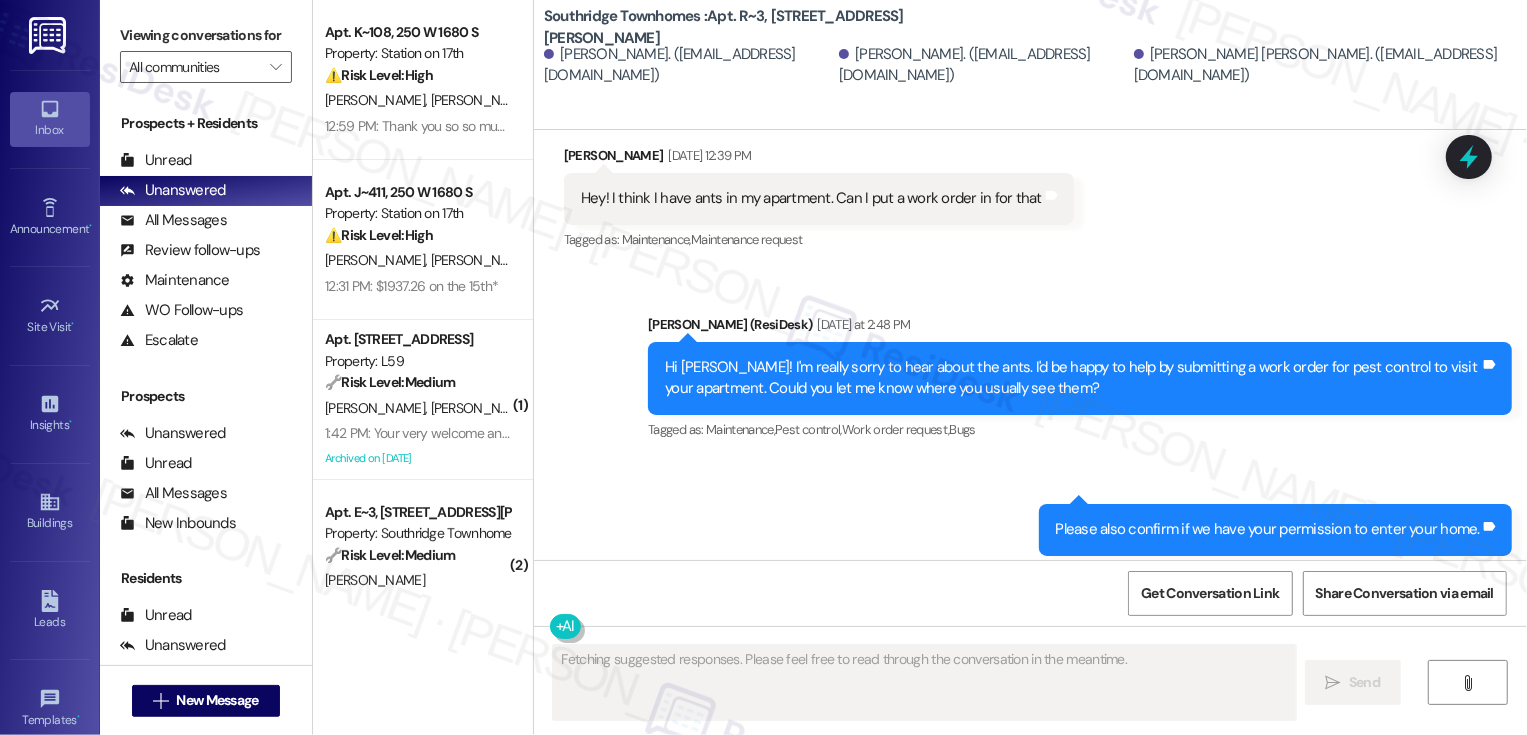 scroll, scrollTop: 0, scrollLeft: 0, axis: both 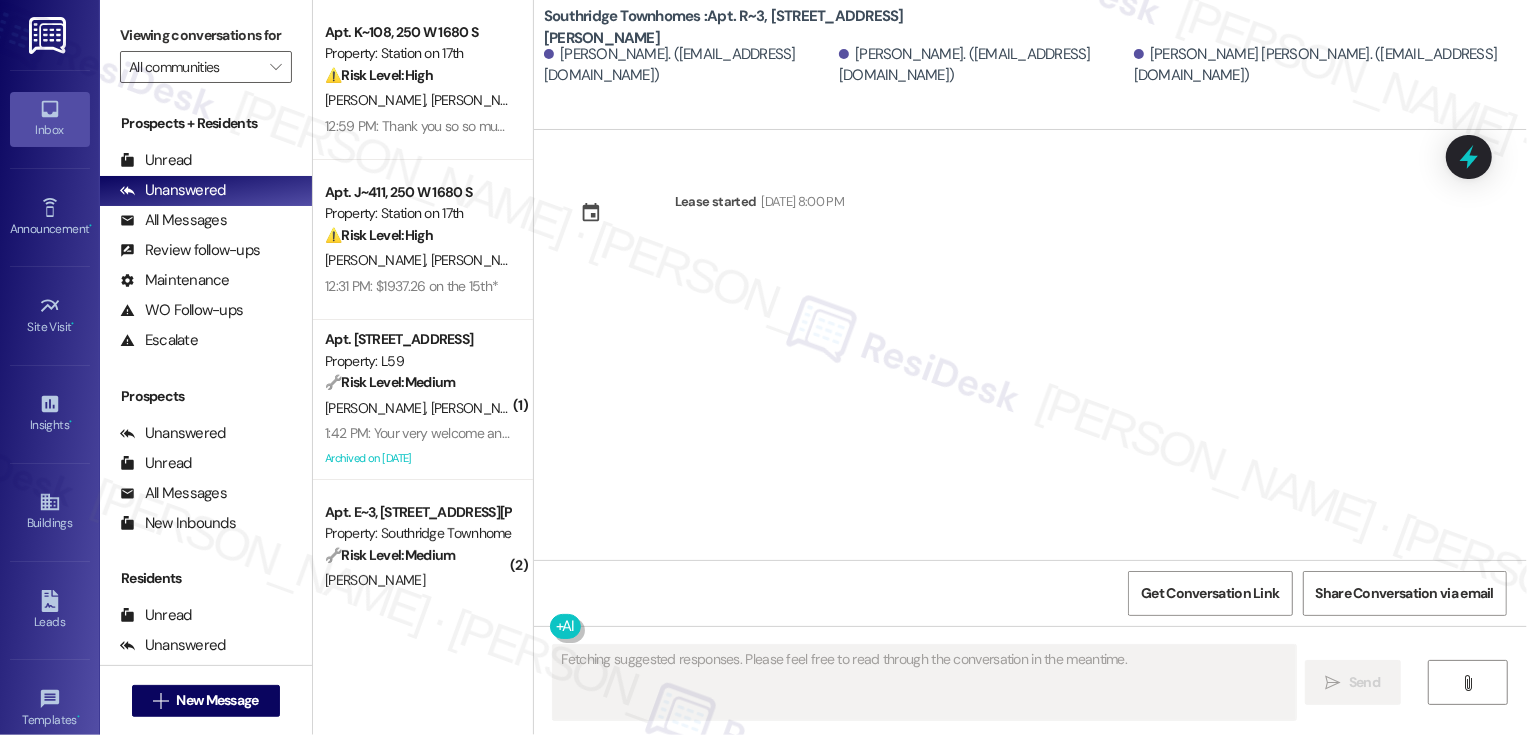 type 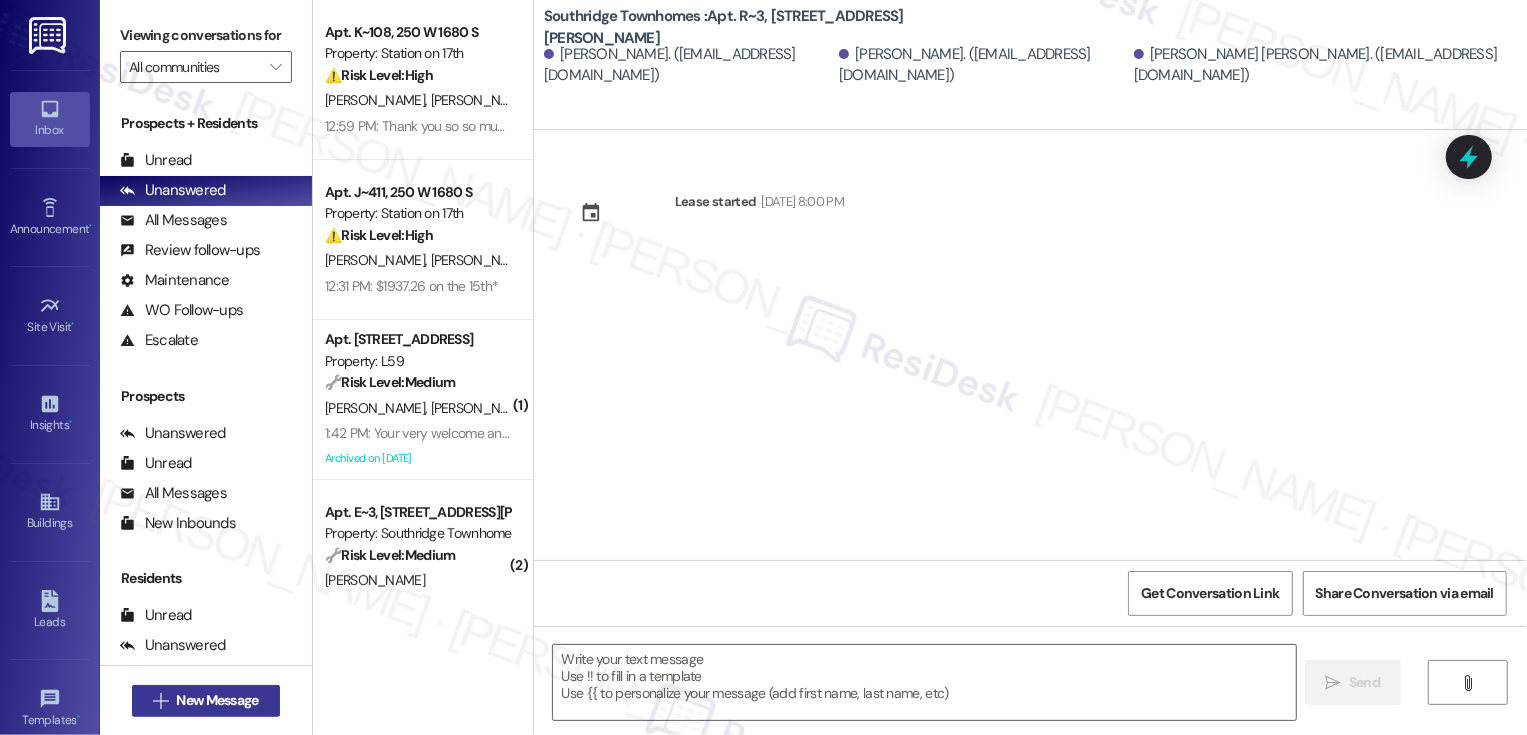 click on "New Message" at bounding box center (217, 700) 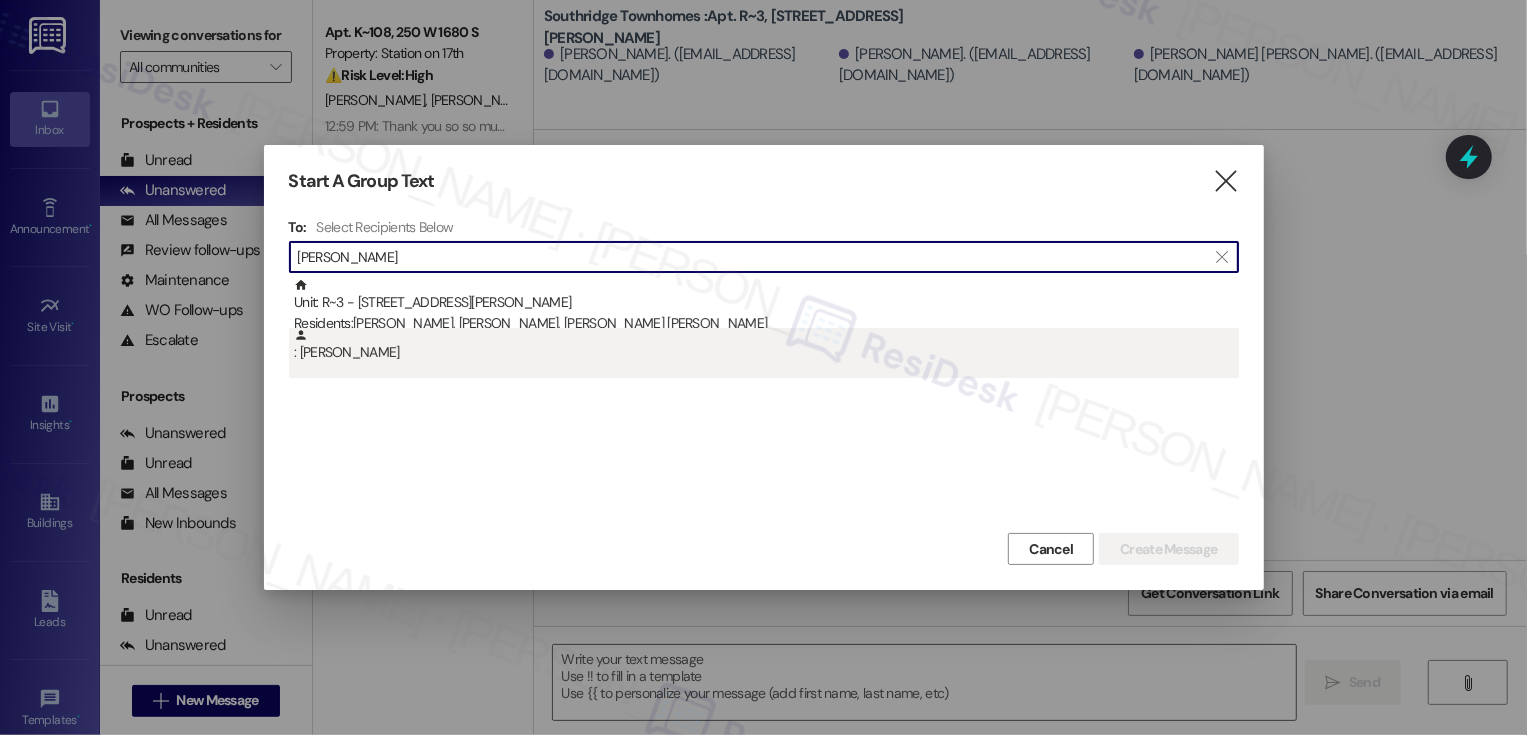 type on "[PERSON_NAME]" 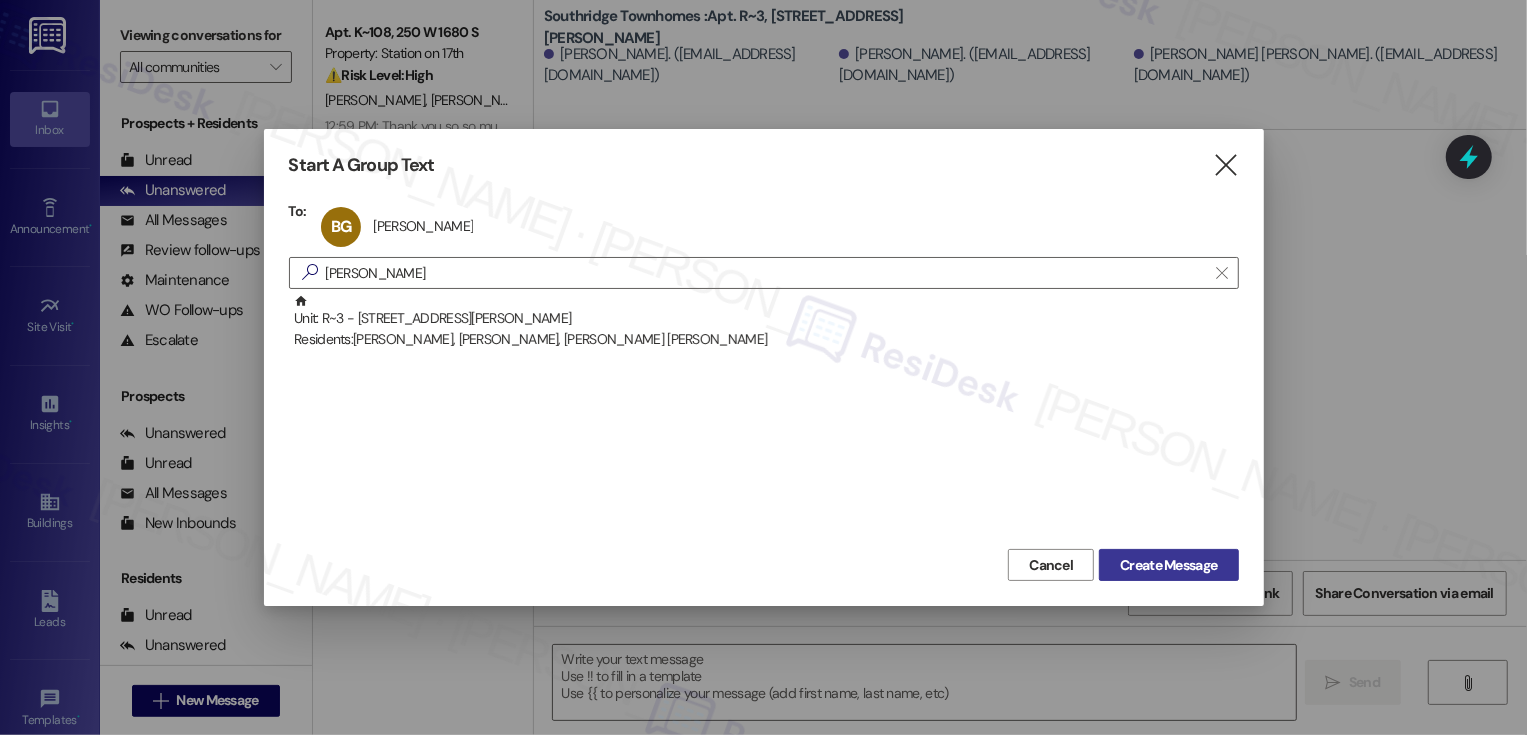 click on "Create Message" at bounding box center (1168, 565) 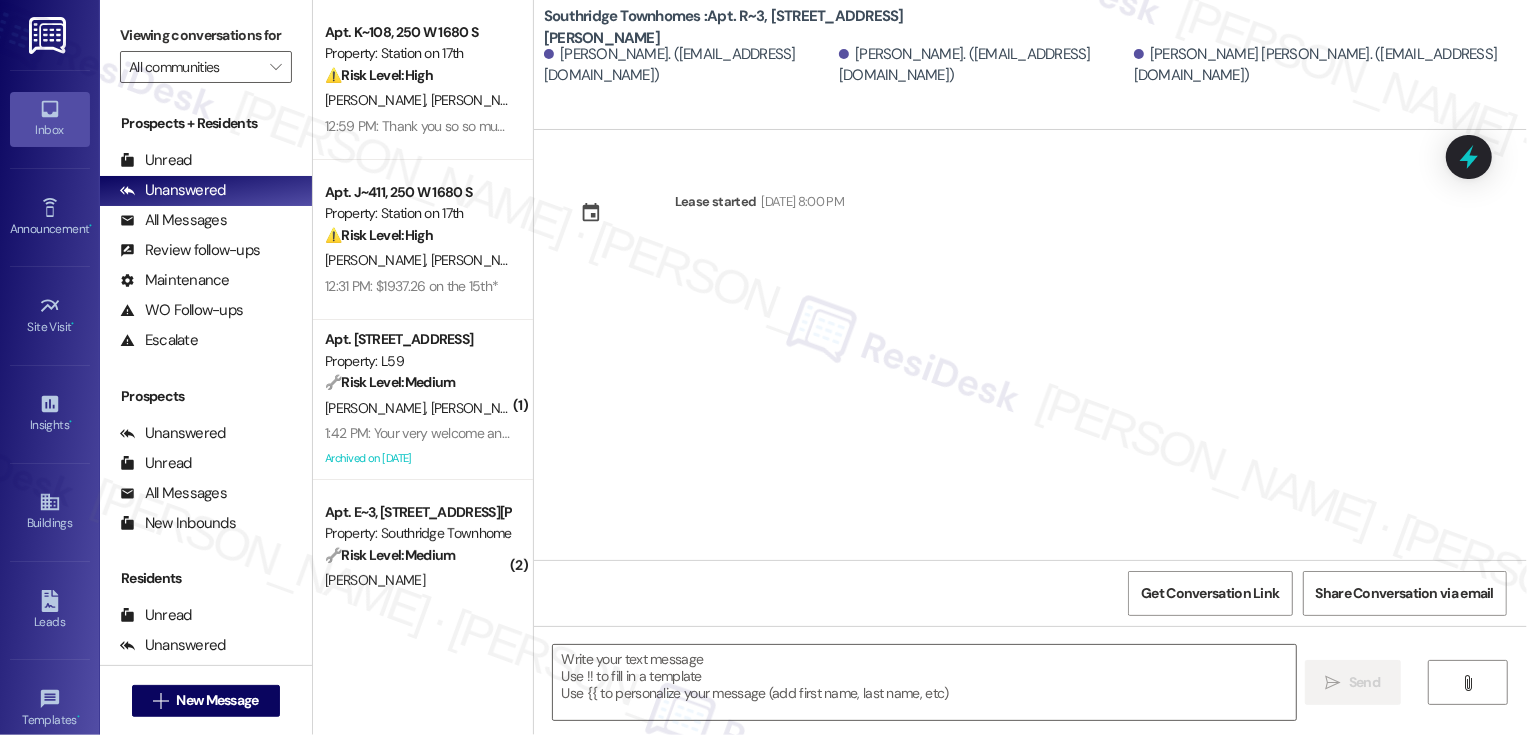 type on "Fetching suggested responses. Please feel free to read through the conversation in the meantime." 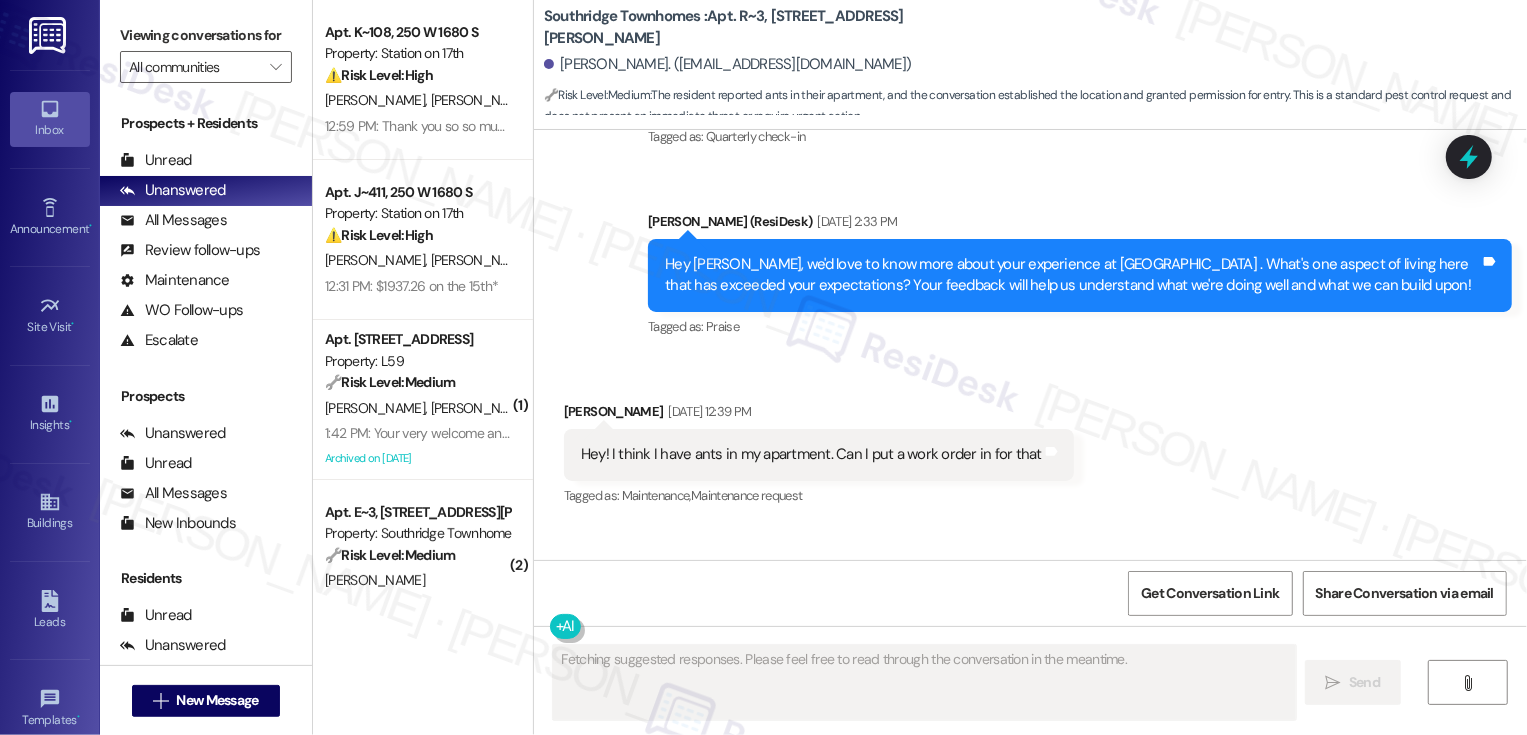 scroll, scrollTop: 7876, scrollLeft: 0, axis: vertical 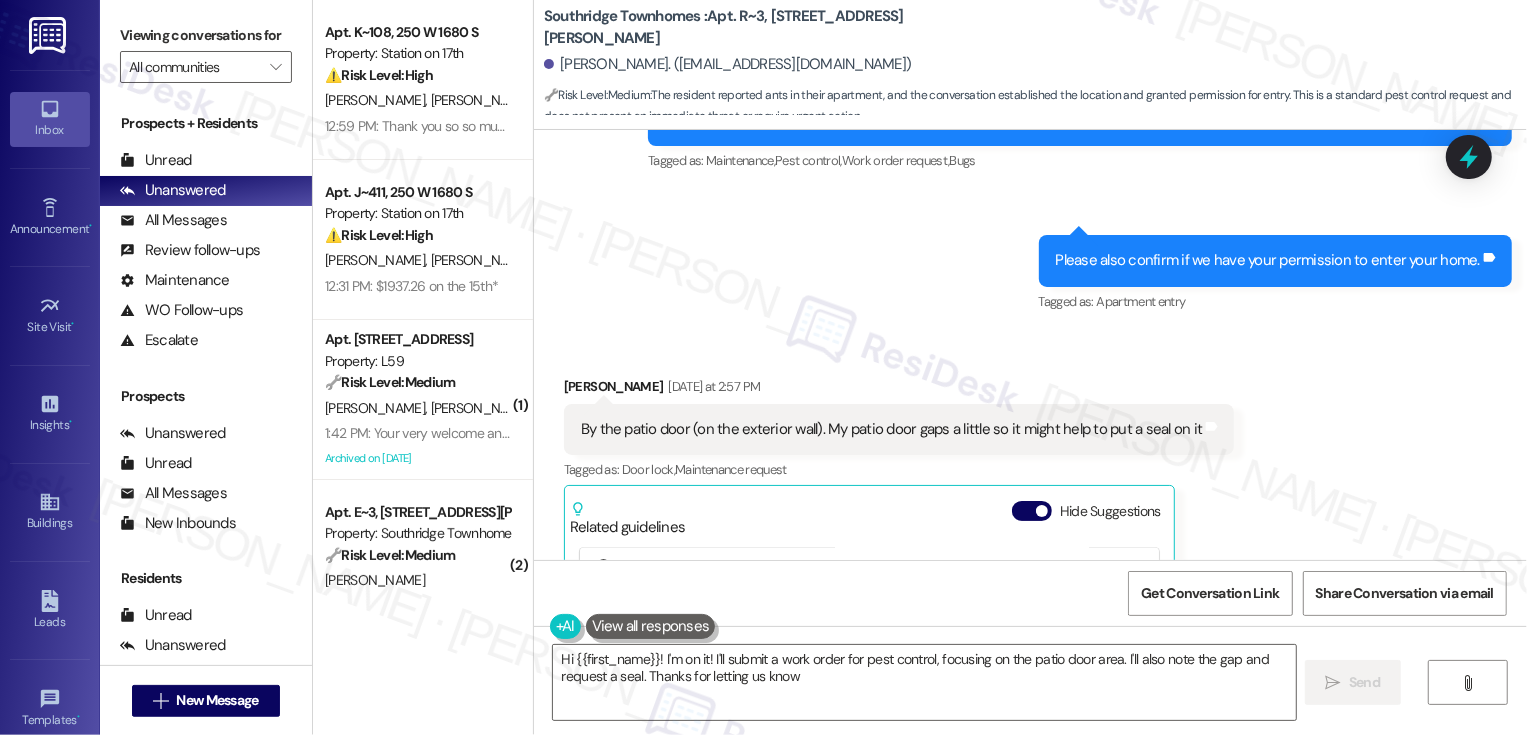 type on "Hi {{first_name}}! I'm on it! I'll submit a work order for pest control, focusing on the patio door area. I'll also note the gap and request a seal. Thanks for letting us know!" 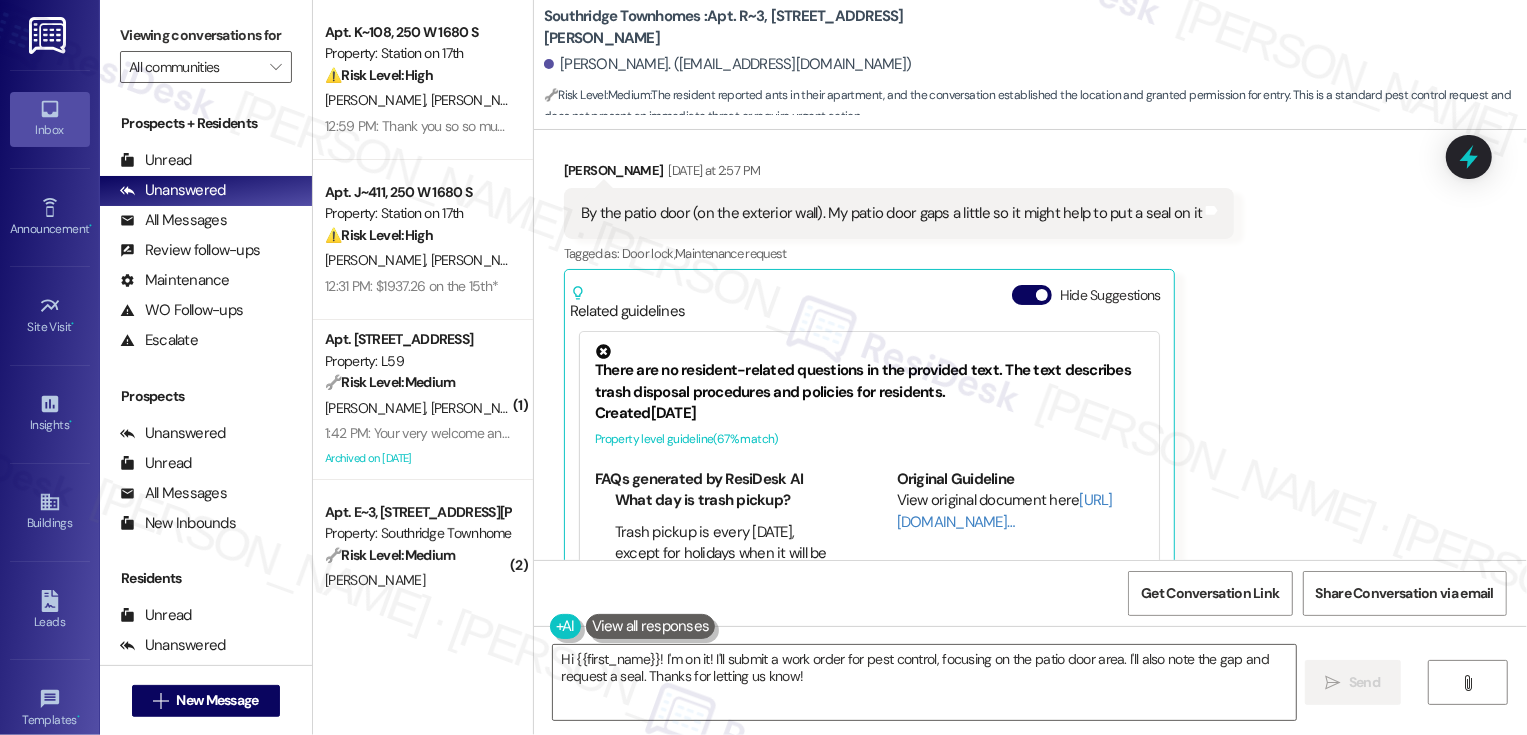 scroll, scrollTop: 8801, scrollLeft: 0, axis: vertical 